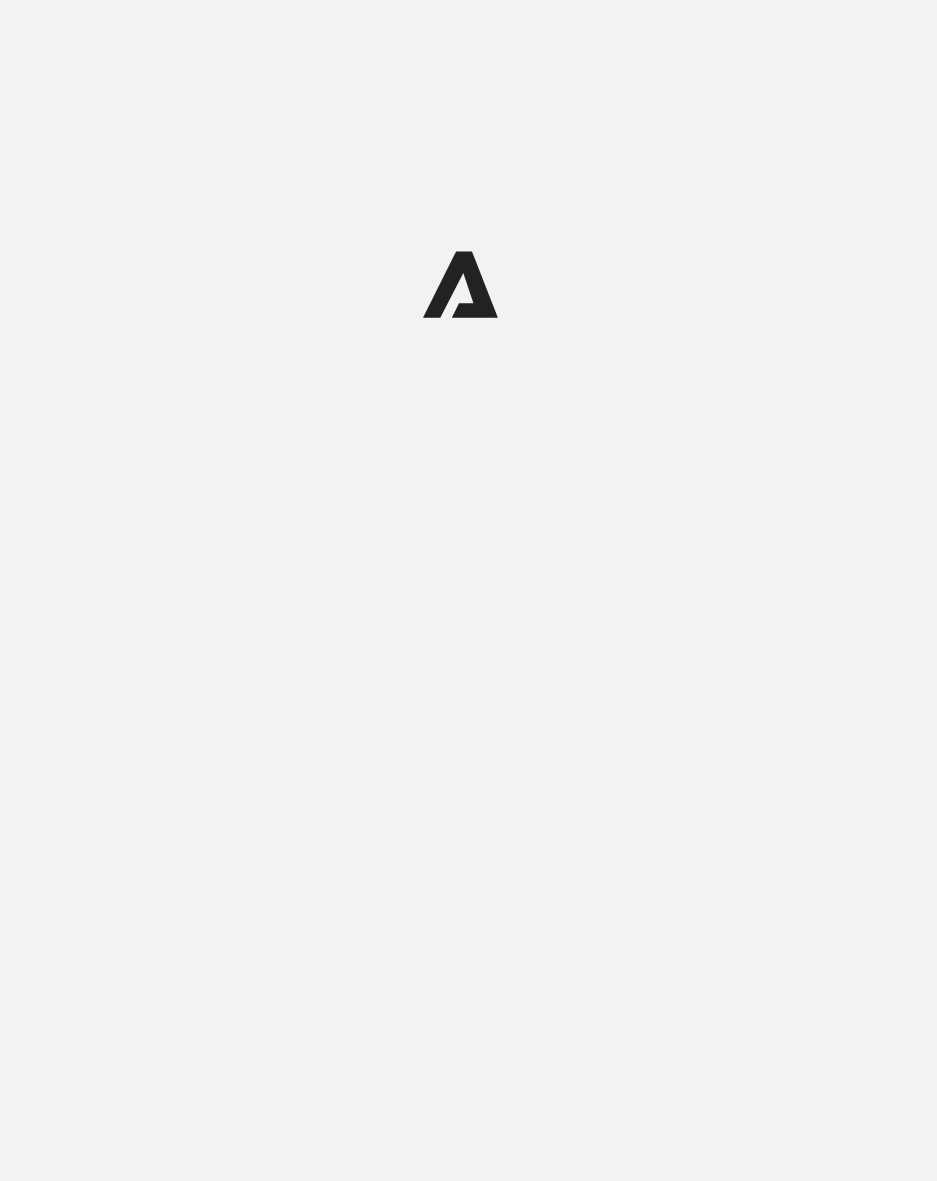 scroll, scrollTop: 0, scrollLeft: 0, axis: both 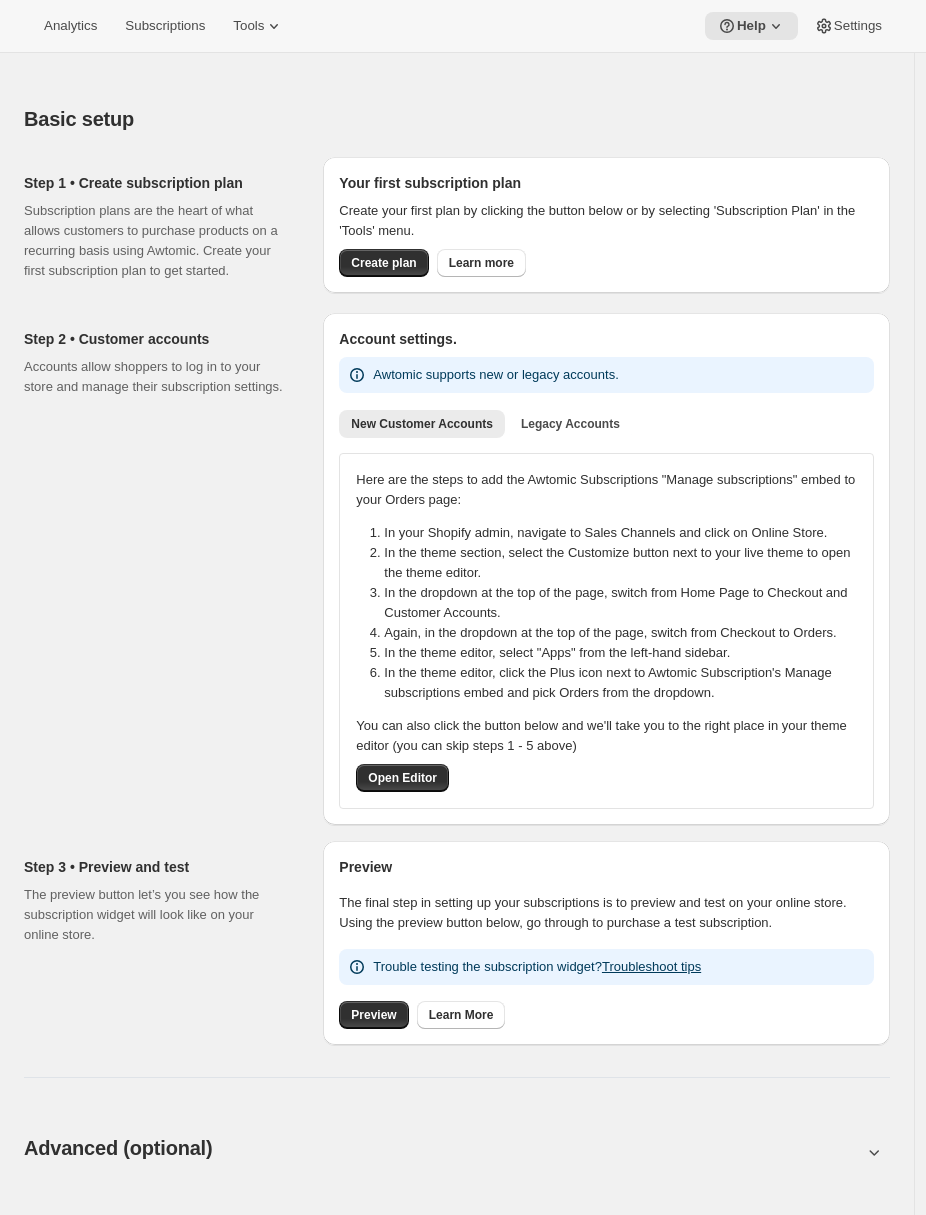 click on "Analytics Subscriptions Tools Help Settings" at bounding box center [463, 26] 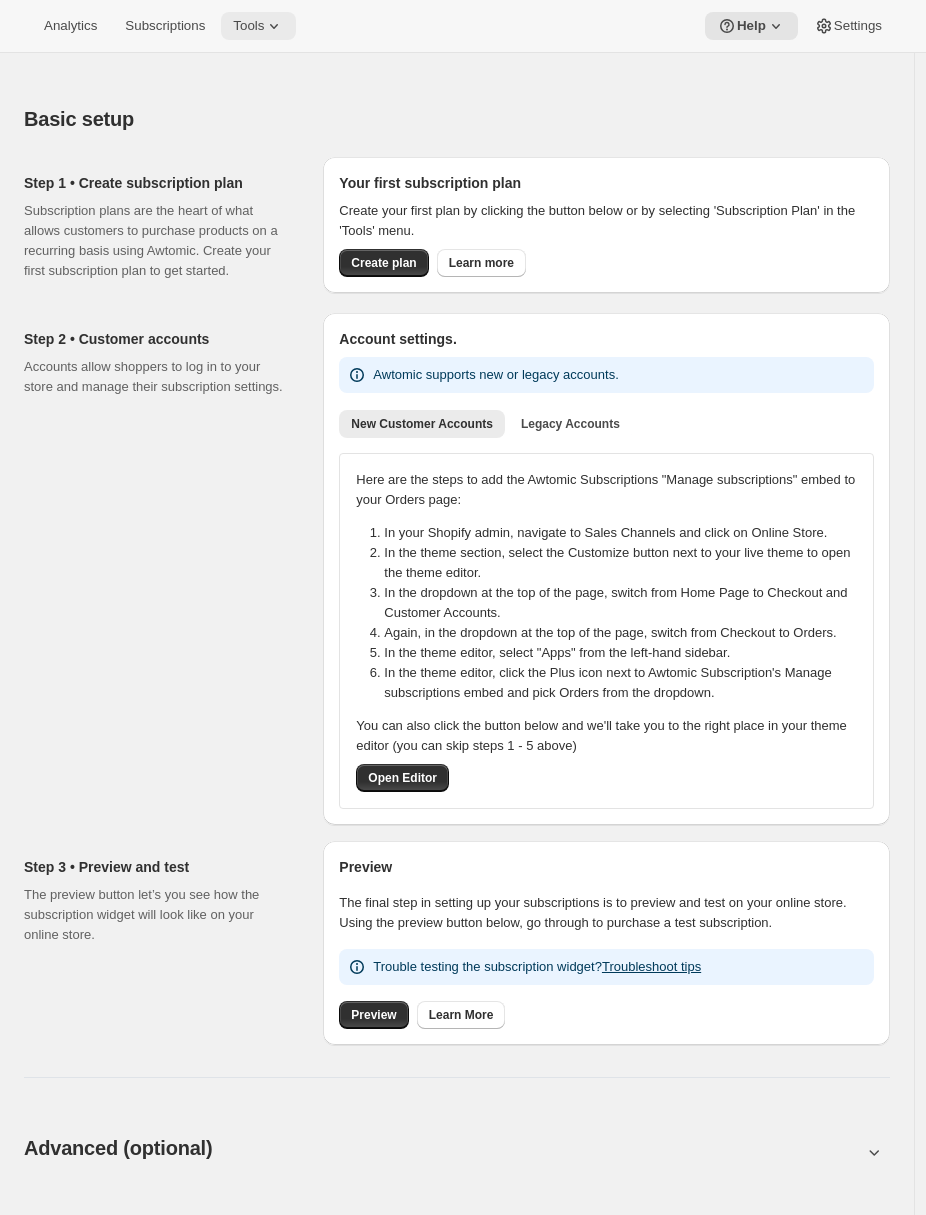 click on "Tools" at bounding box center [248, 26] 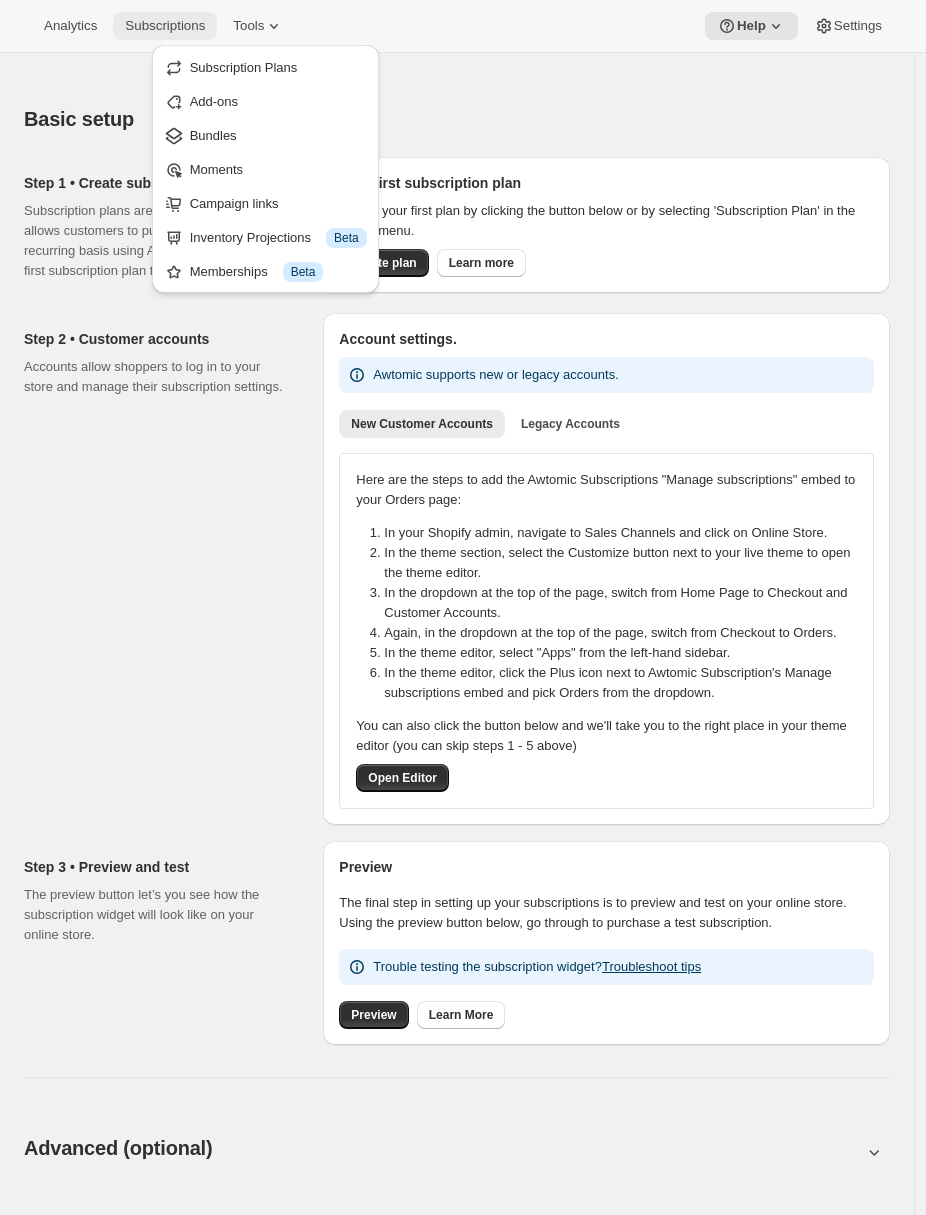 click on "Subscriptions" at bounding box center (165, 26) 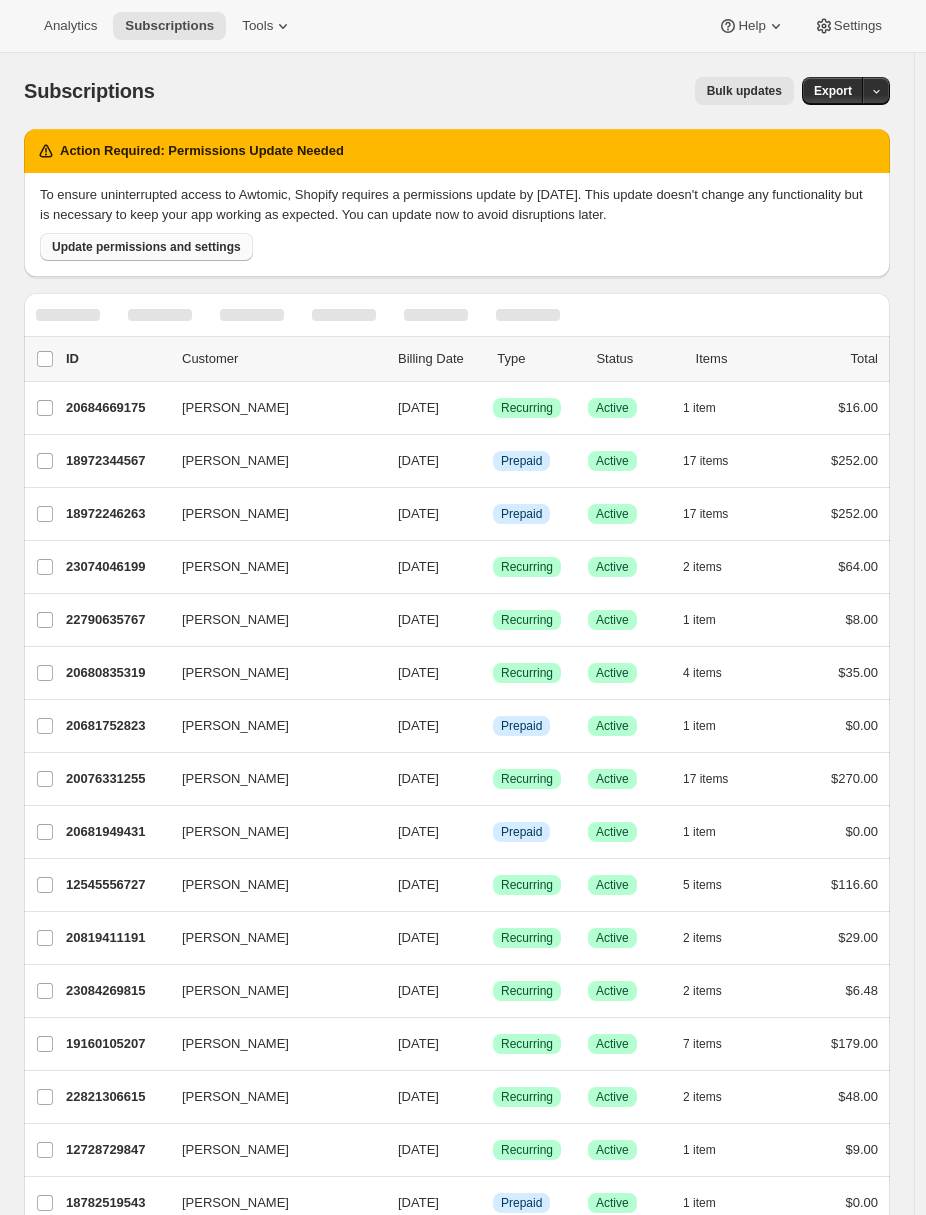 click on "Update permissions and settings" at bounding box center (146, 247) 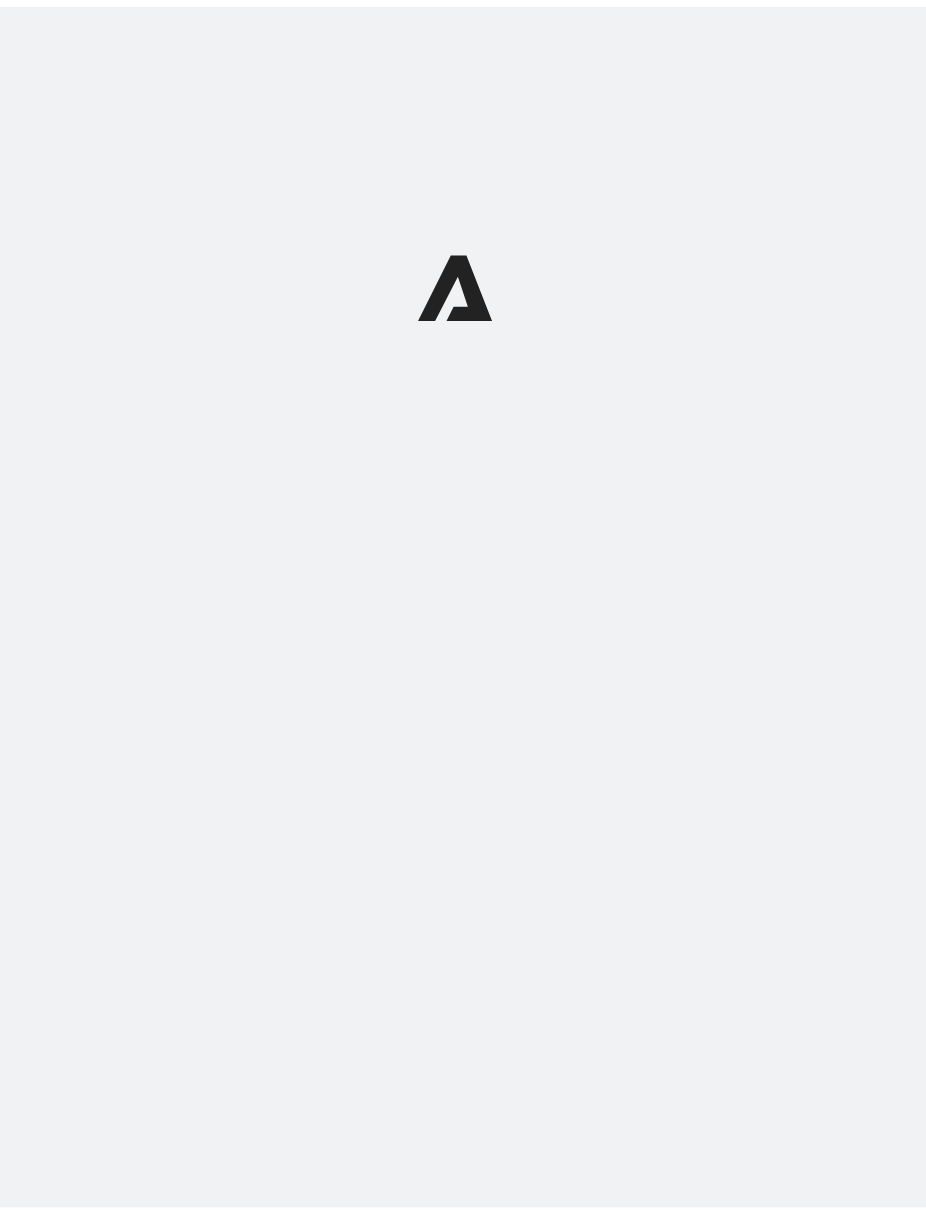 scroll, scrollTop: 0, scrollLeft: 0, axis: both 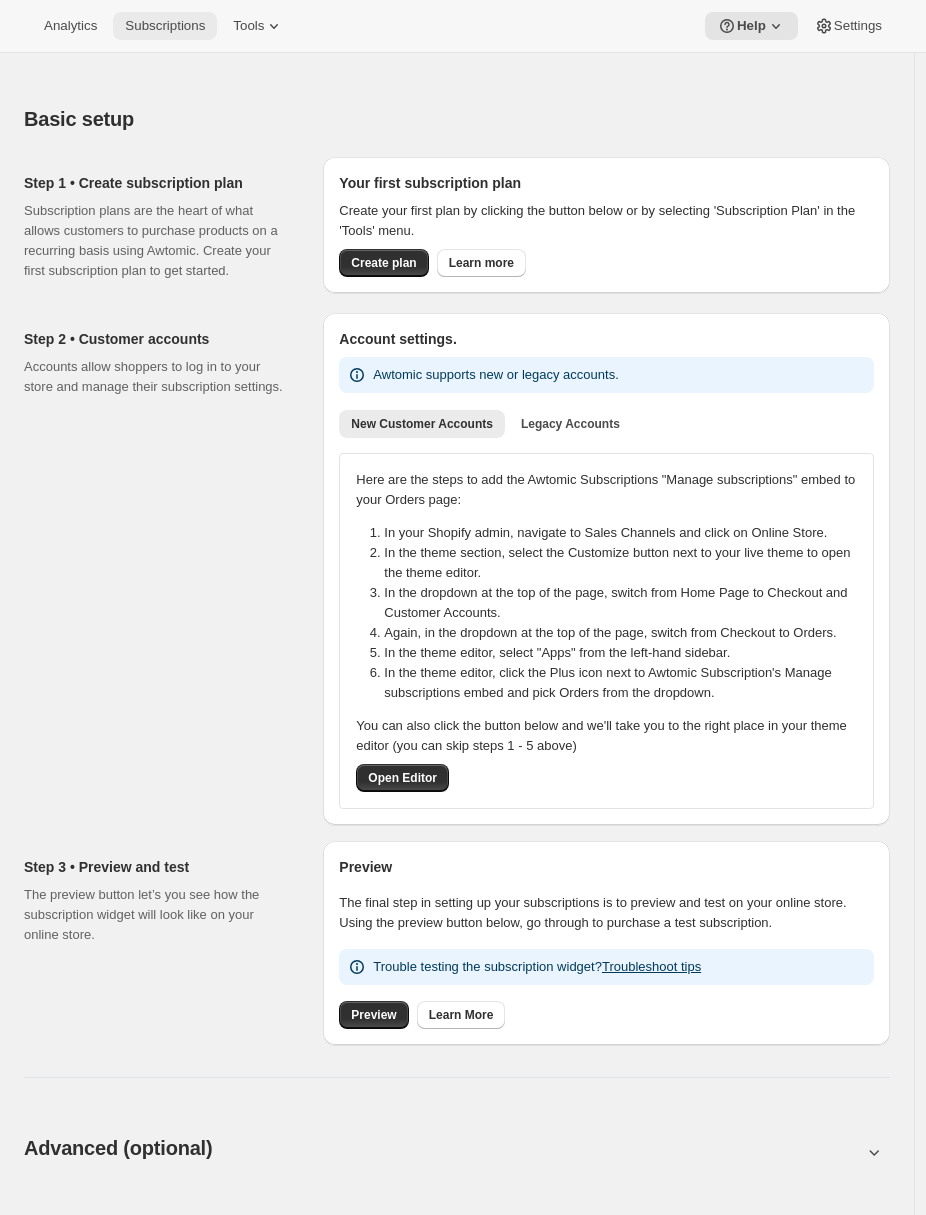 click on "Subscriptions" at bounding box center [165, 26] 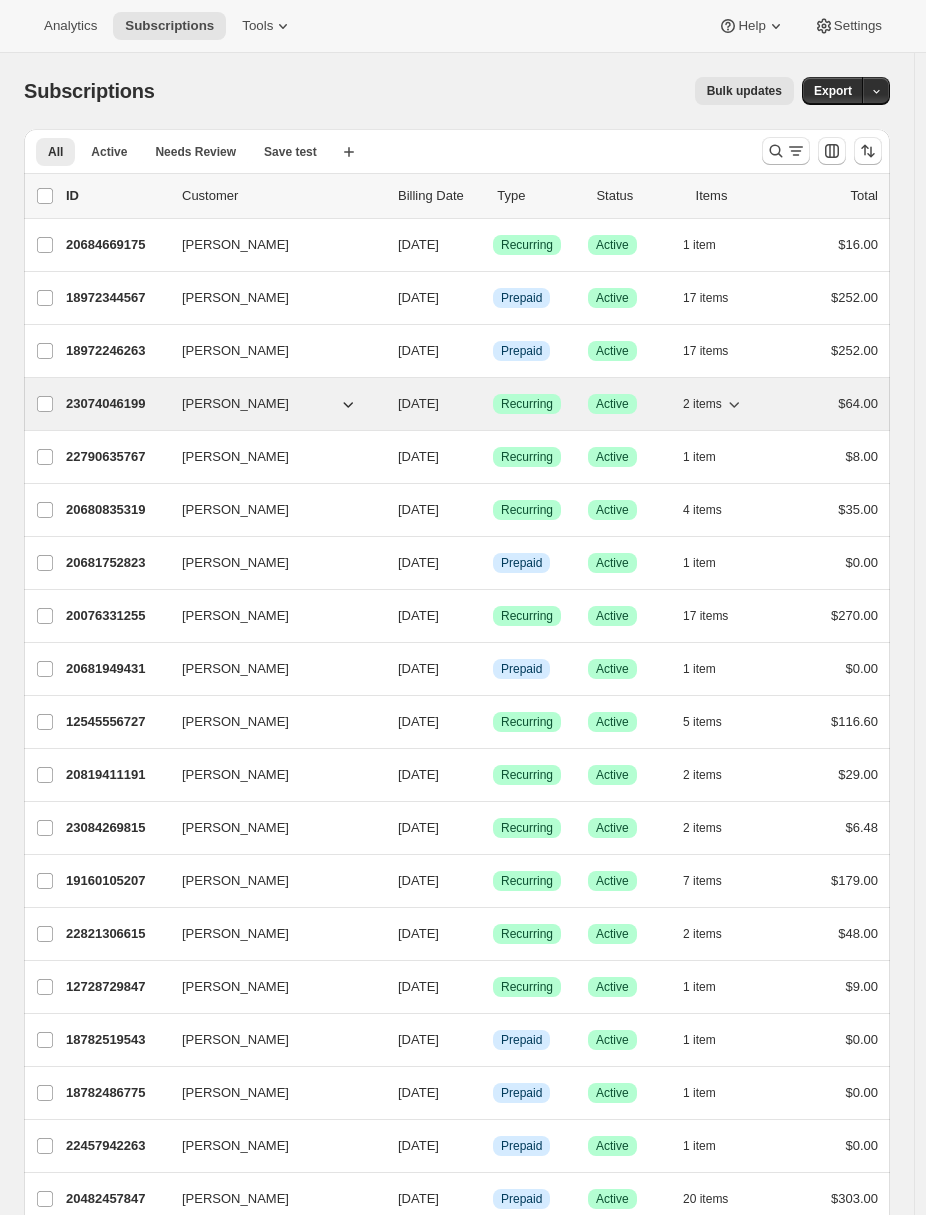 click on "23074046199 Adrian Andrade 07/30/2025 Success Recurring Success Active 2   items $64.00" at bounding box center (472, 404) 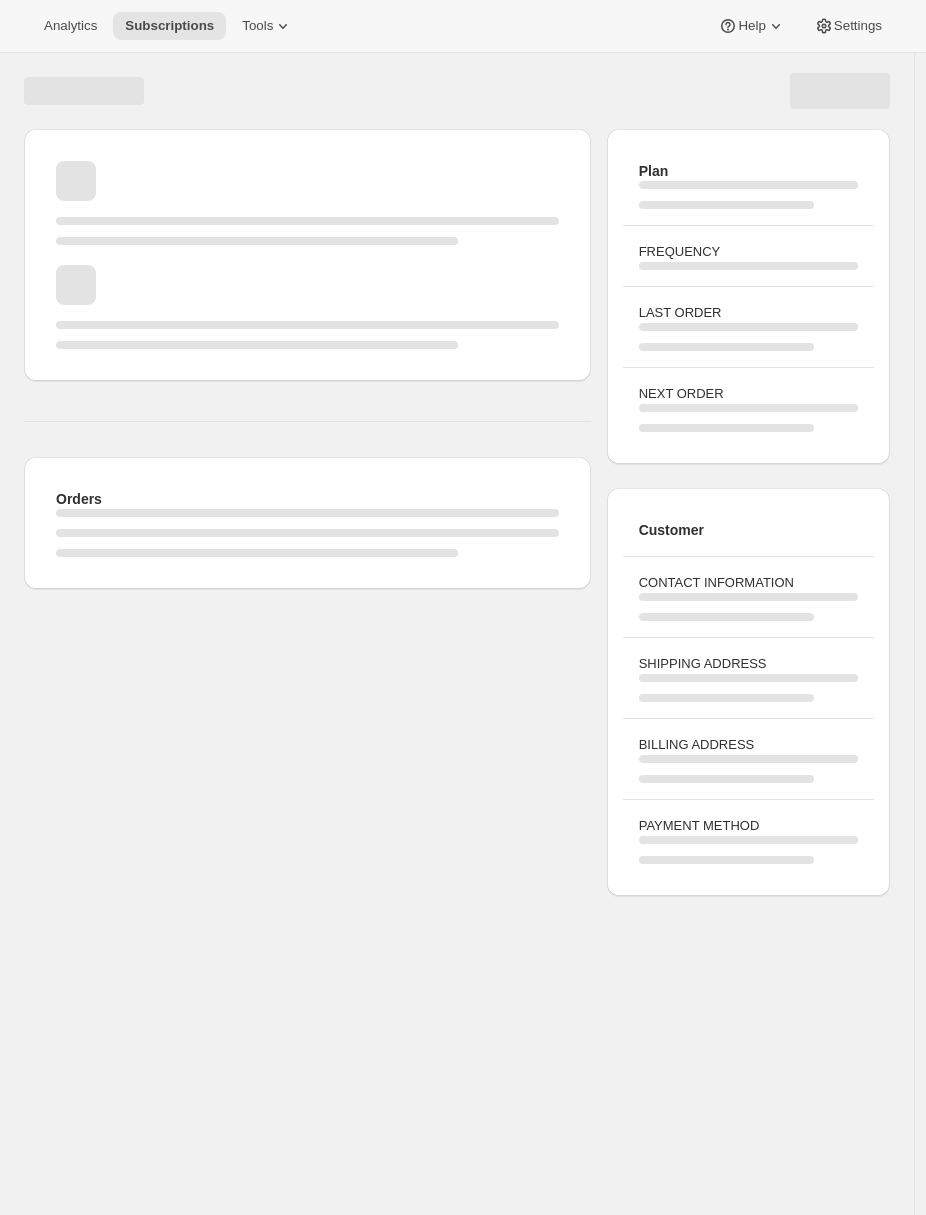 click on "Orders" at bounding box center [307, 359] 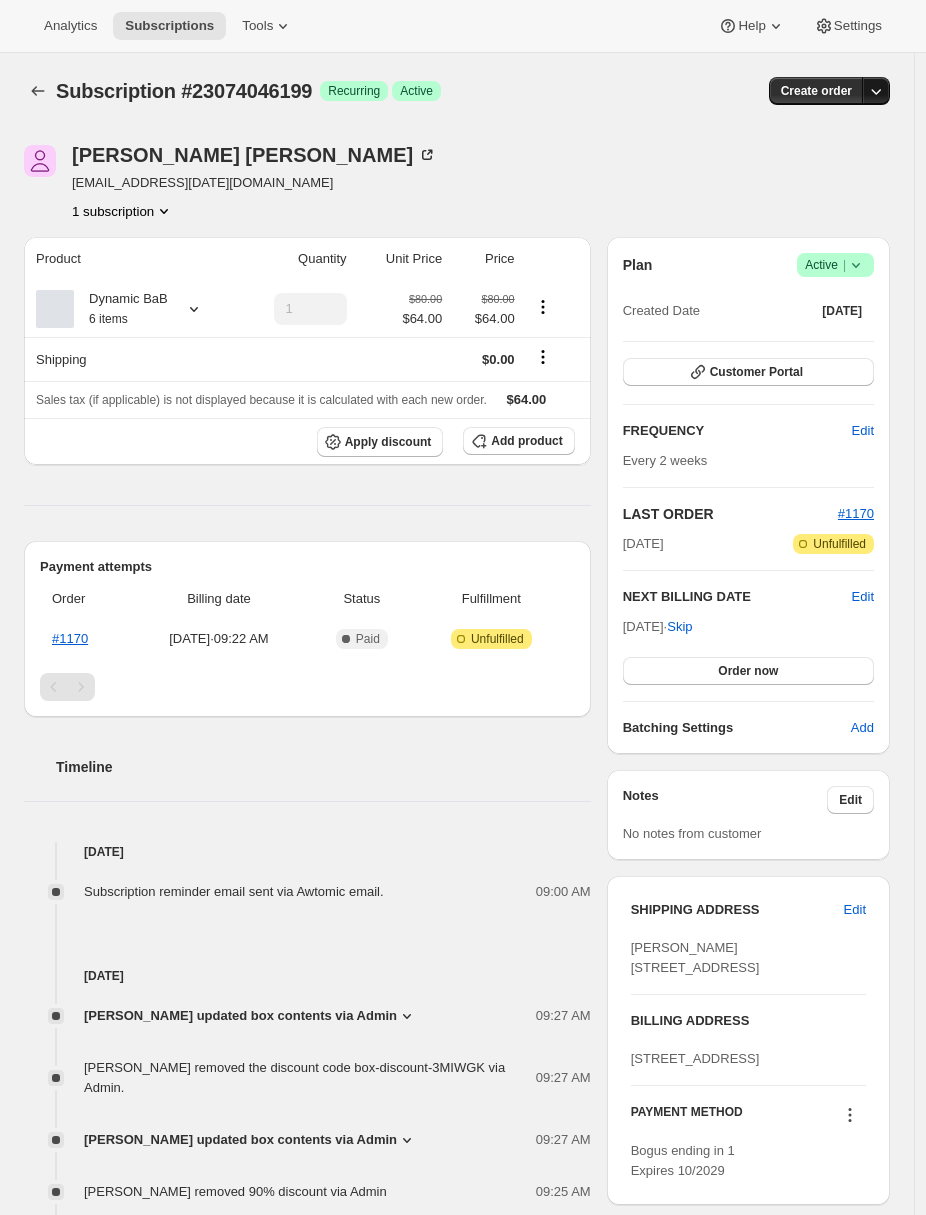 click 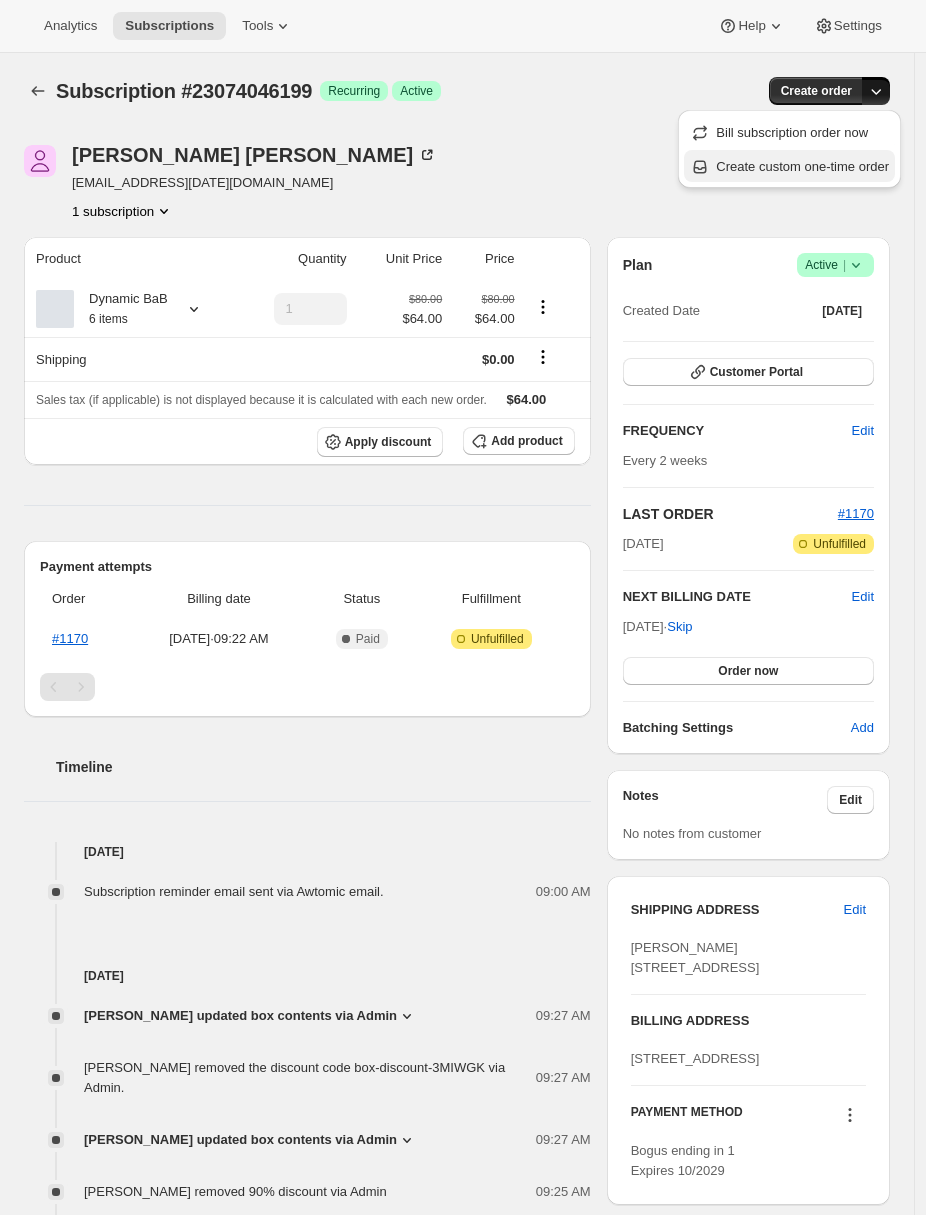 click on "Create custom one-time order" at bounding box center (802, 167) 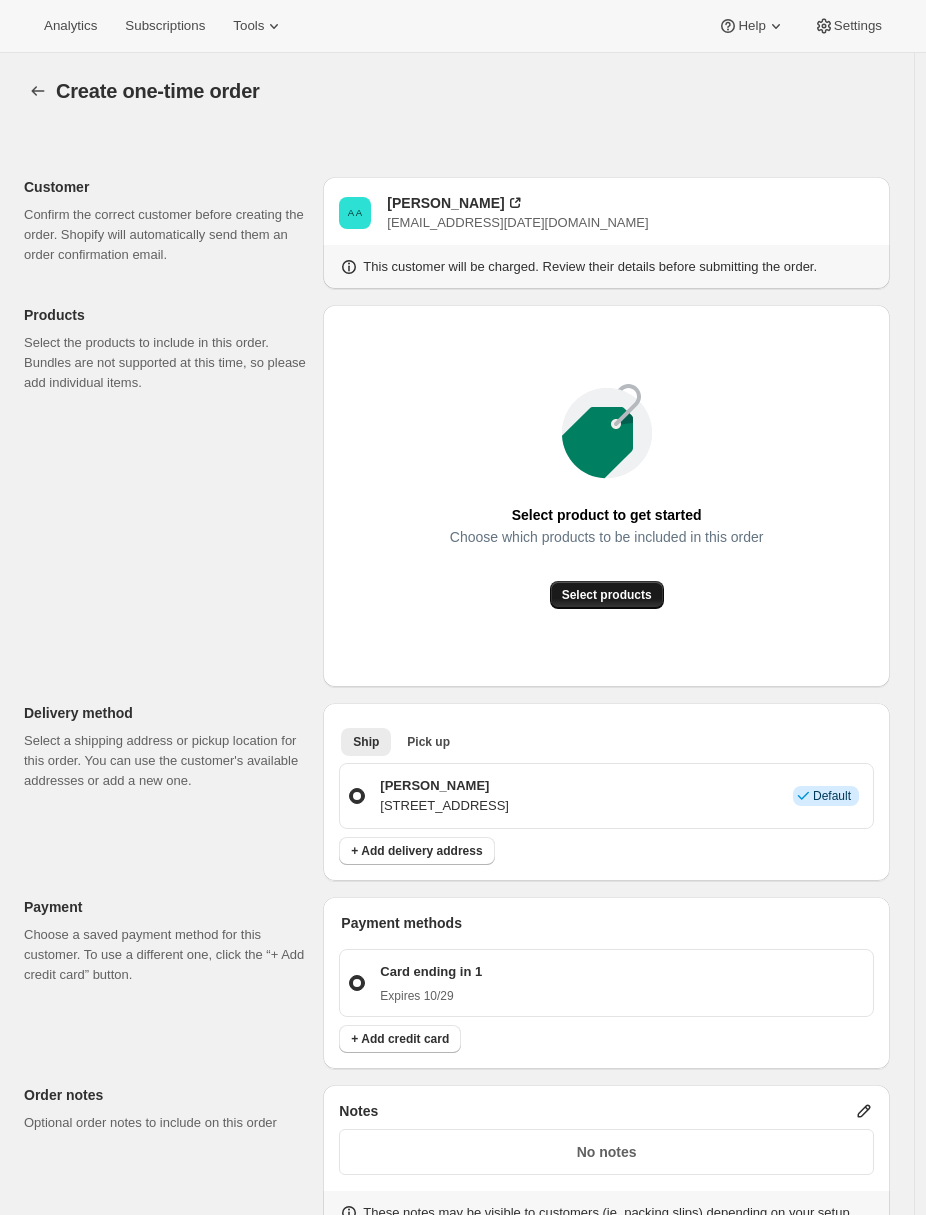 click on "Select products" at bounding box center (607, 595) 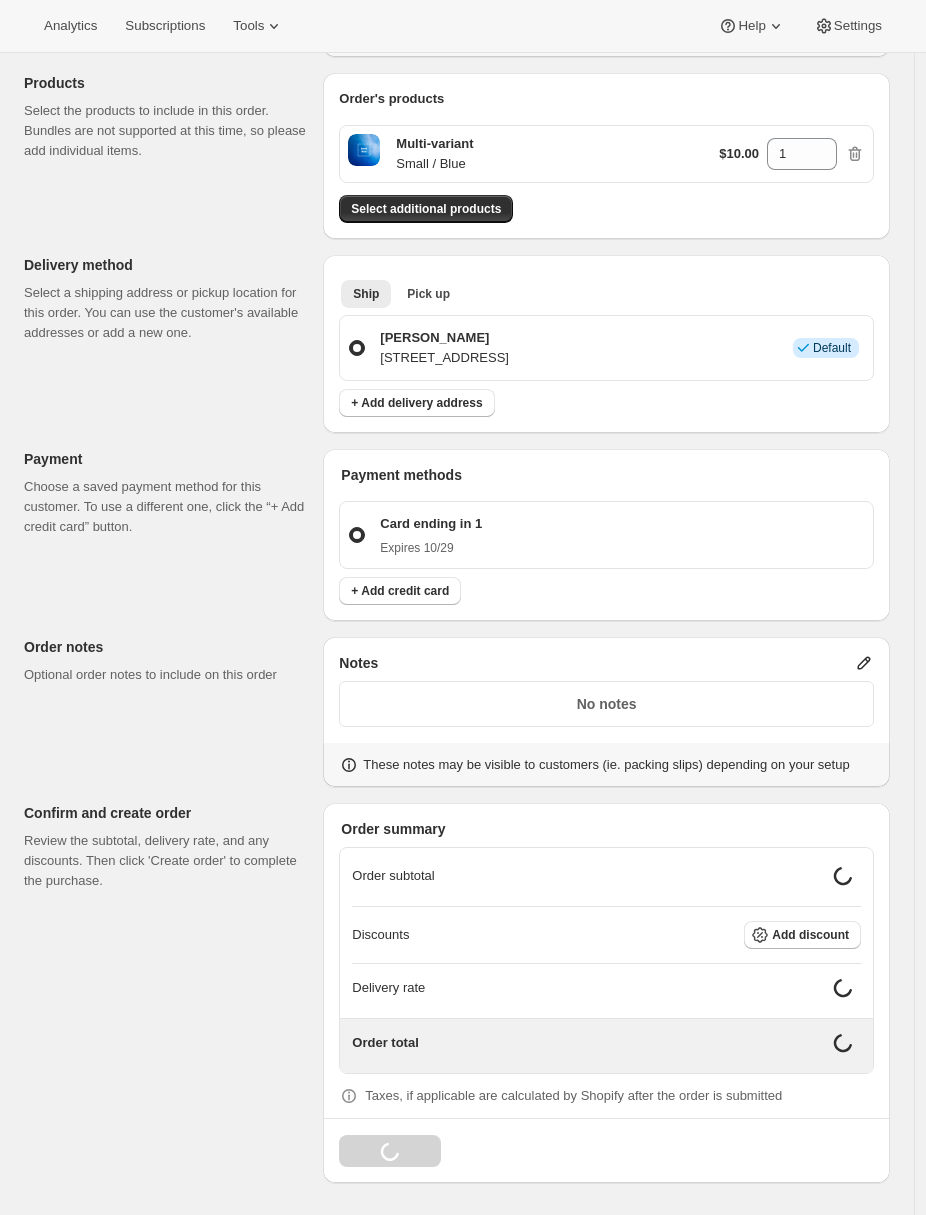 scroll, scrollTop: 234, scrollLeft: 0, axis: vertical 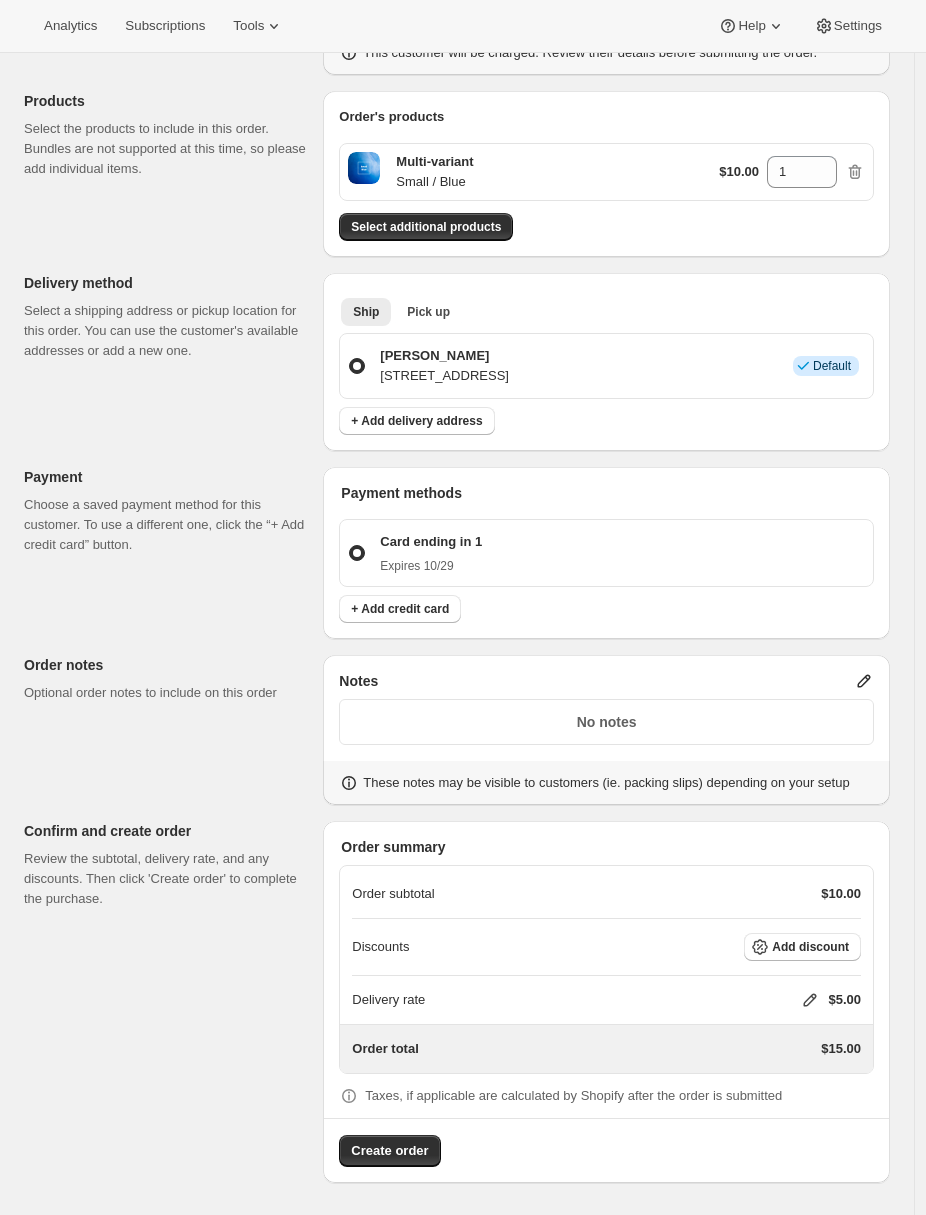 click 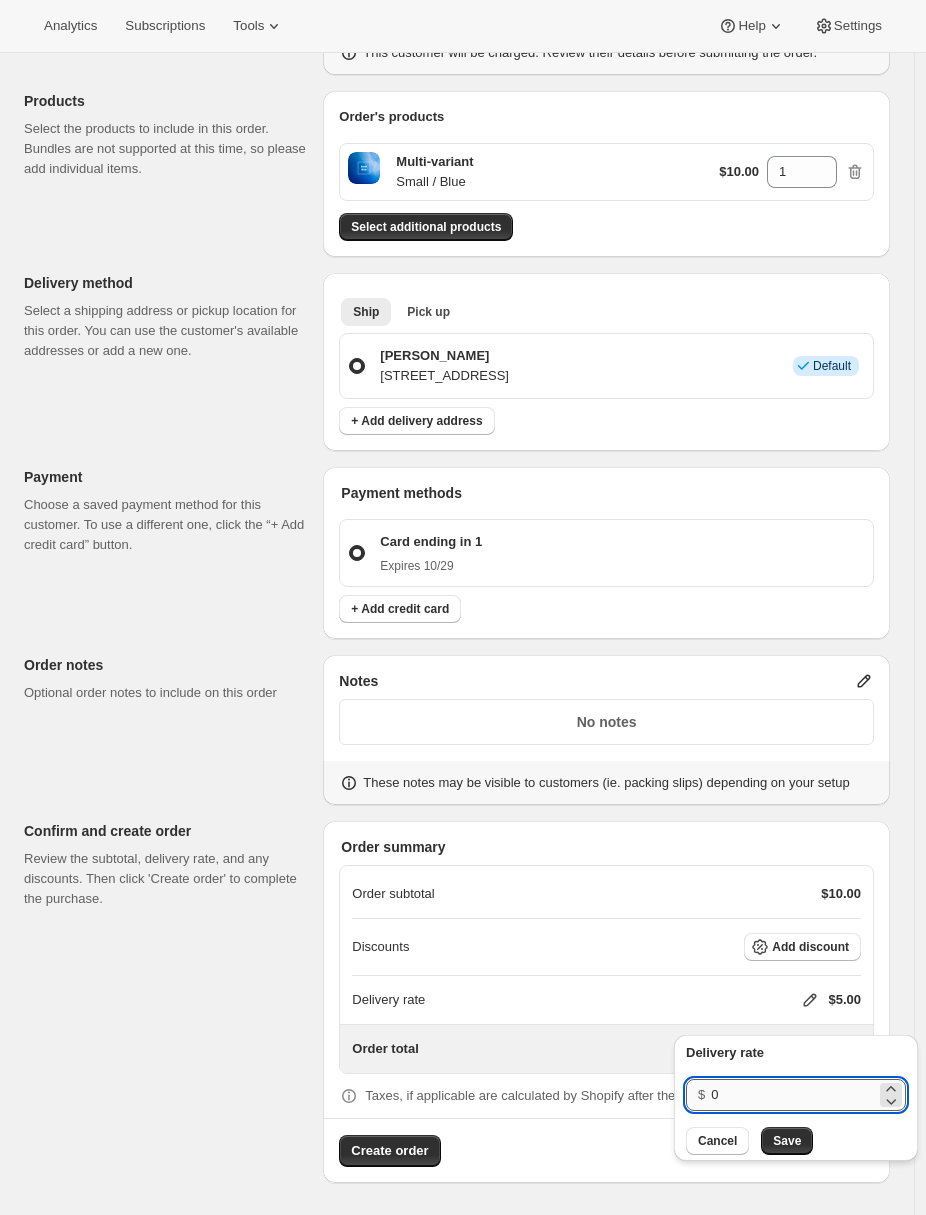 click on "0" at bounding box center [793, 1095] 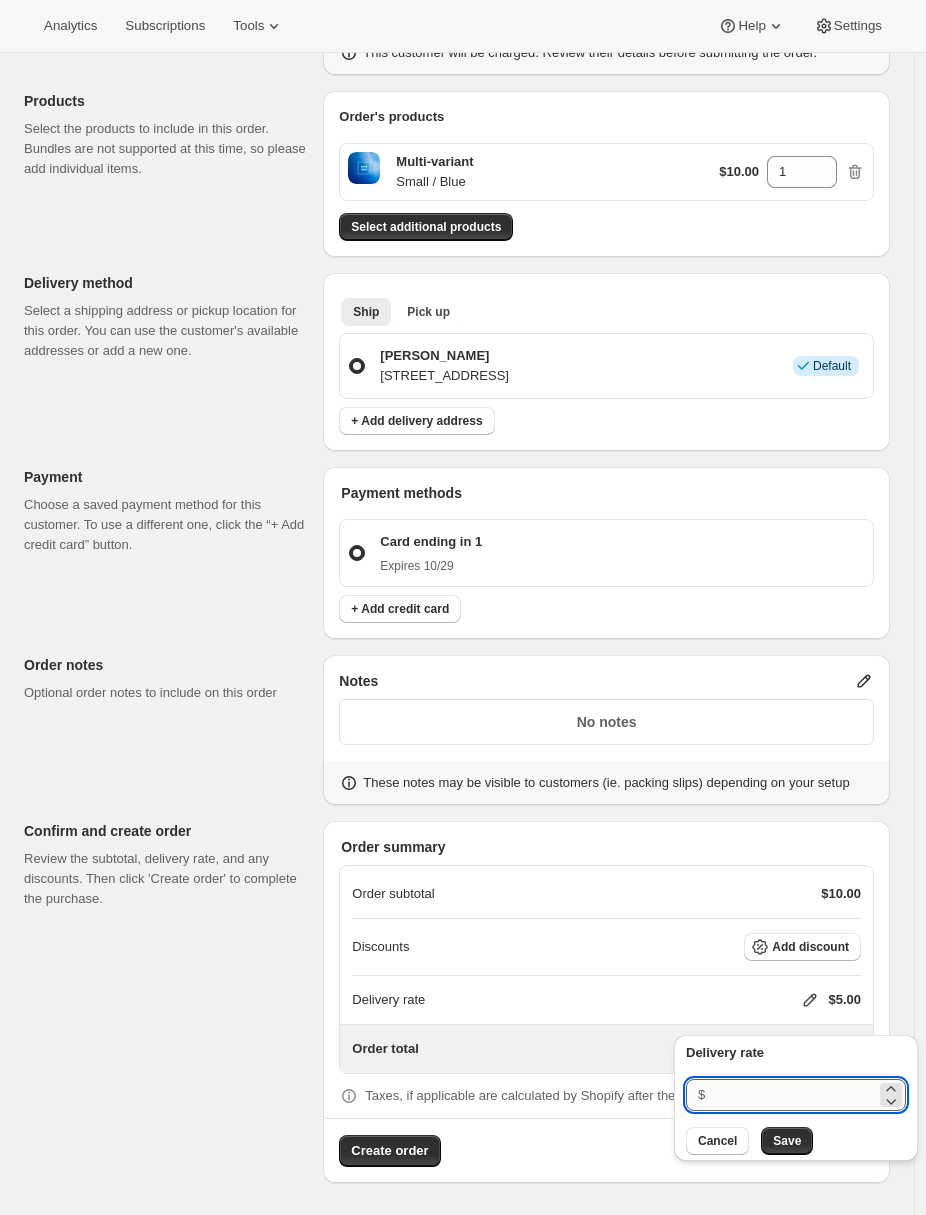 type on "0" 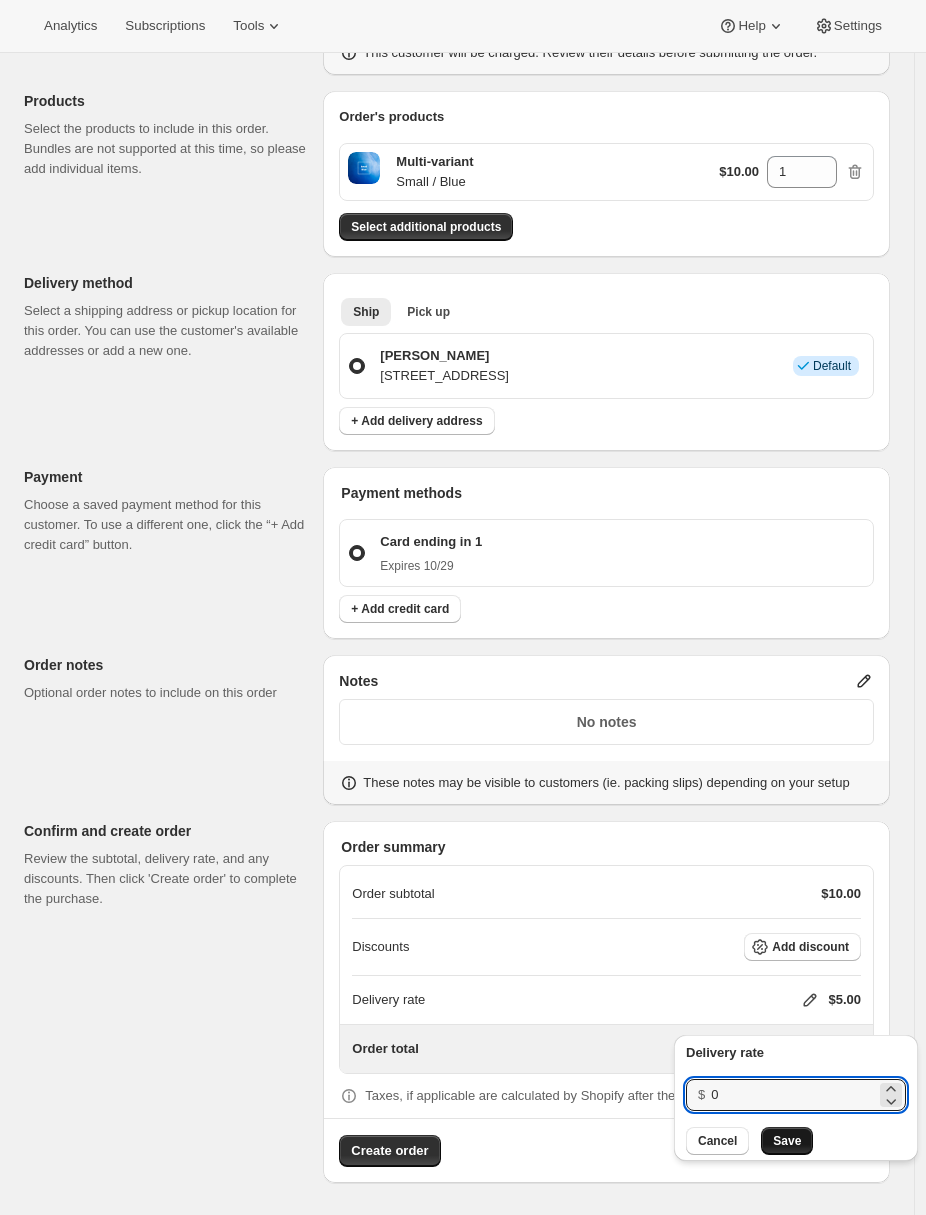 click on "Save" at bounding box center [787, 1141] 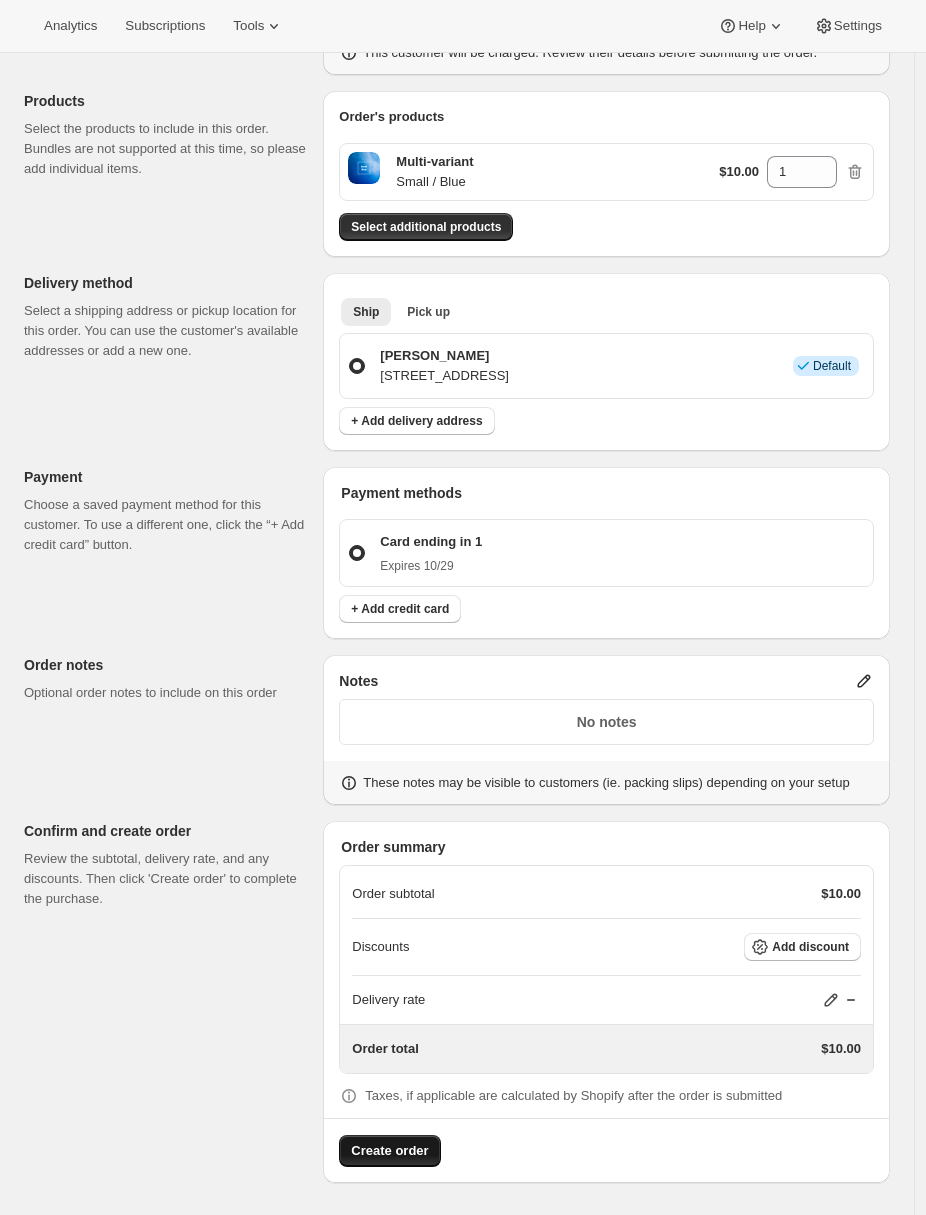 click on "Create order" at bounding box center [389, 1151] 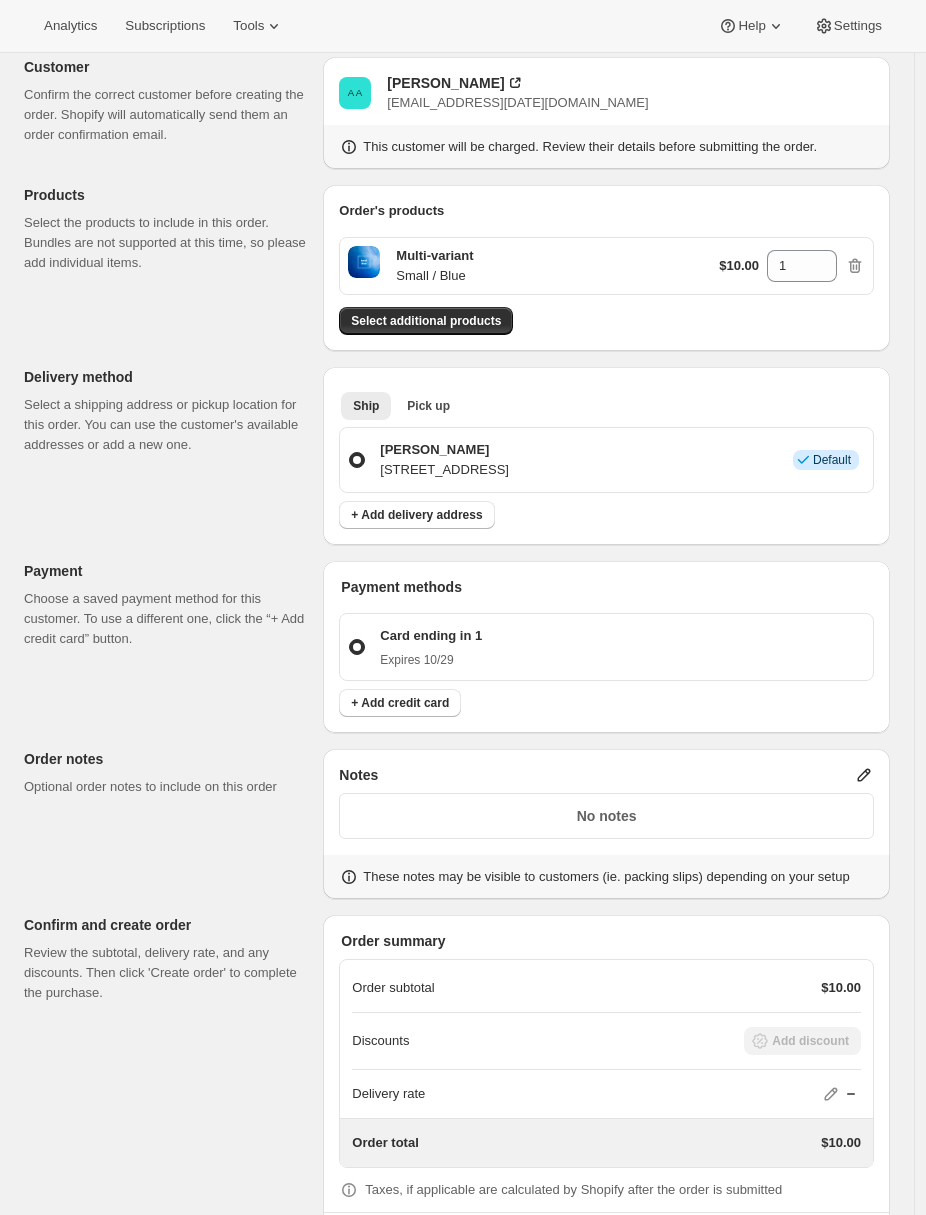 scroll, scrollTop: 0, scrollLeft: 0, axis: both 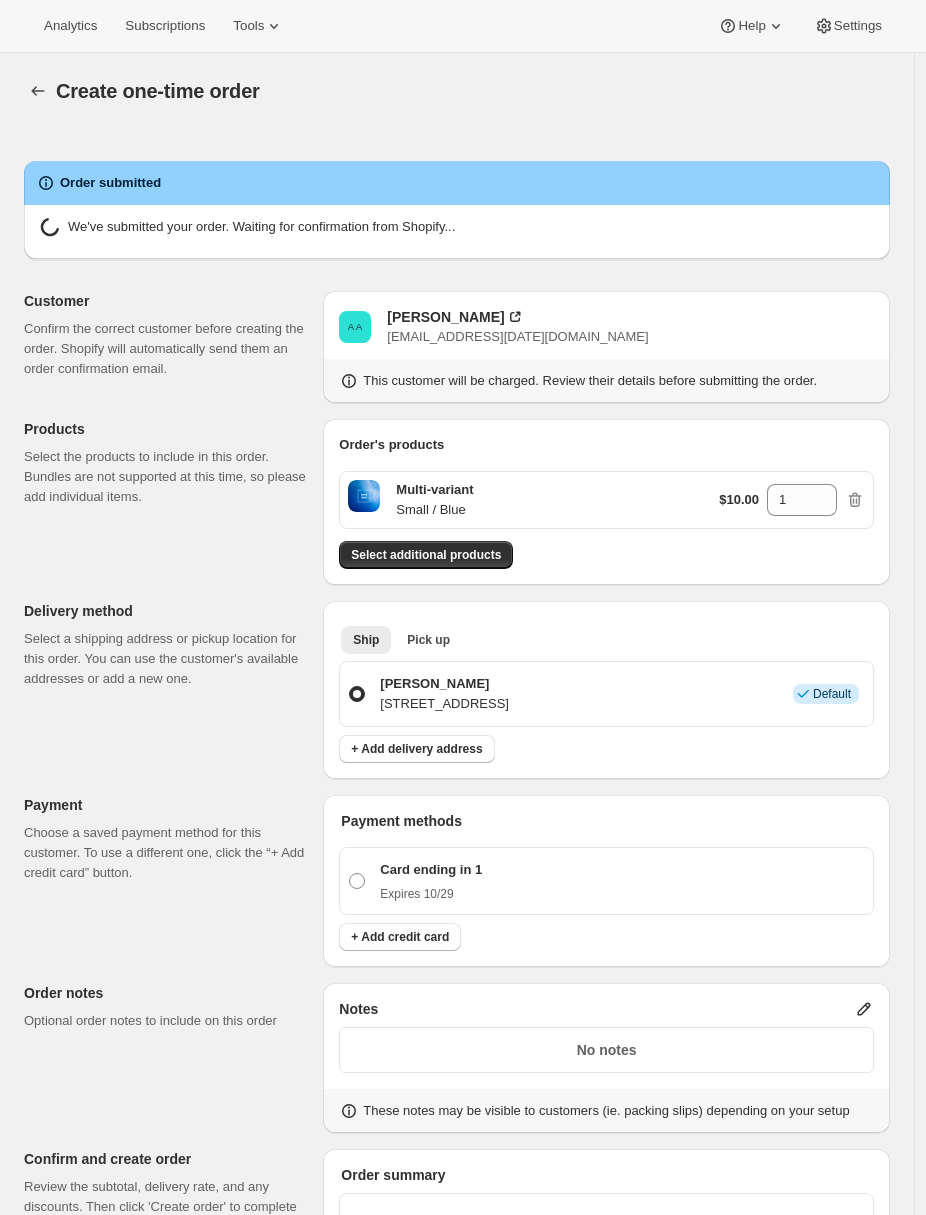 radio on "true" 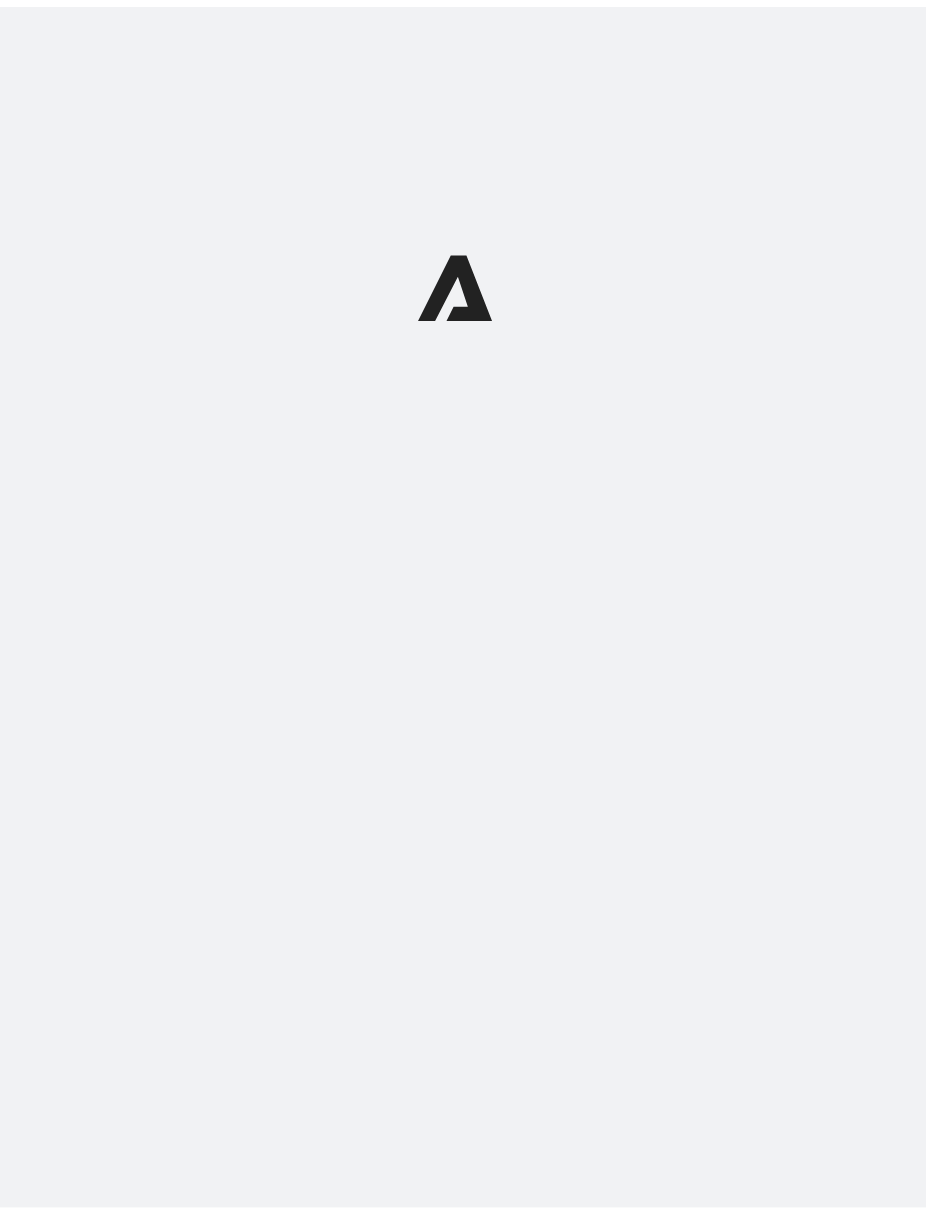 scroll, scrollTop: 0, scrollLeft: 0, axis: both 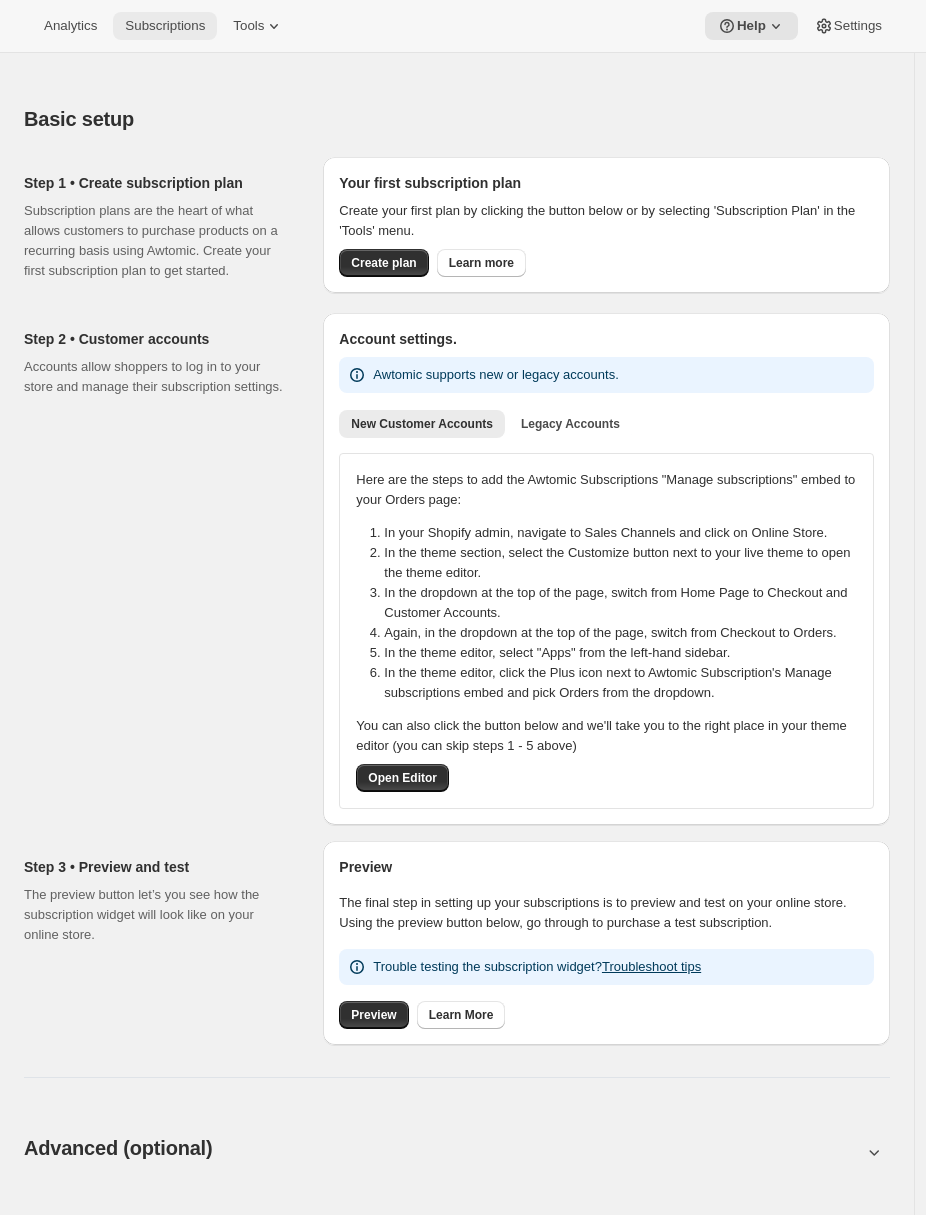click on "Subscriptions" at bounding box center [165, 26] 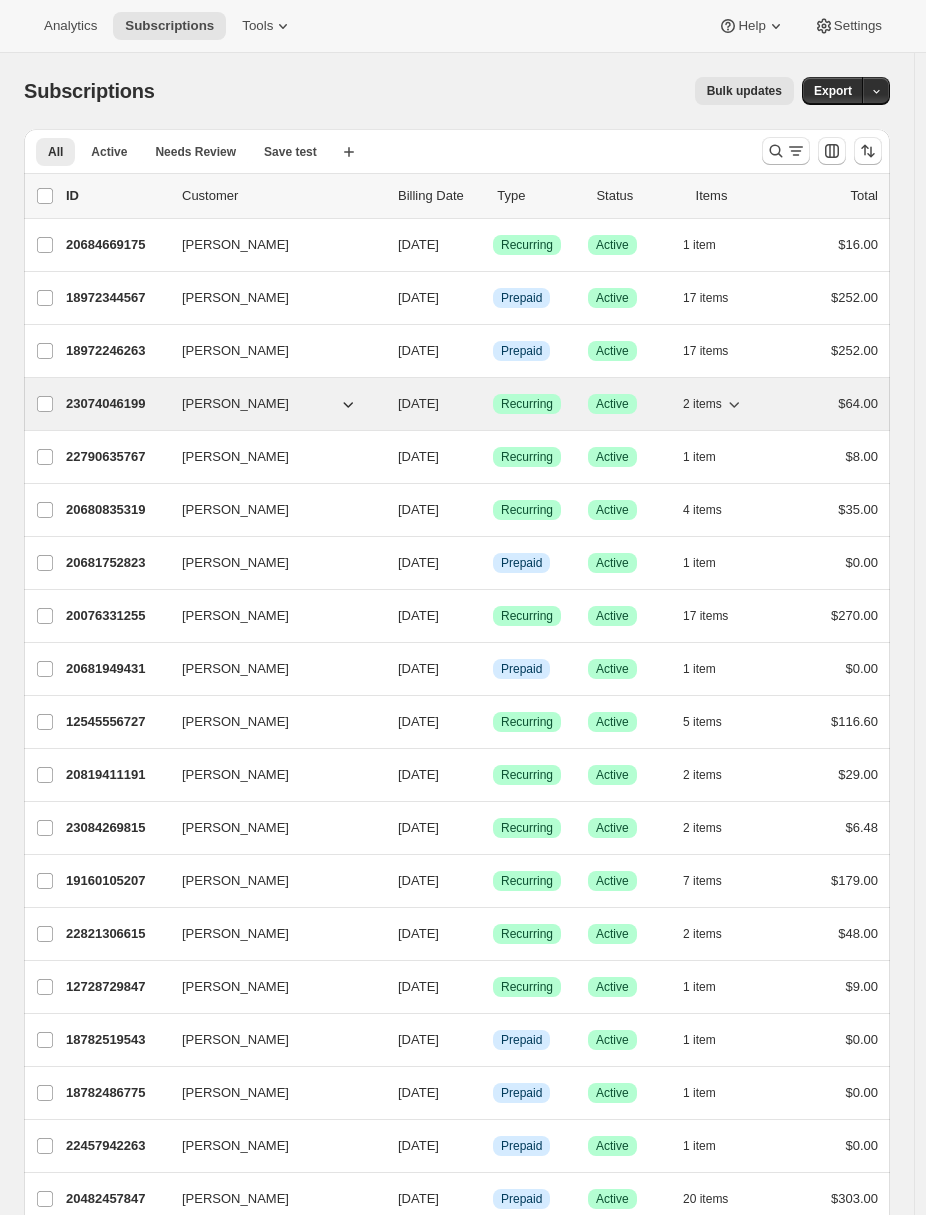 click on "23074046199" at bounding box center [116, 404] 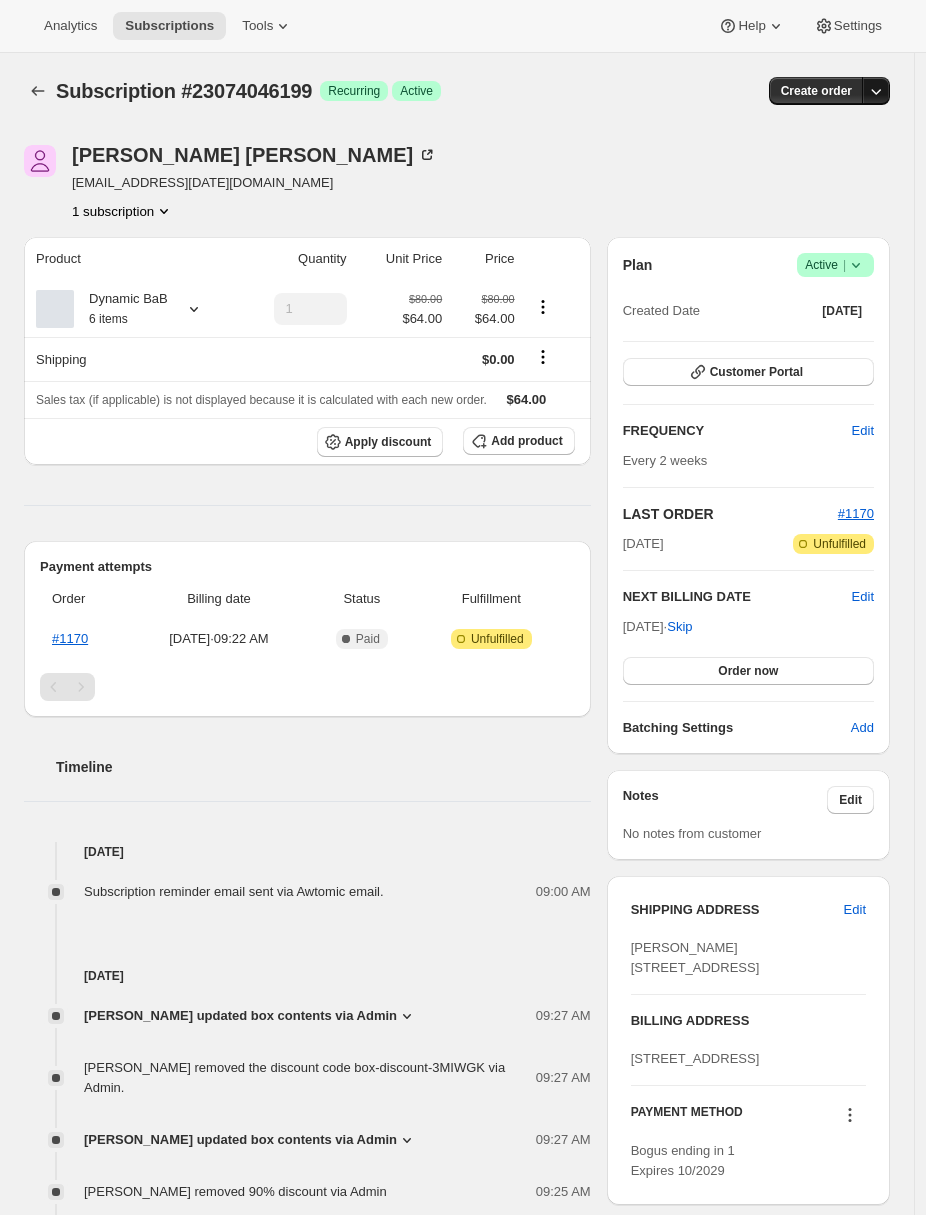 click 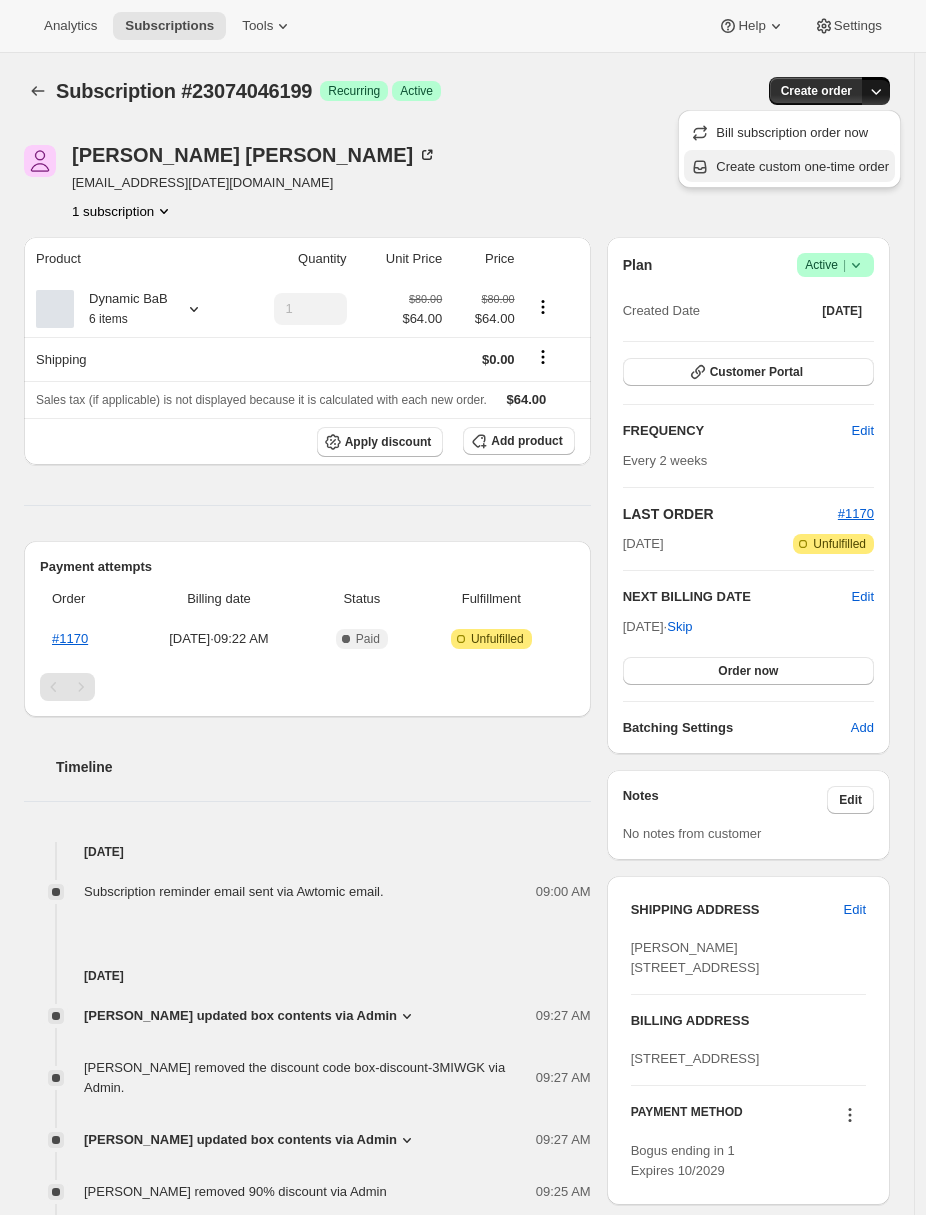 click on "Create custom one-time order" at bounding box center (802, 166) 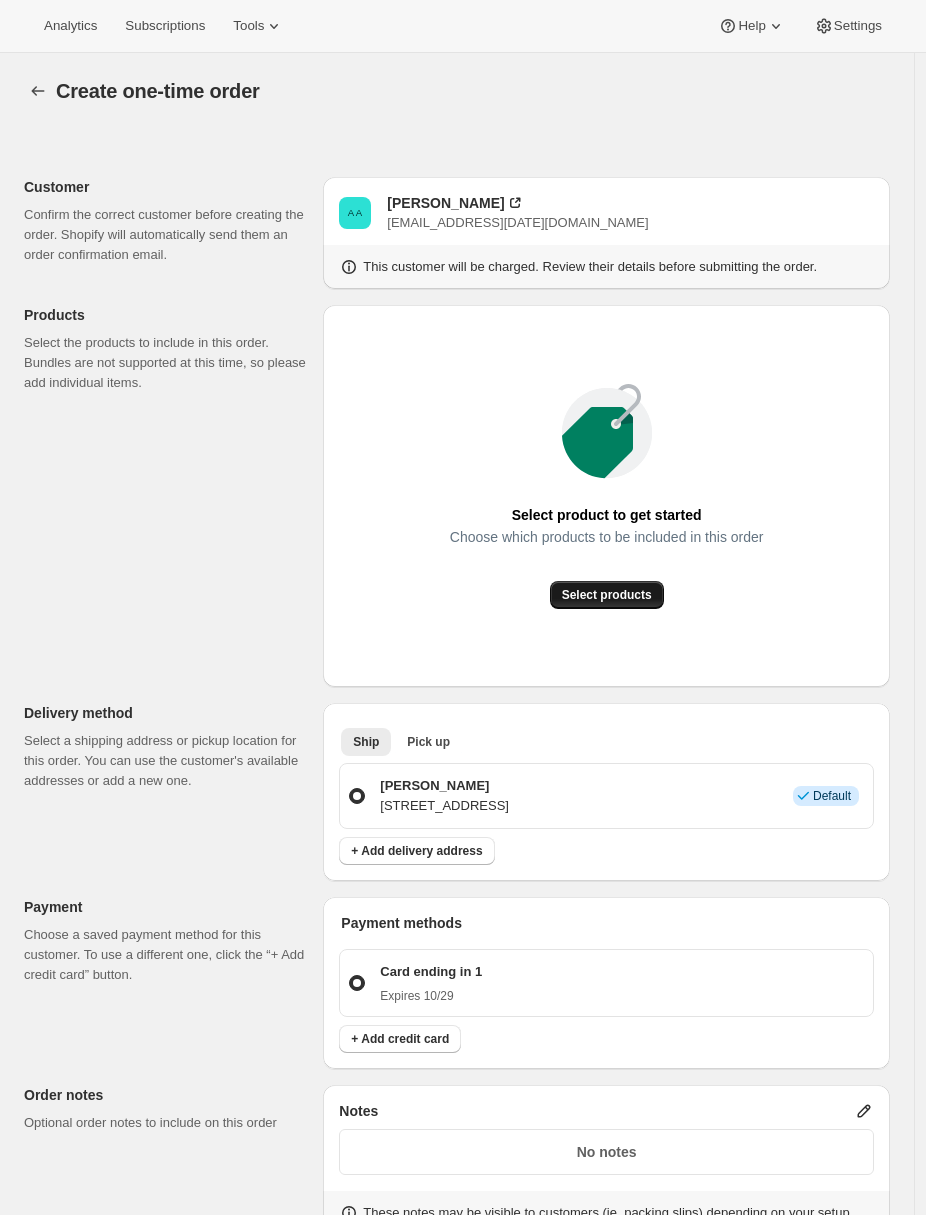 click on "Select products" at bounding box center (607, 595) 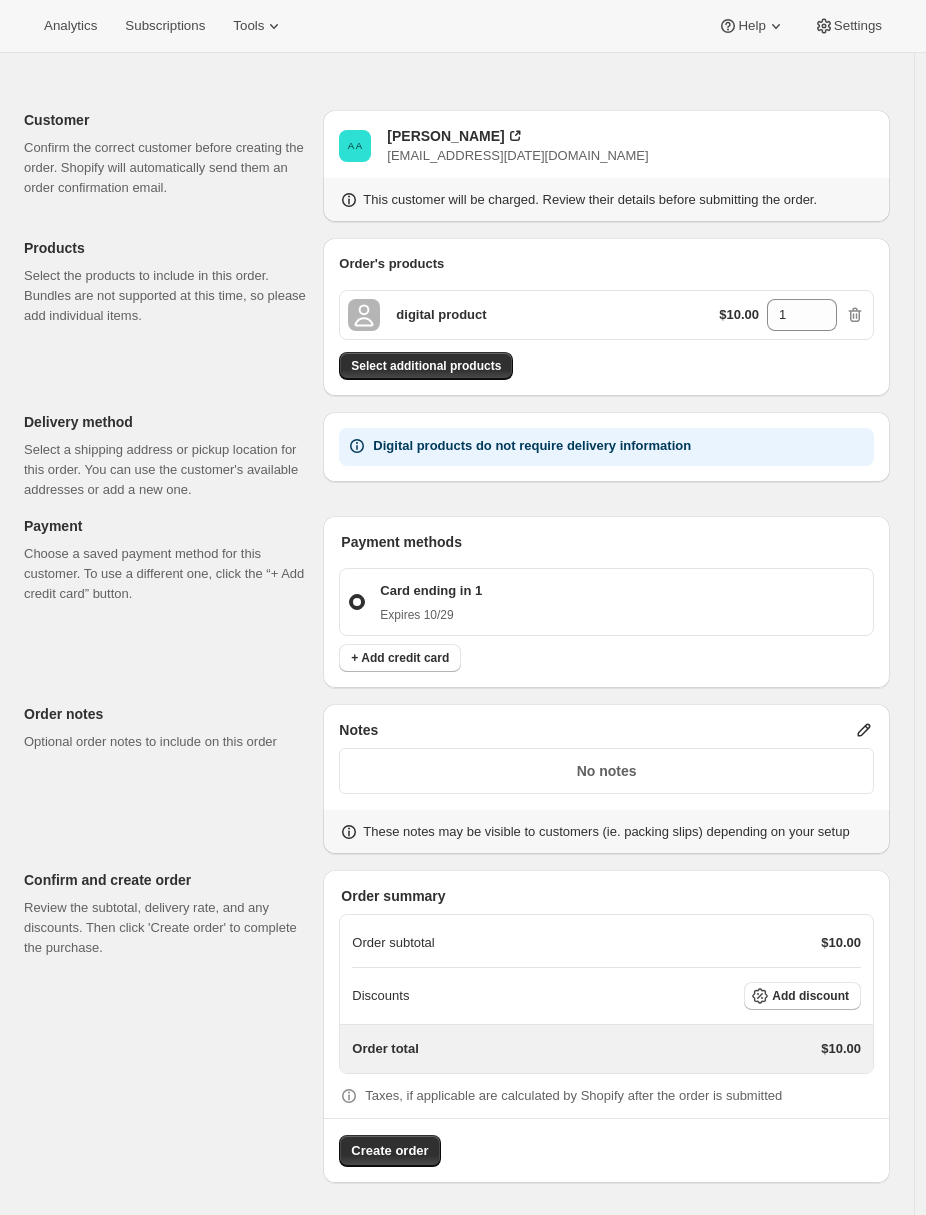 scroll, scrollTop: 87, scrollLeft: 0, axis: vertical 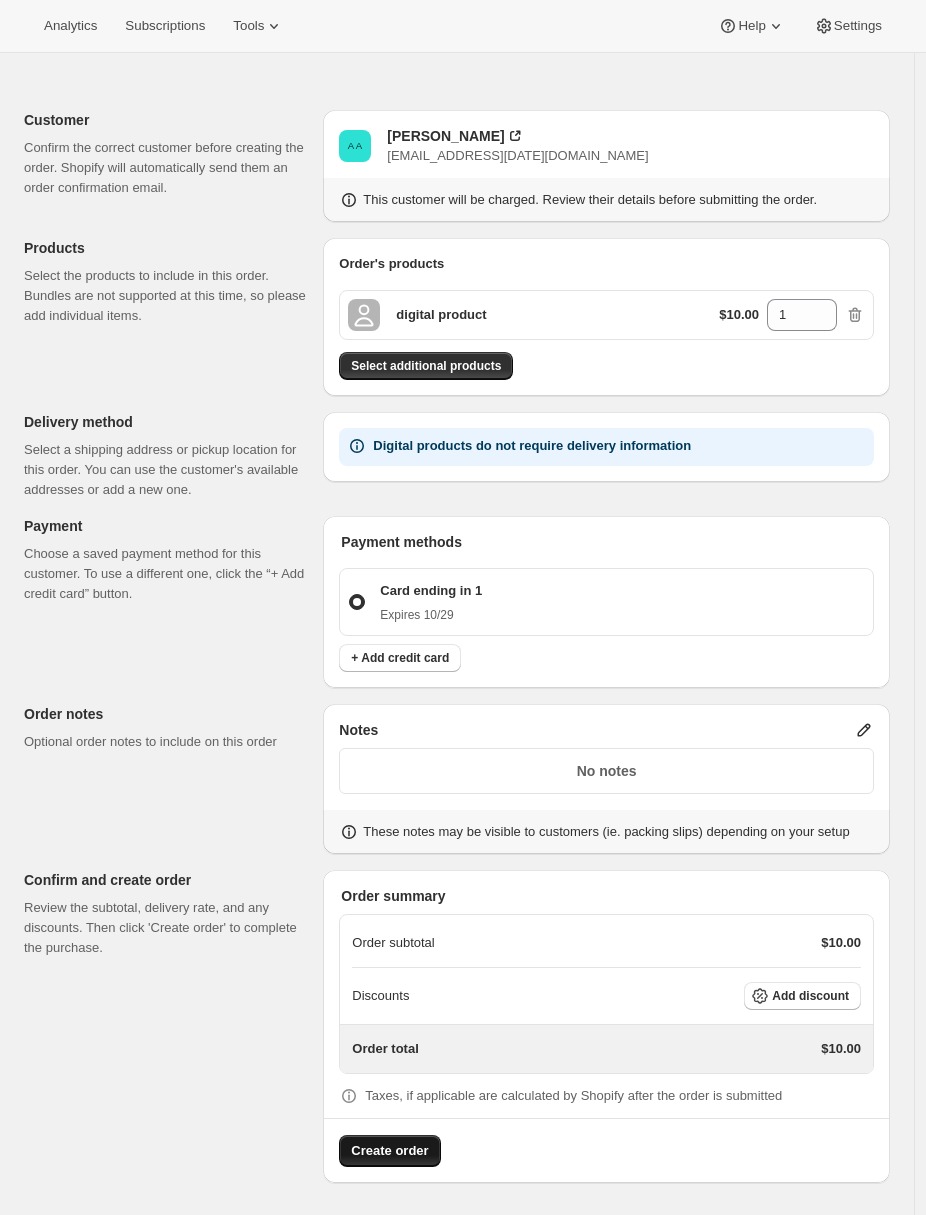 click on "Create order" at bounding box center [389, 1151] 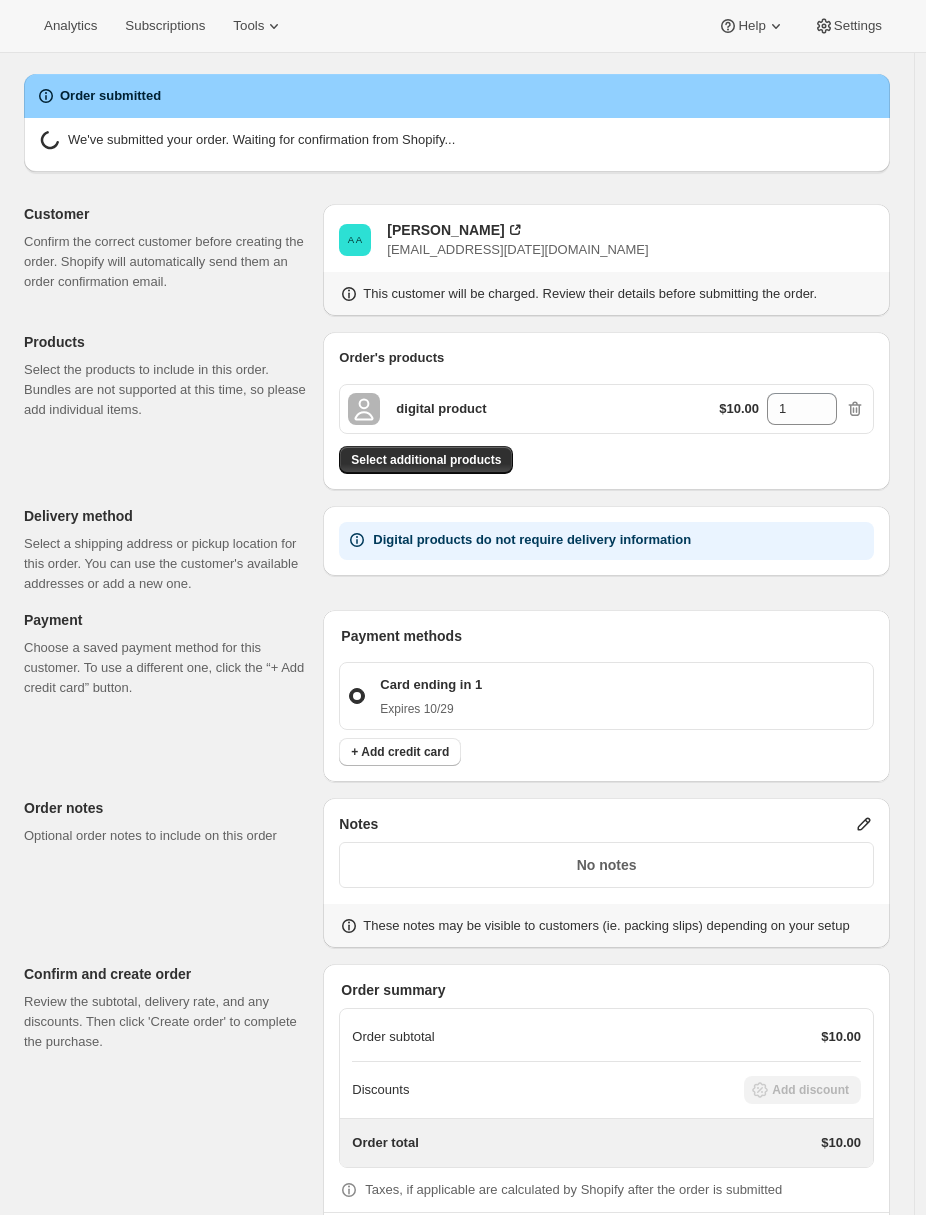 scroll, scrollTop: 0, scrollLeft: 0, axis: both 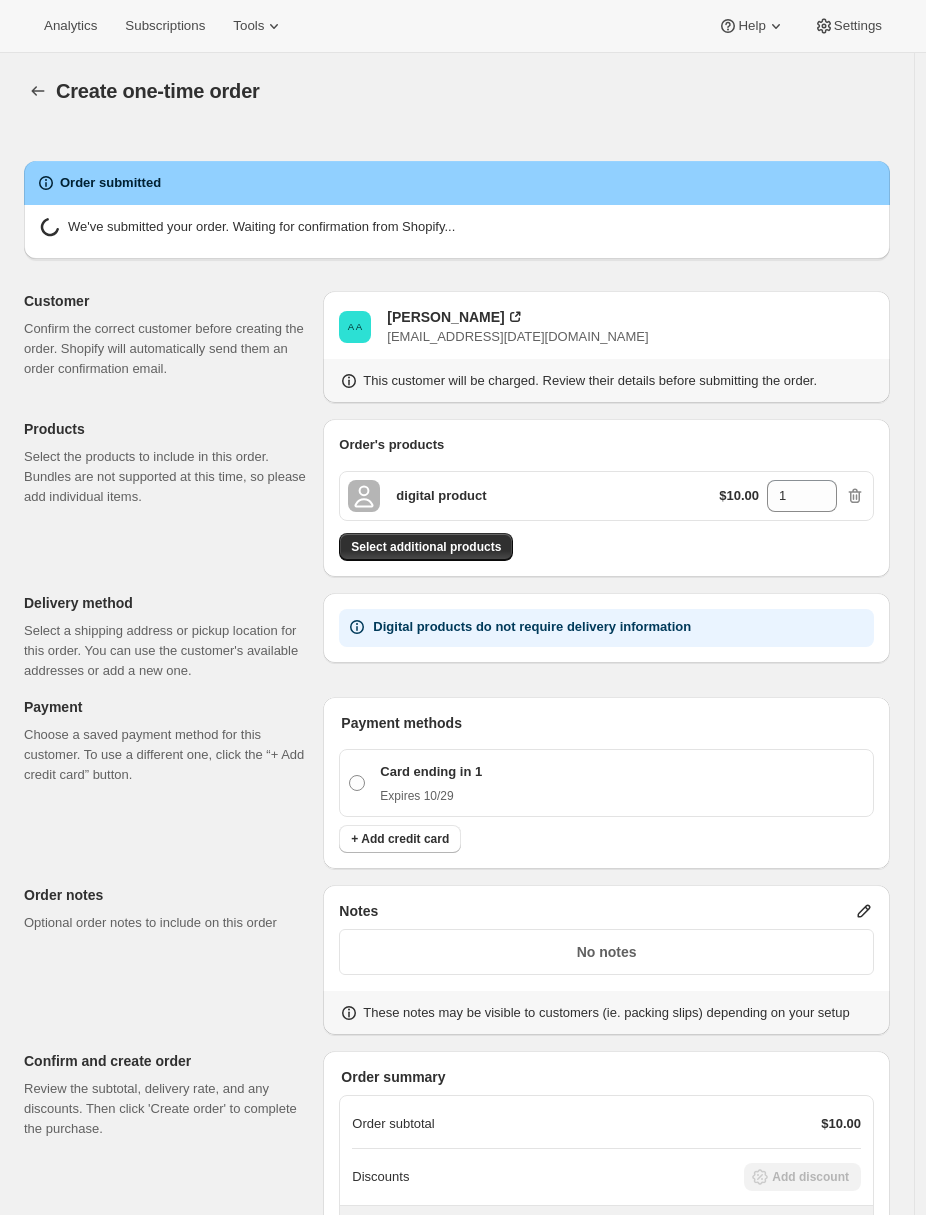 radio on "true" 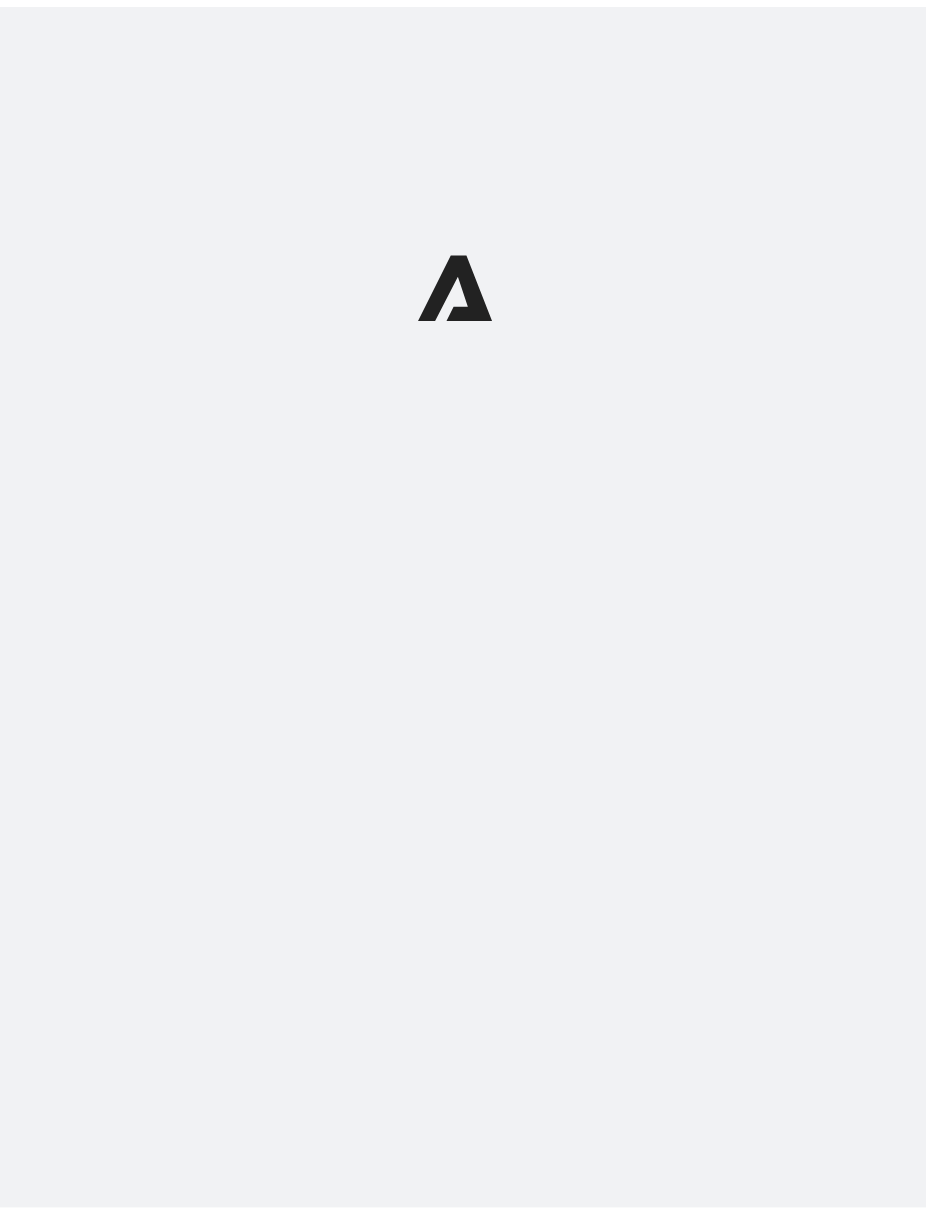 scroll, scrollTop: 0, scrollLeft: 0, axis: both 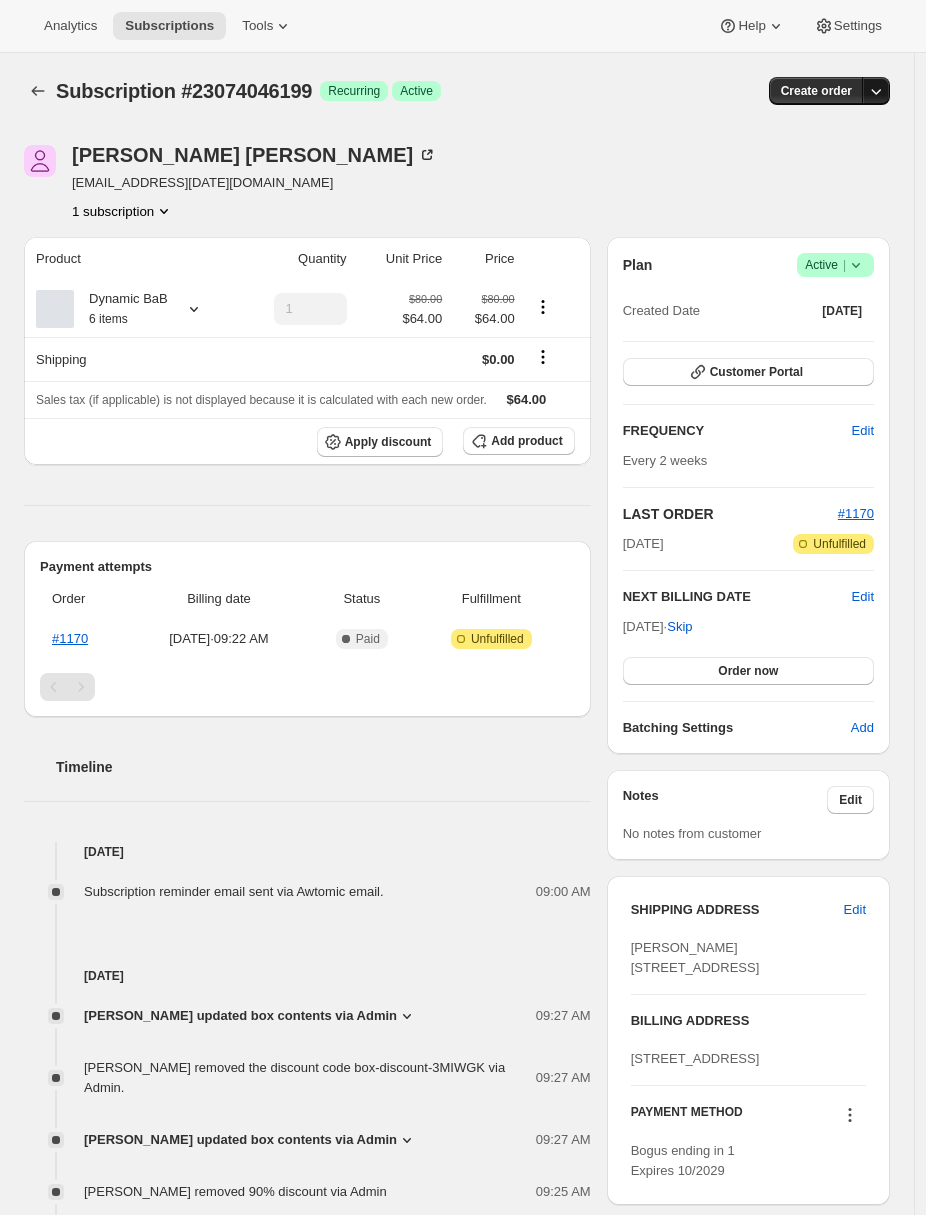 click 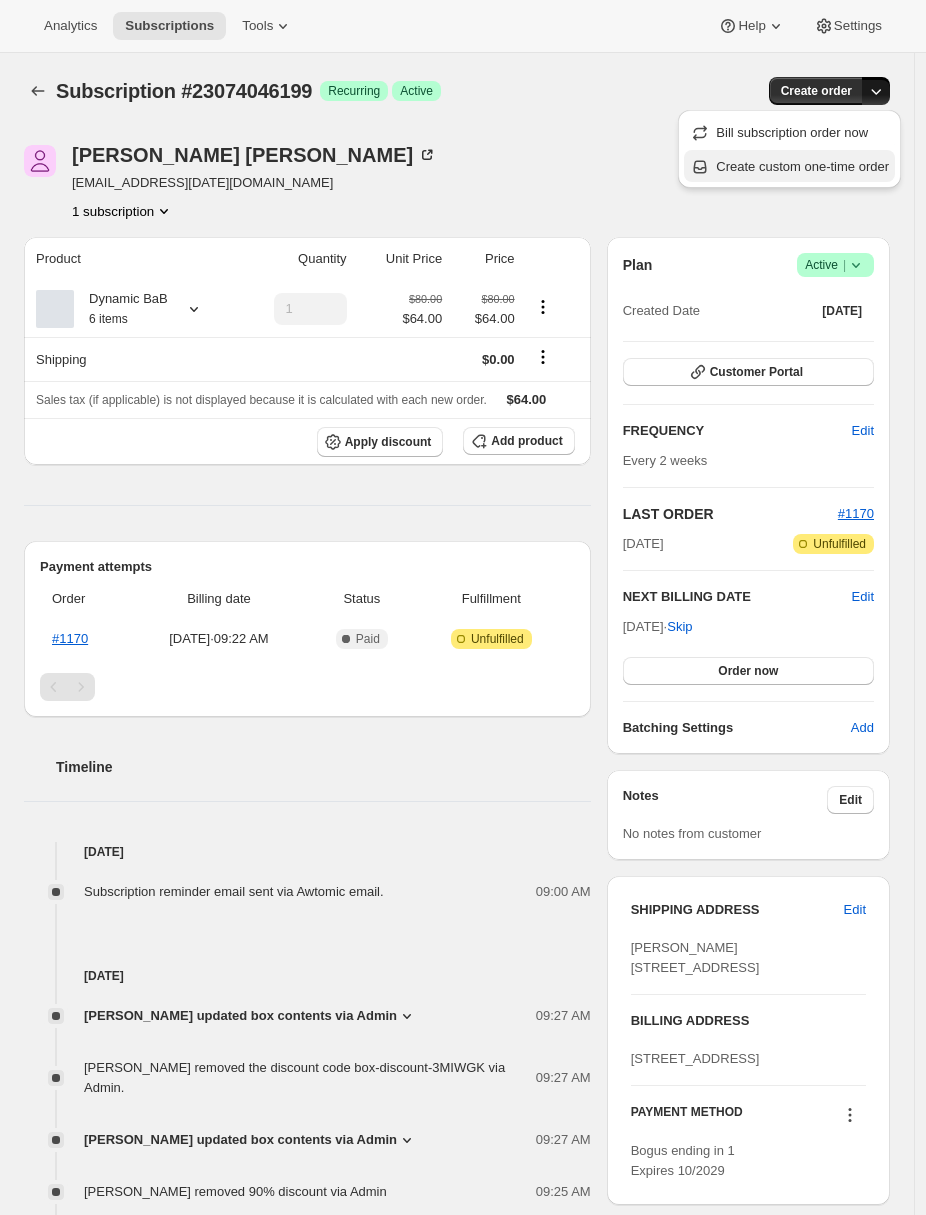 click on "Create custom one-time order" at bounding box center [802, 166] 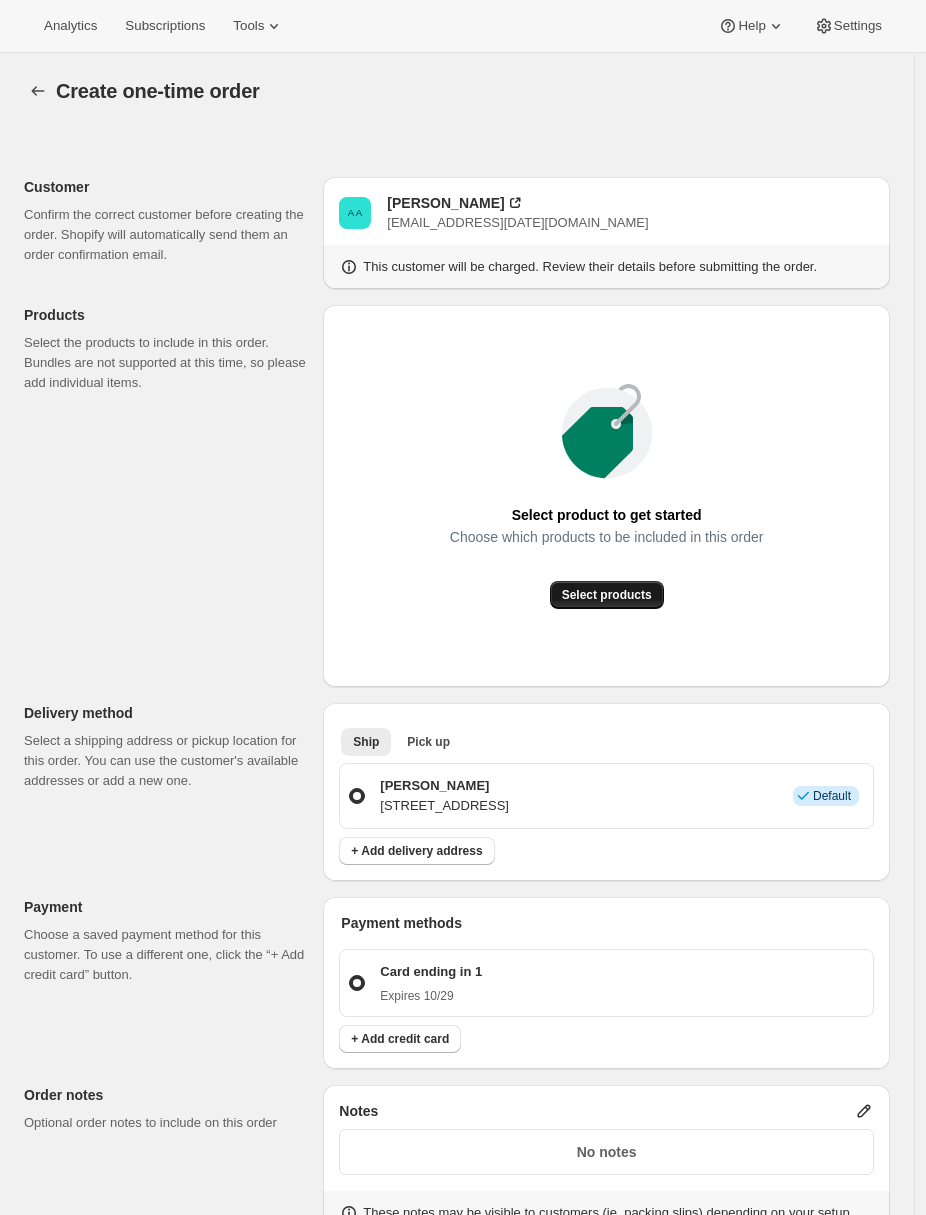 click on "Select products" at bounding box center (607, 595) 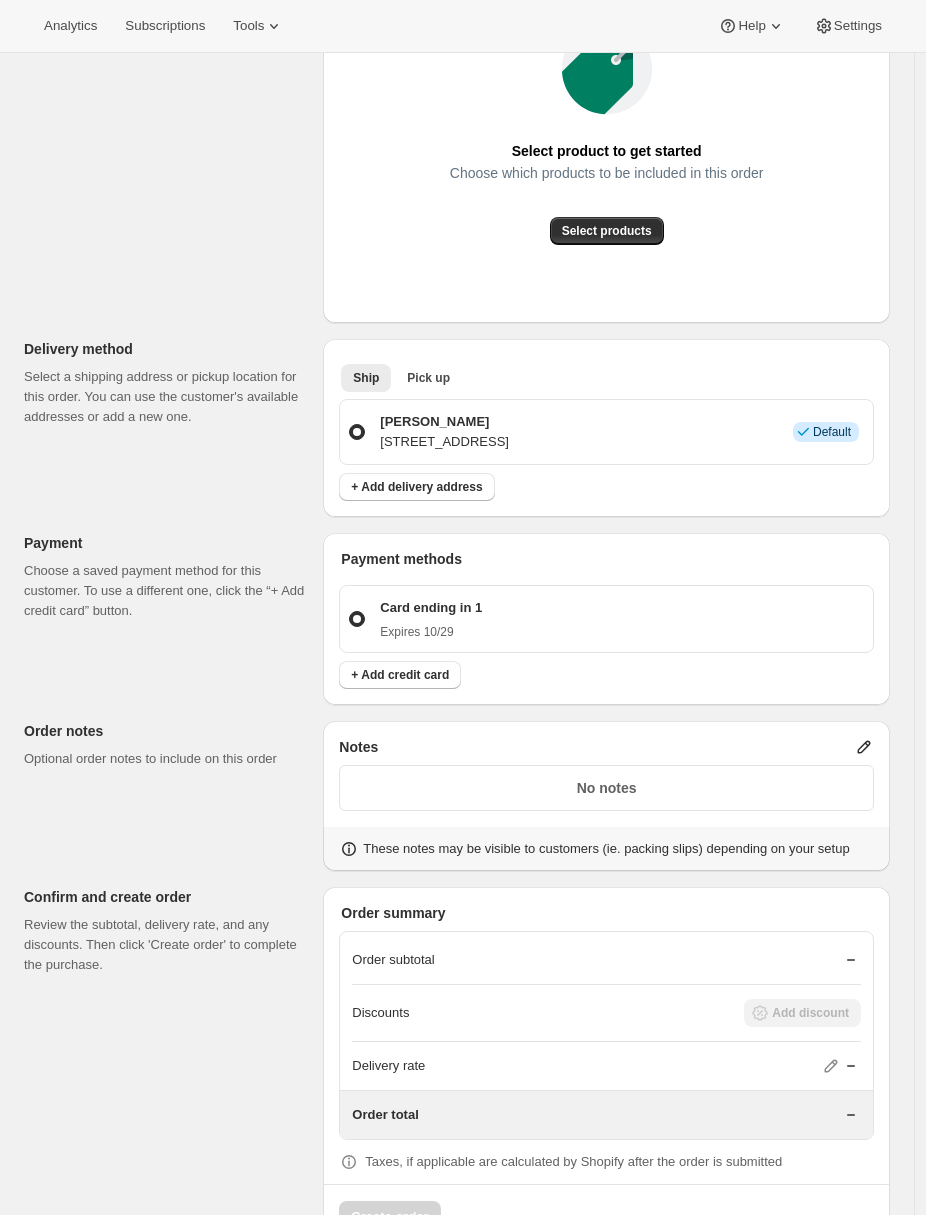 scroll, scrollTop: 154, scrollLeft: 0, axis: vertical 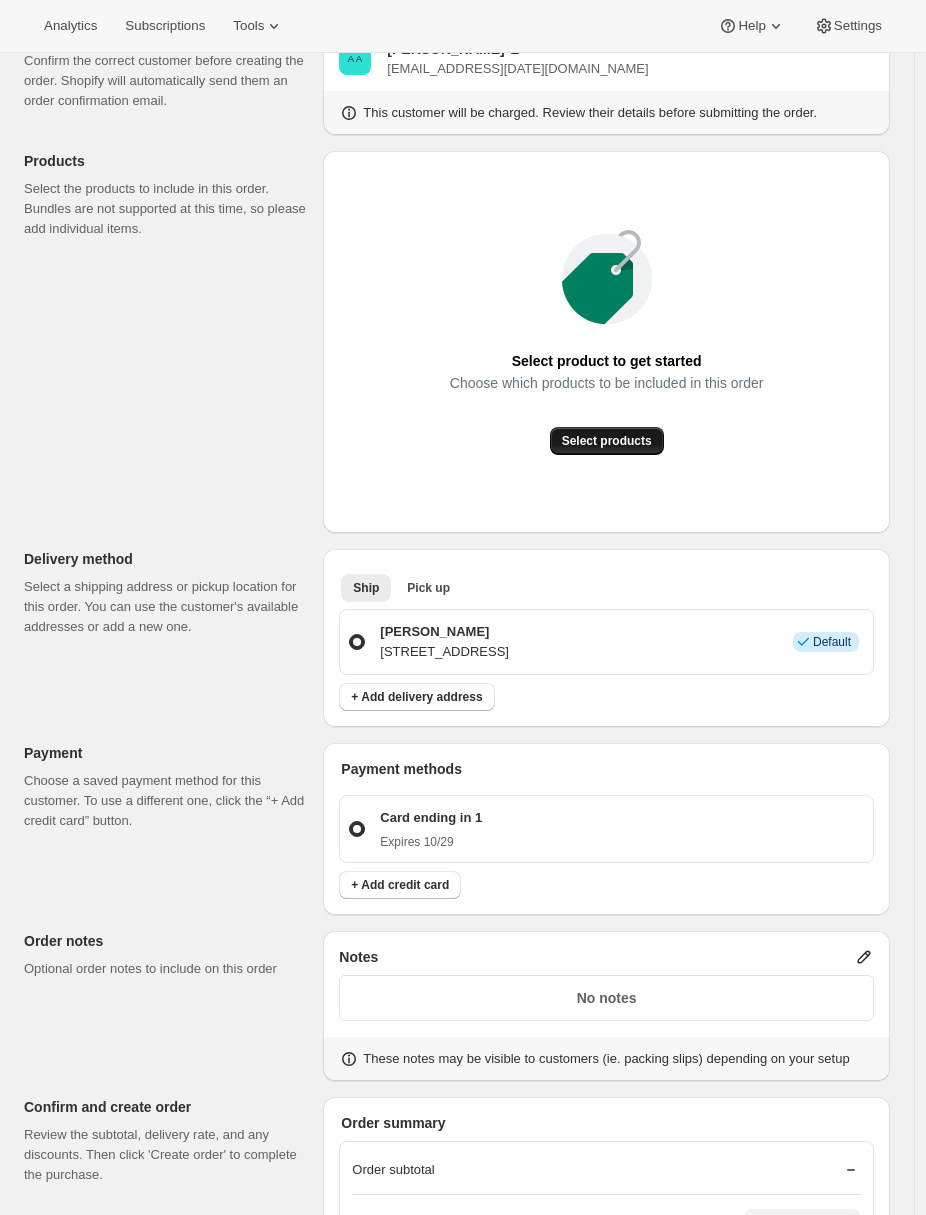click on "Select products" at bounding box center (607, 441) 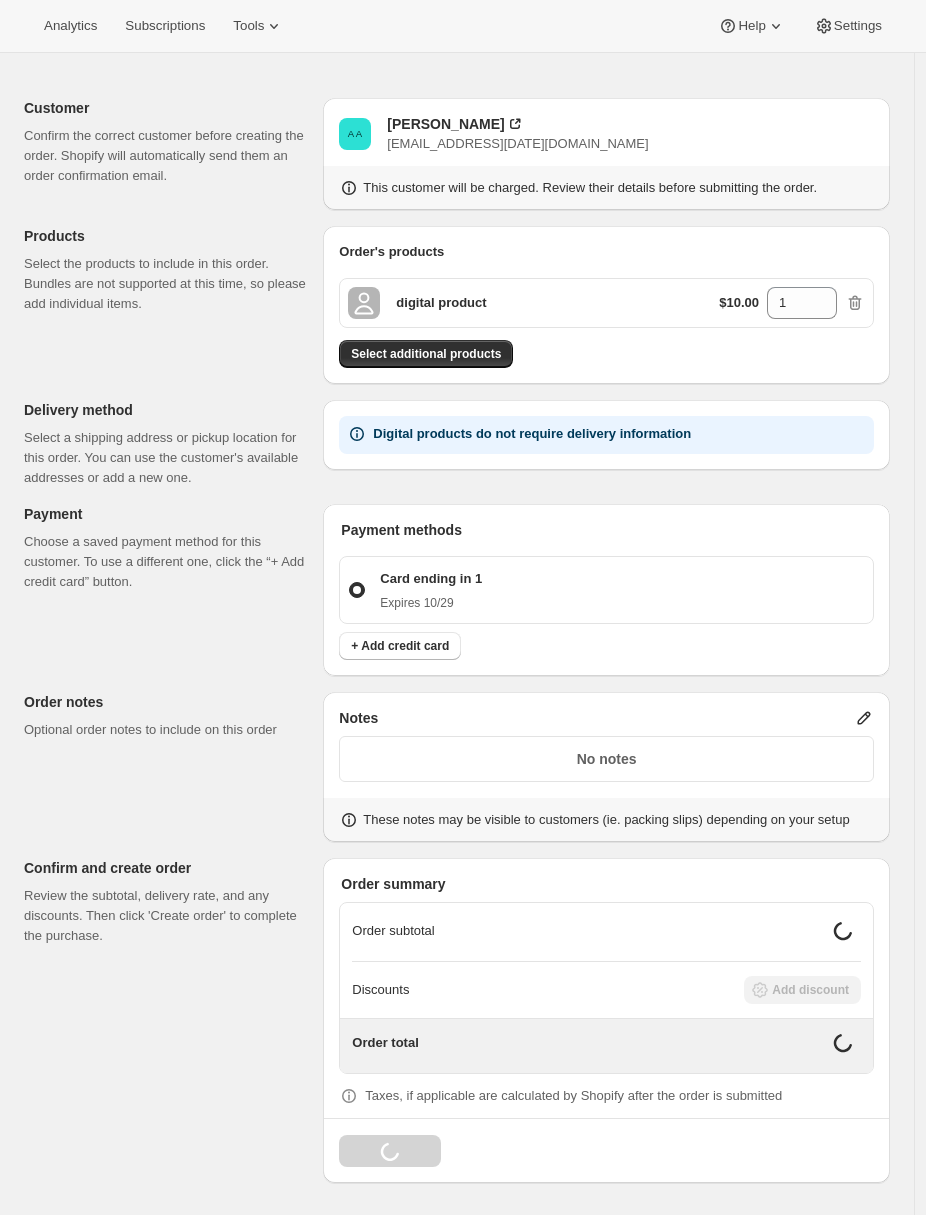 scroll, scrollTop: 87, scrollLeft: 0, axis: vertical 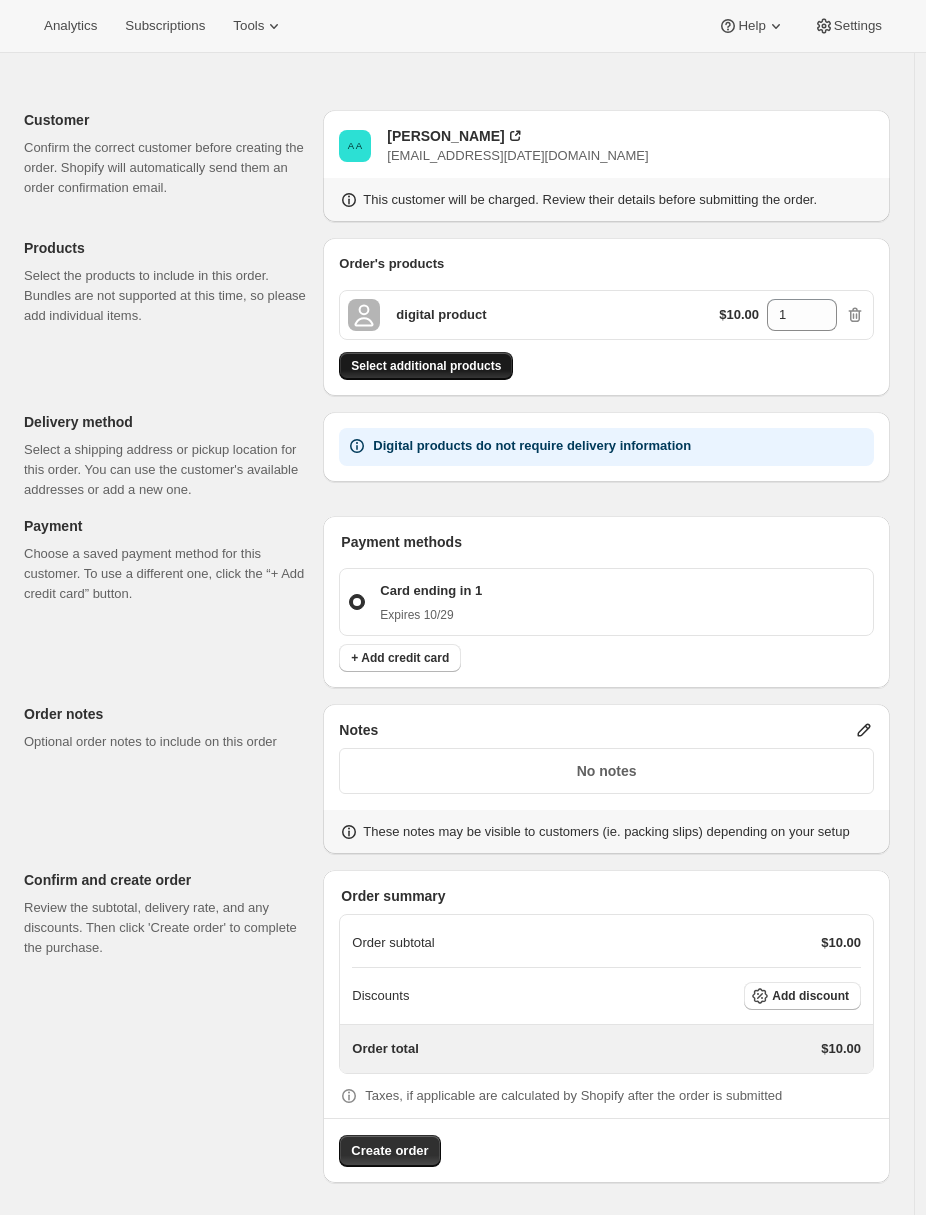 click on "Select additional products" at bounding box center (426, 366) 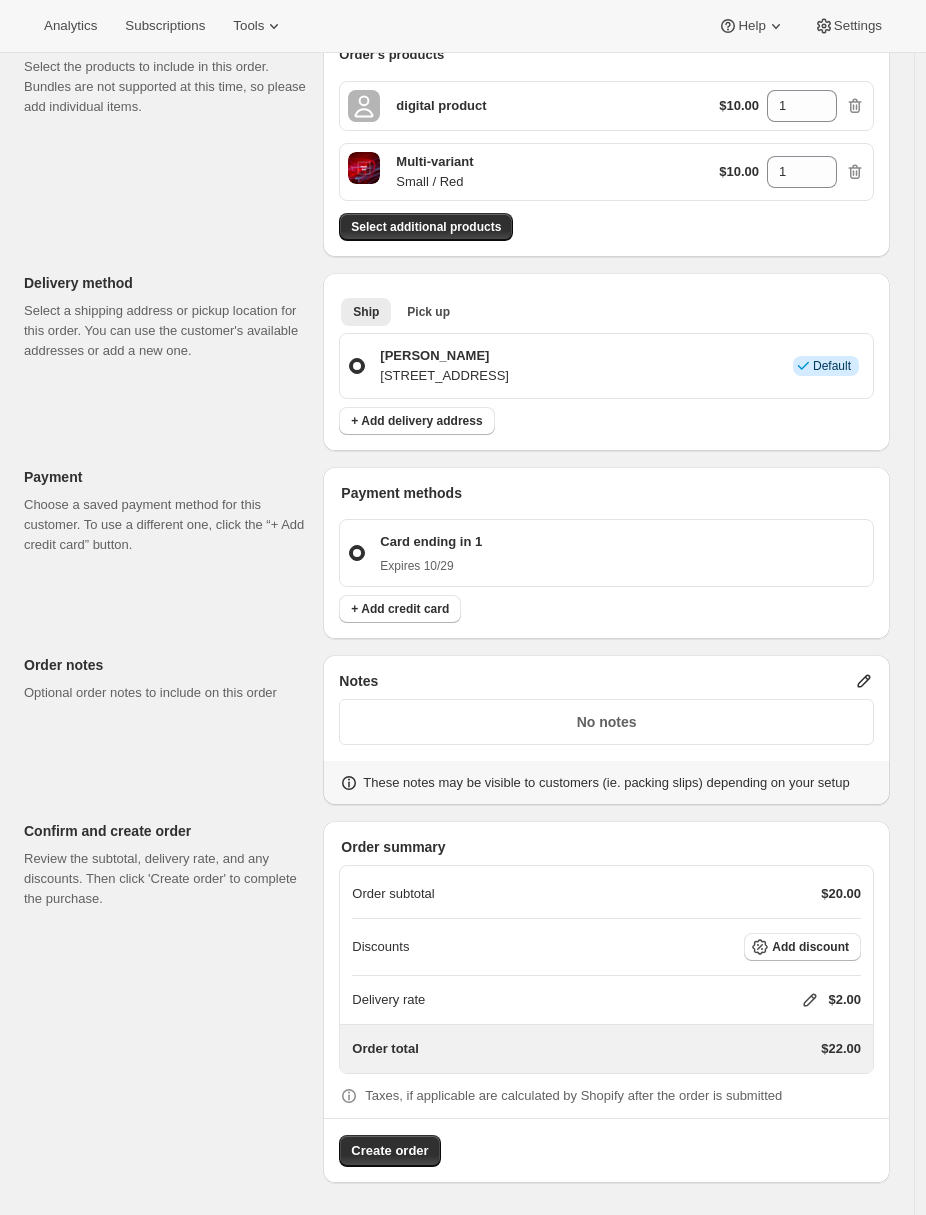 scroll, scrollTop: 296, scrollLeft: 0, axis: vertical 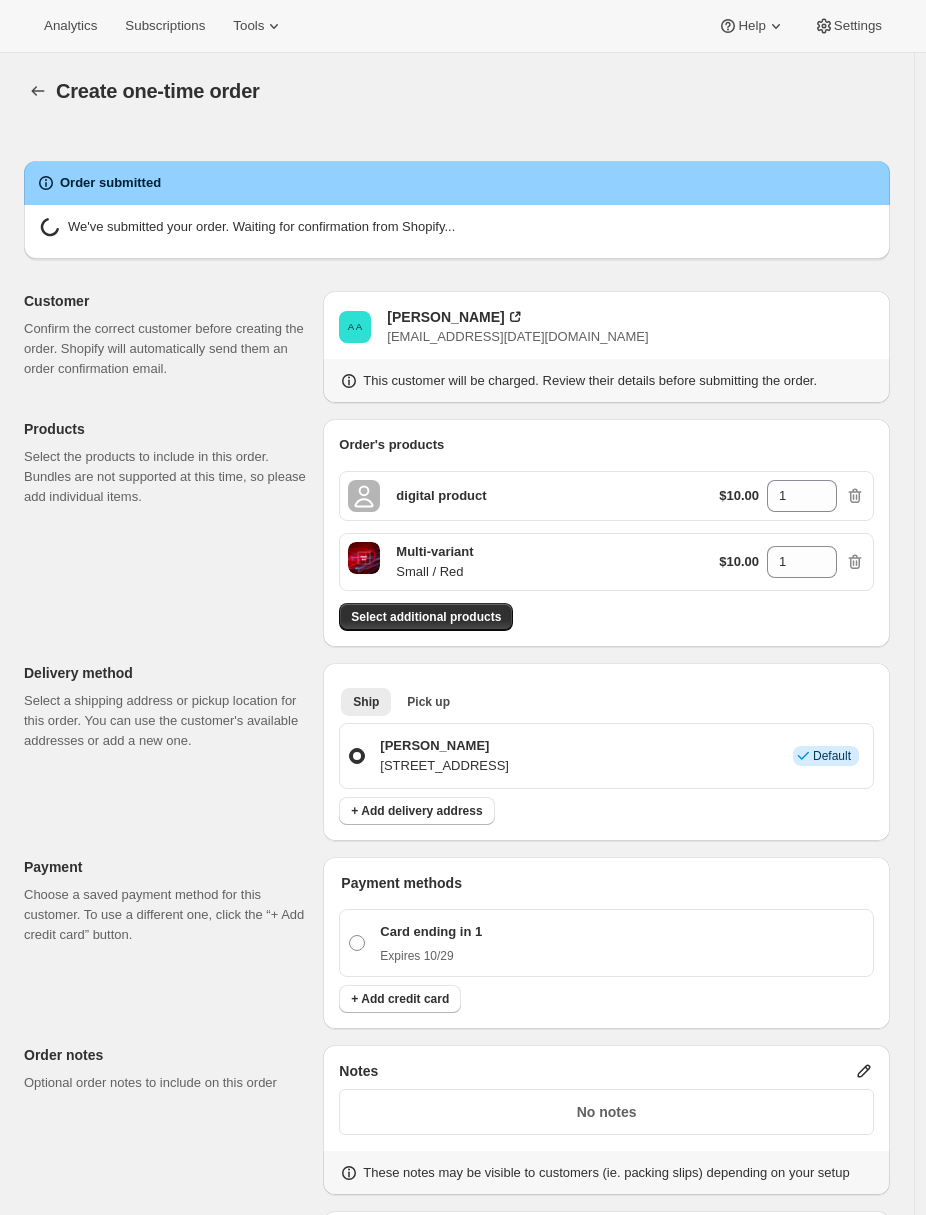 radio on "true" 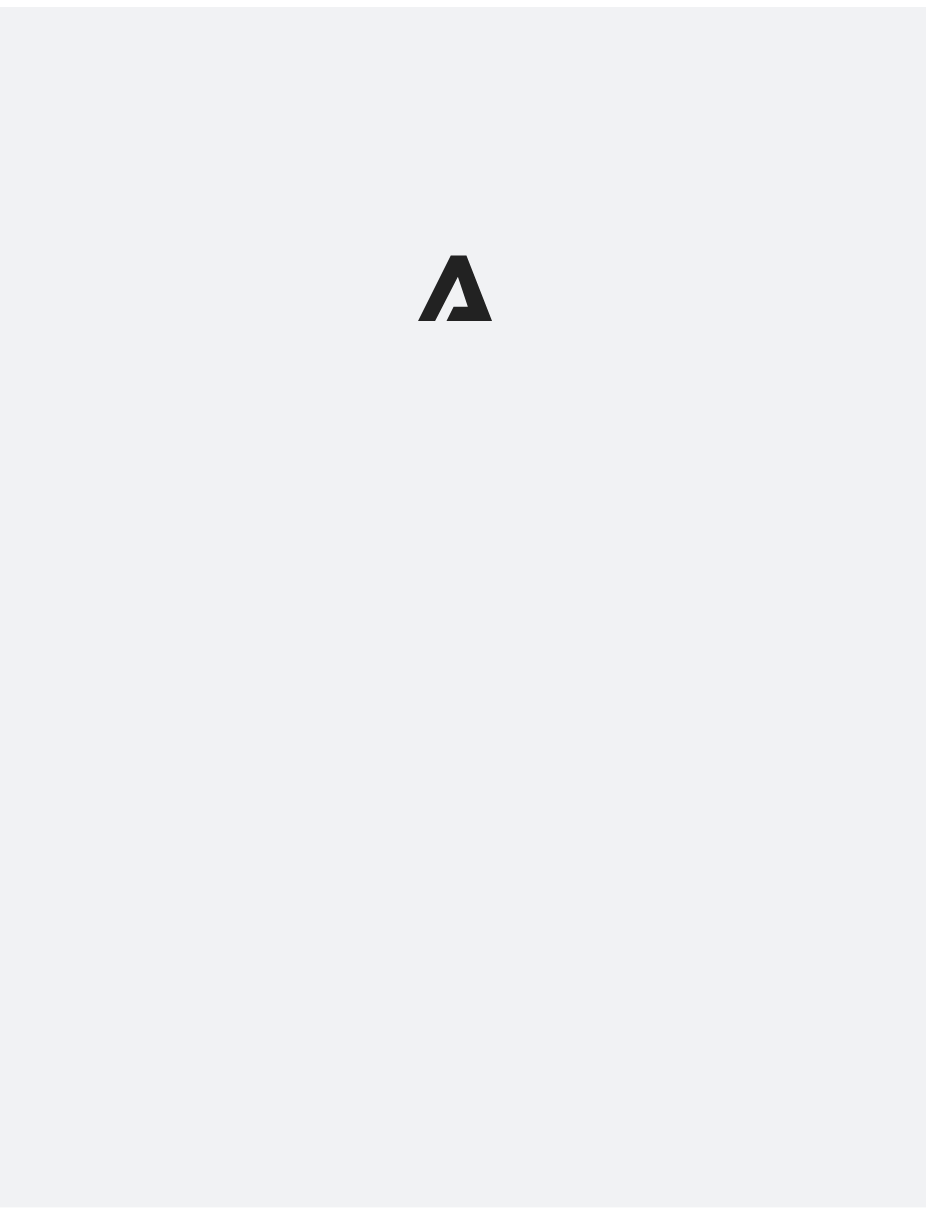 scroll, scrollTop: 0, scrollLeft: 0, axis: both 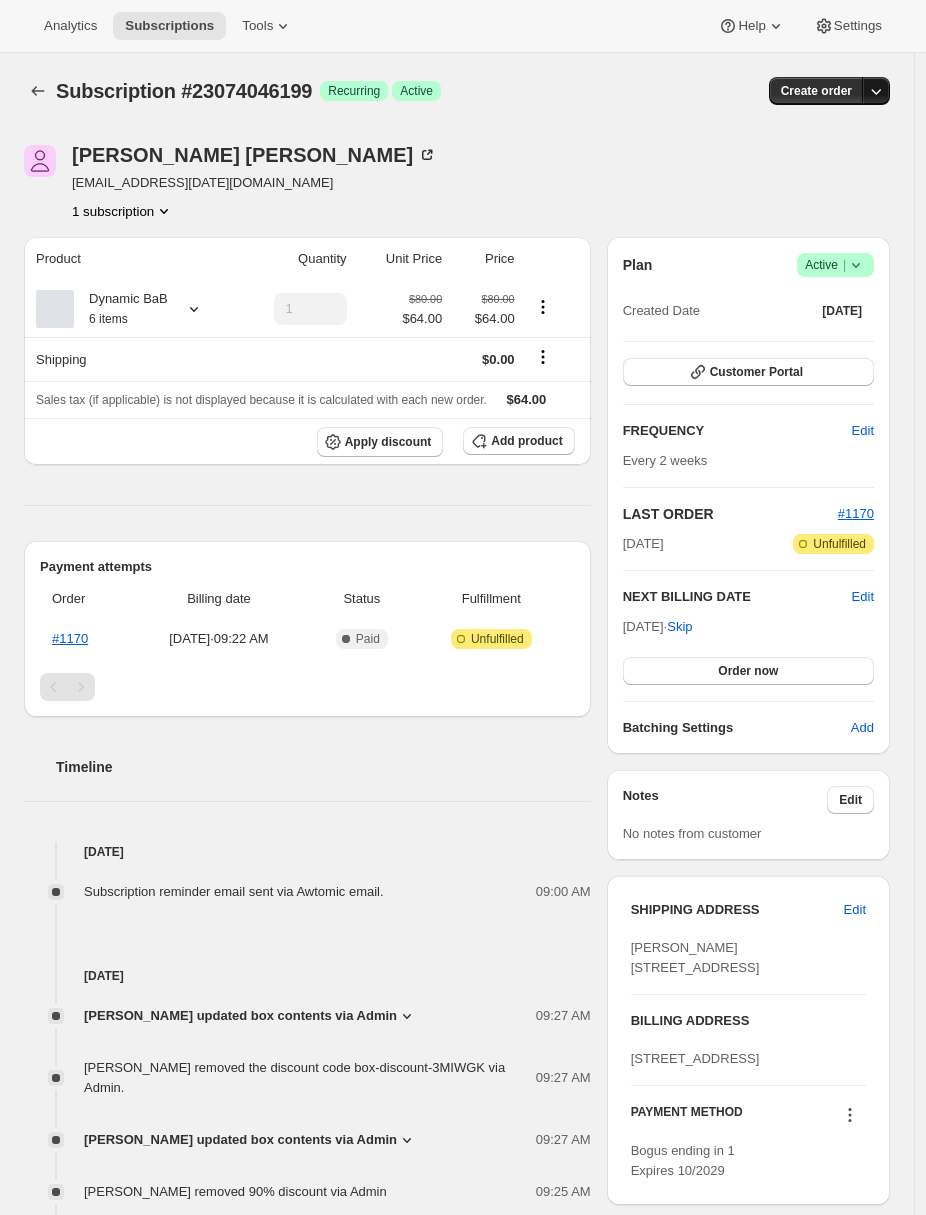 click 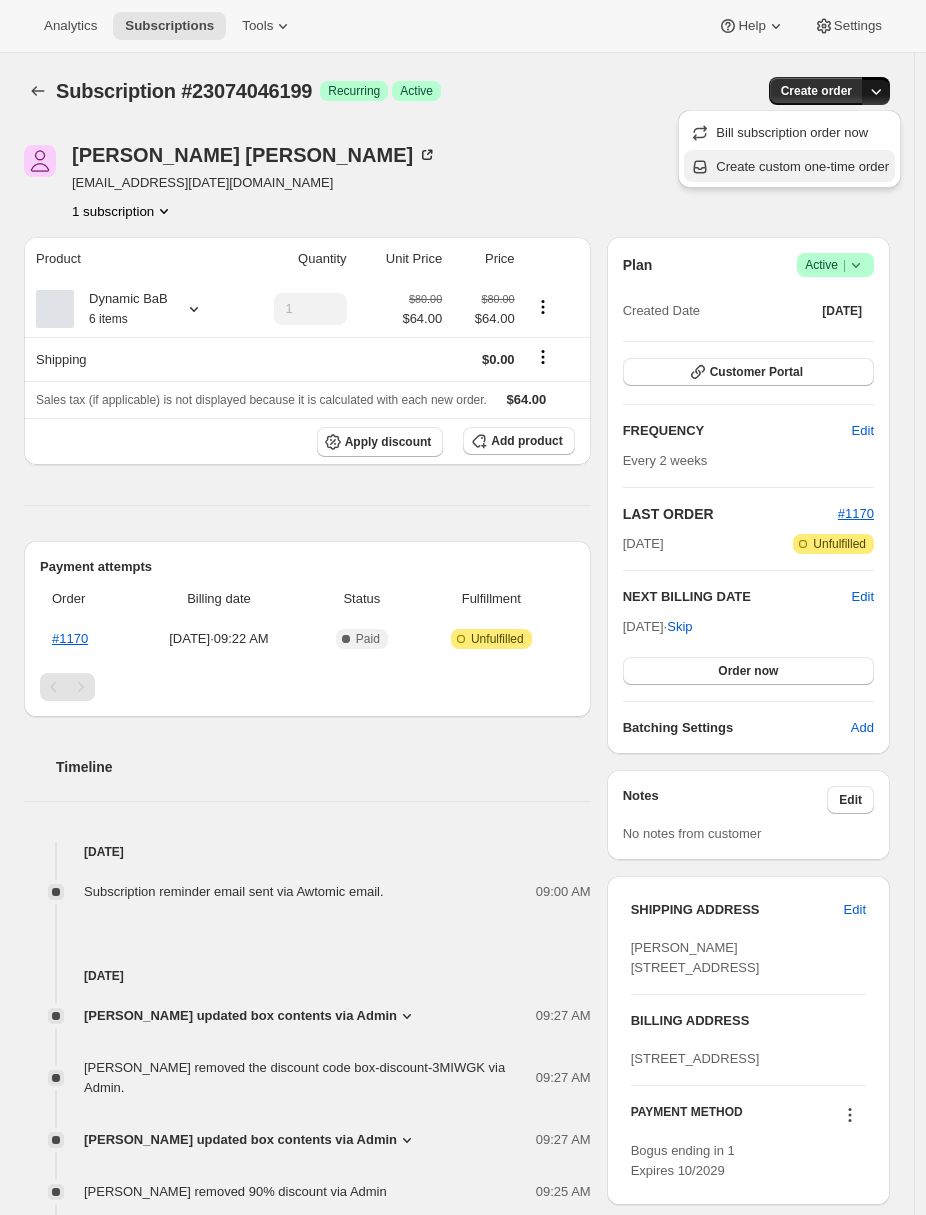 click on "Create custom one-time order" at bounding box center (802, 166) 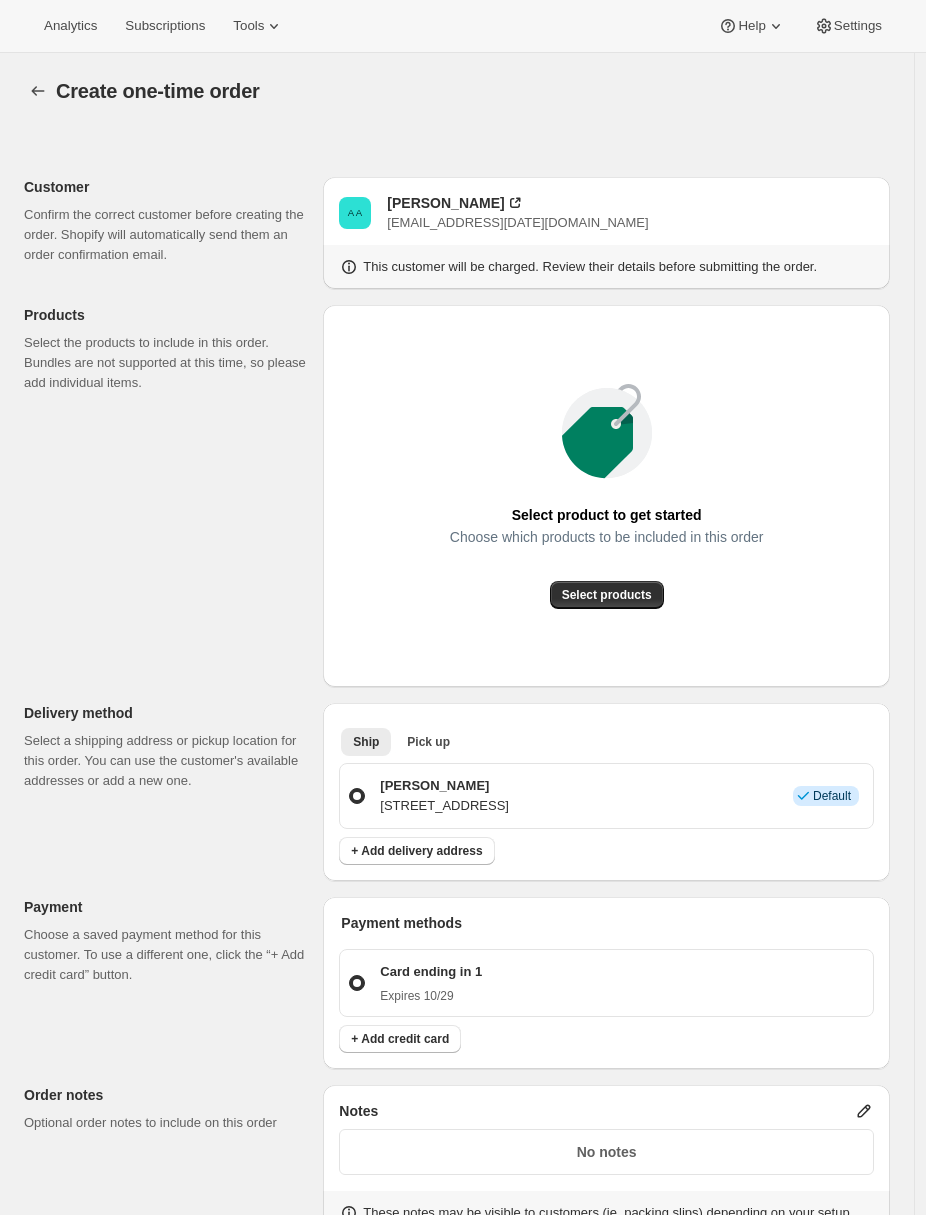 scroll, scrollTop: 25, scrollLeft: 0, axis: vertical 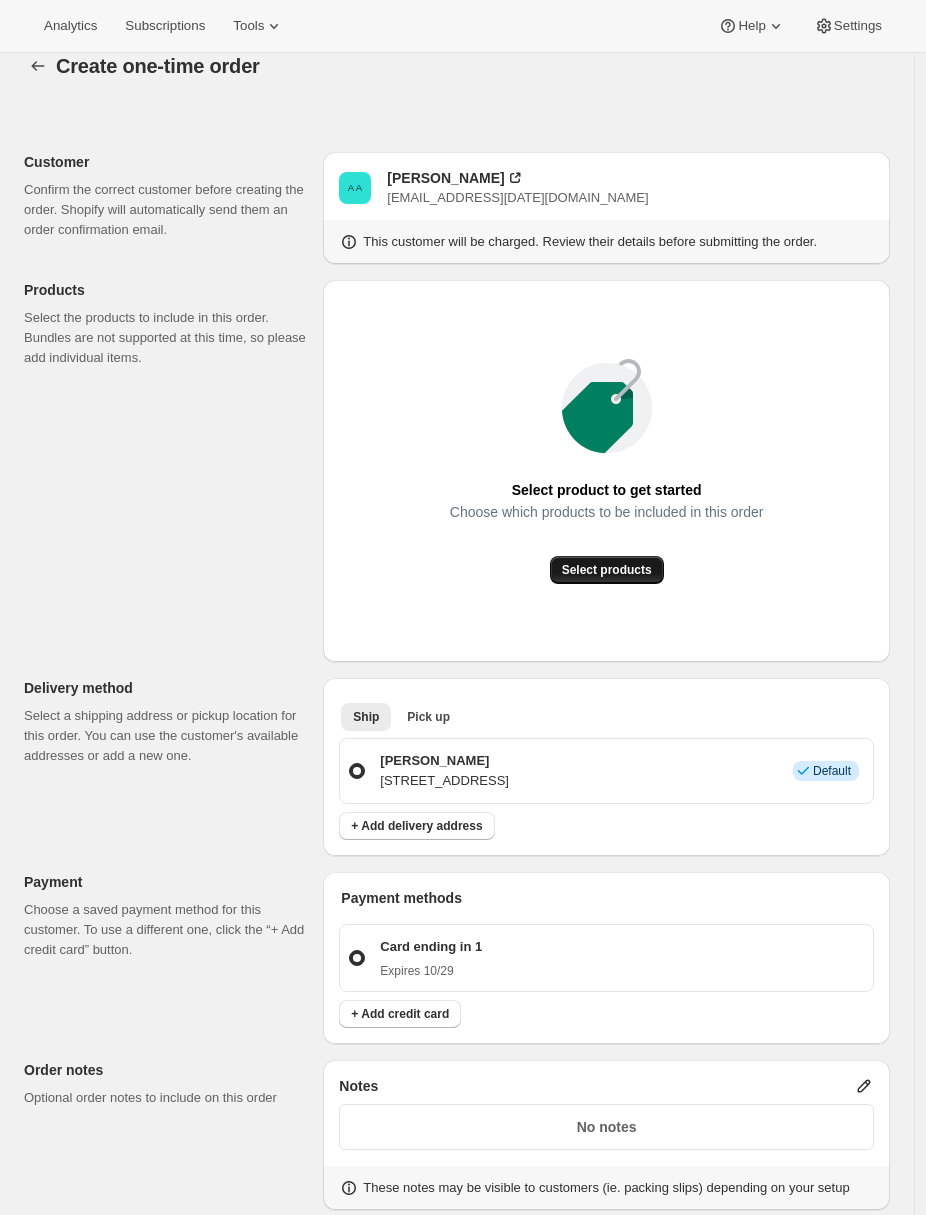 click on "Select products" at bounding box center (607, 570) 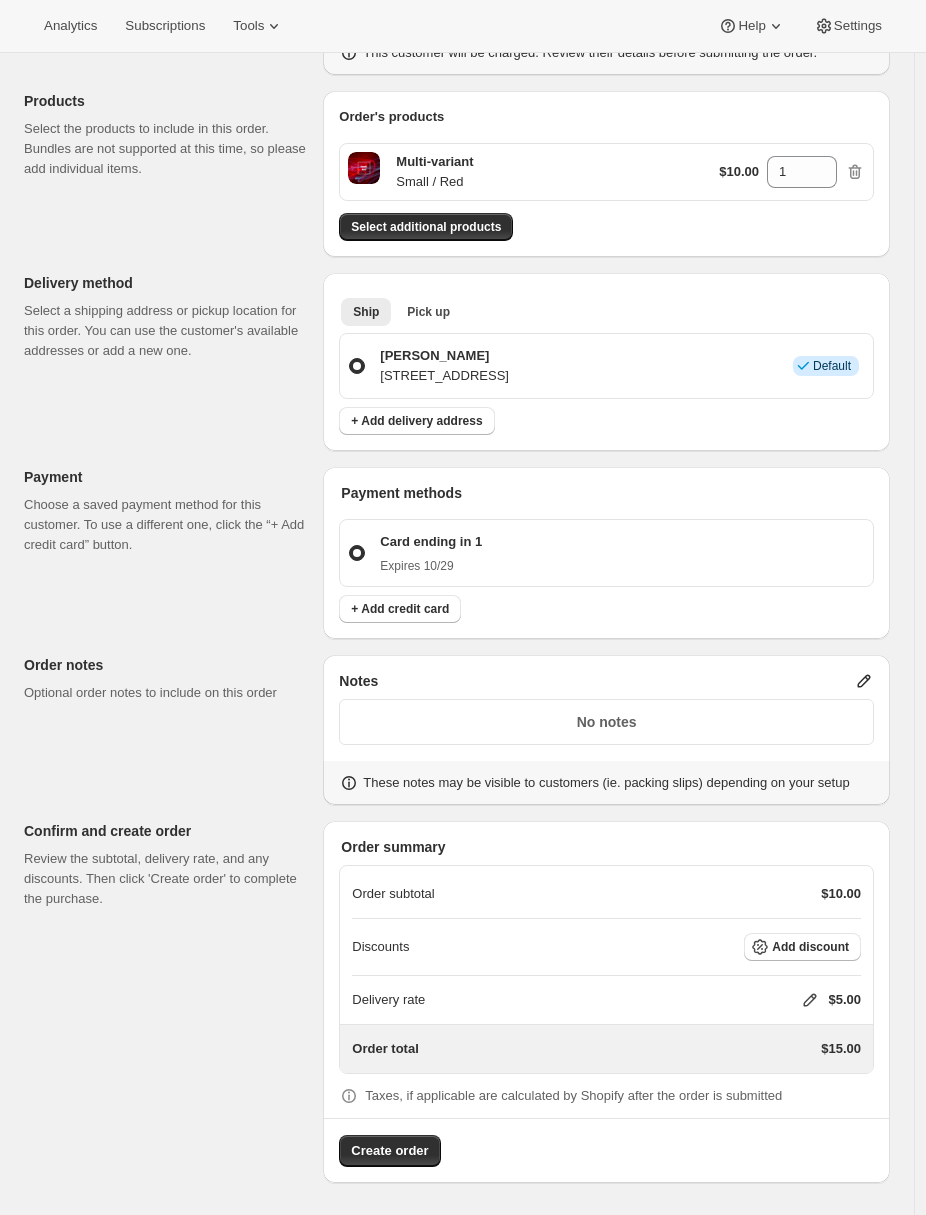 scroll, scrollTop: 0, scrollLeft: 0, axis: both 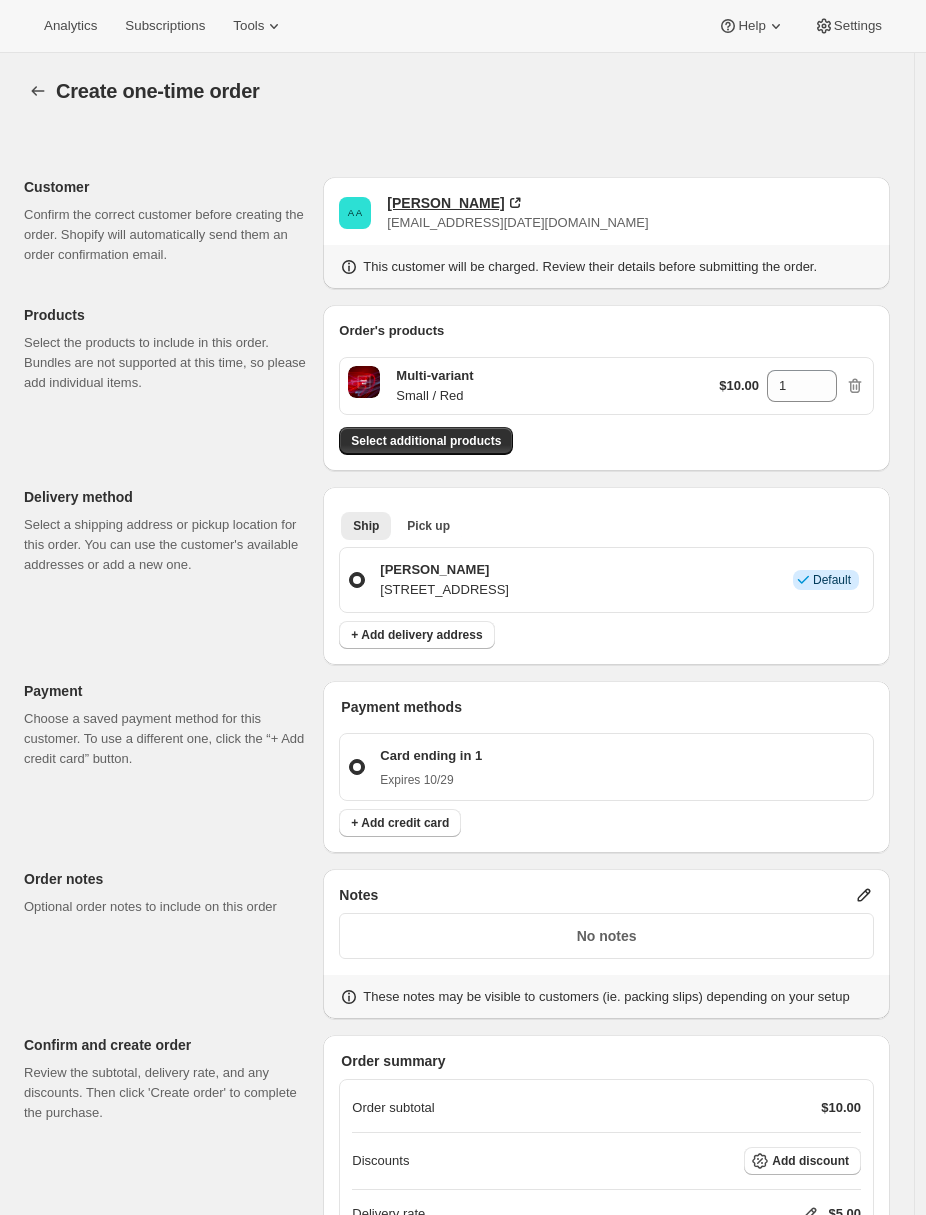 click on "[PERSON_NAME]" at bounding box center [445, 203] 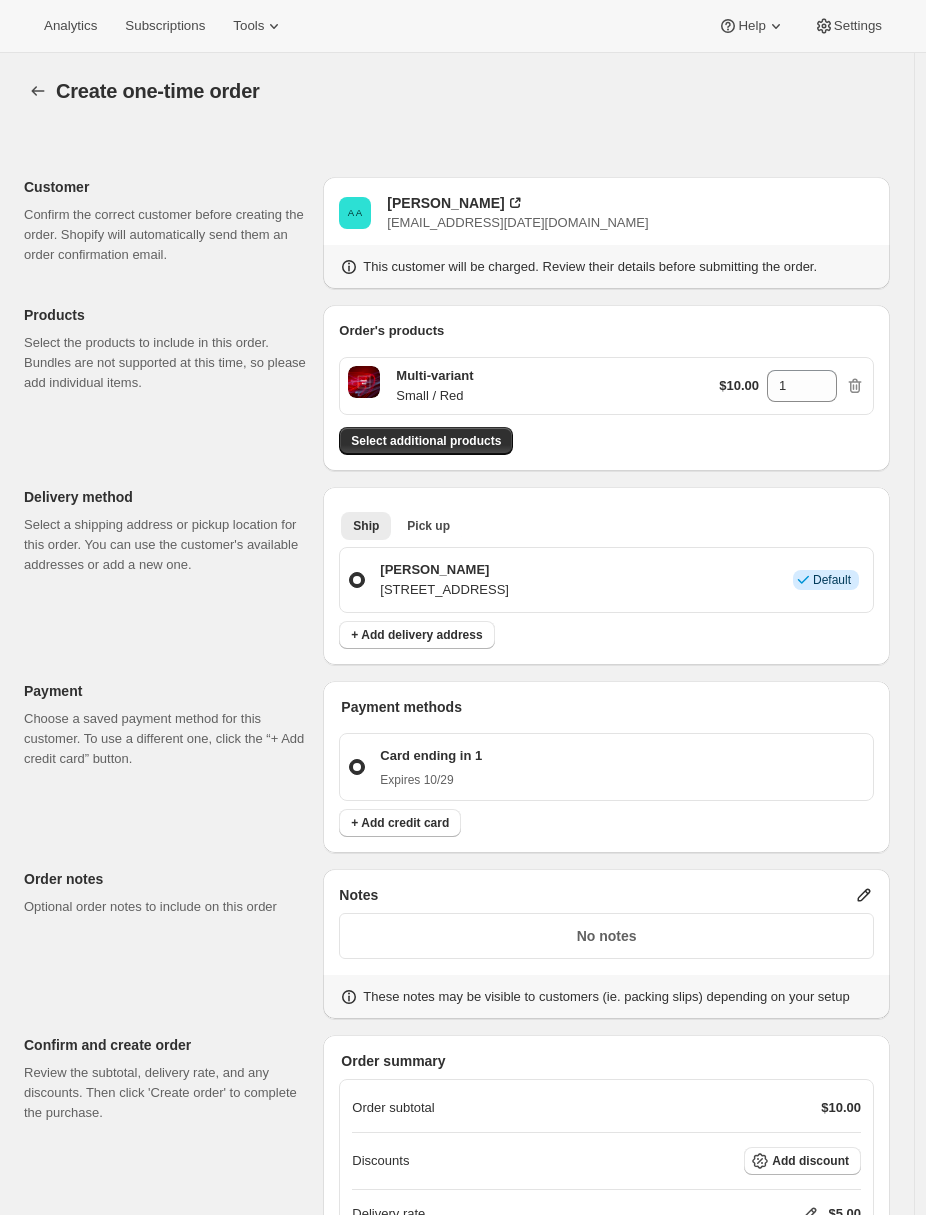 scroll, scrollTop: 234, scrollLeft: 0, axis: vertical 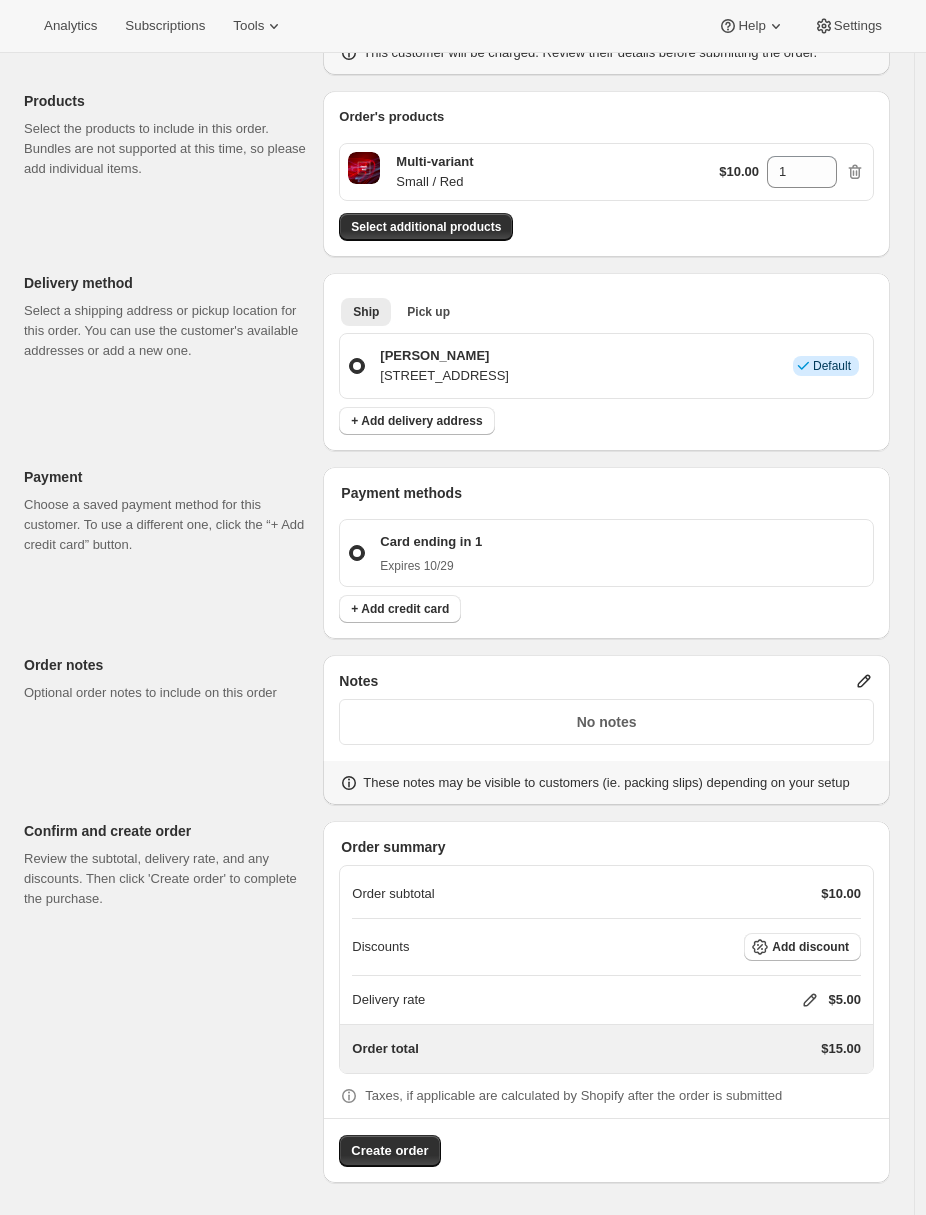 click on "Create order" at bounding box center [389, 1151] 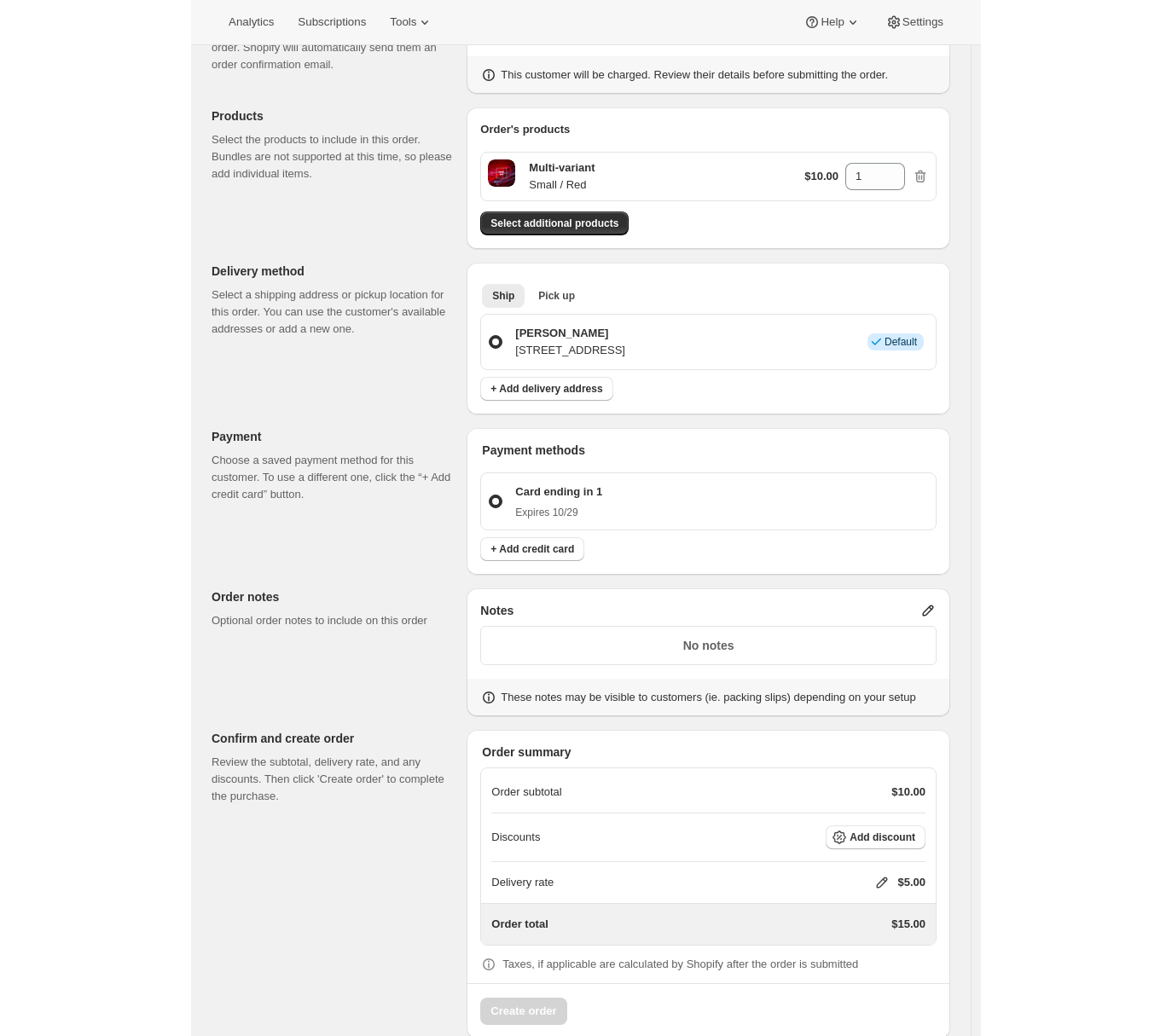 scroll, scrollTop: 0, scrollLeft: 0, axis: both 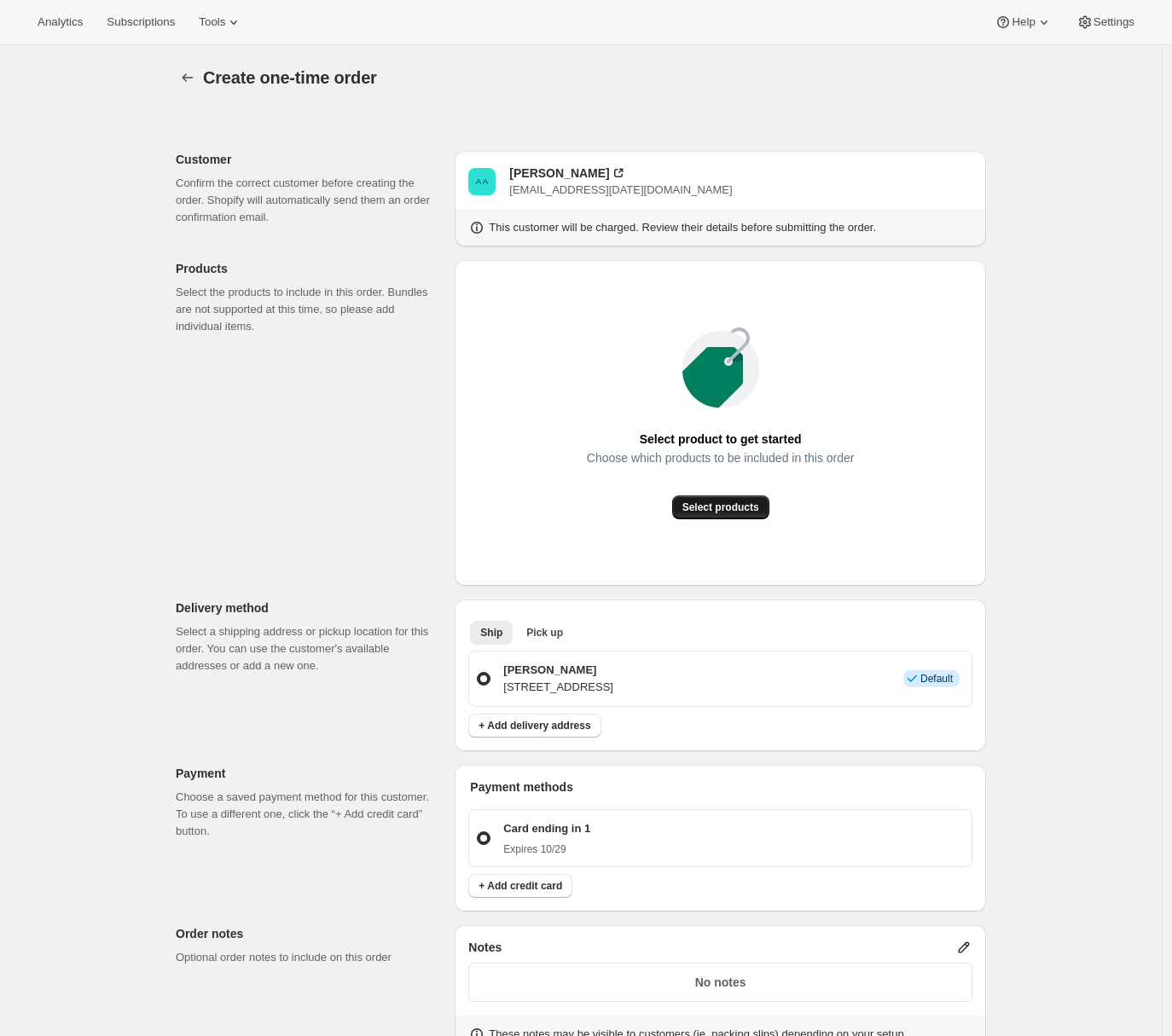 click on "Select products" at bounding box center (721, 507) 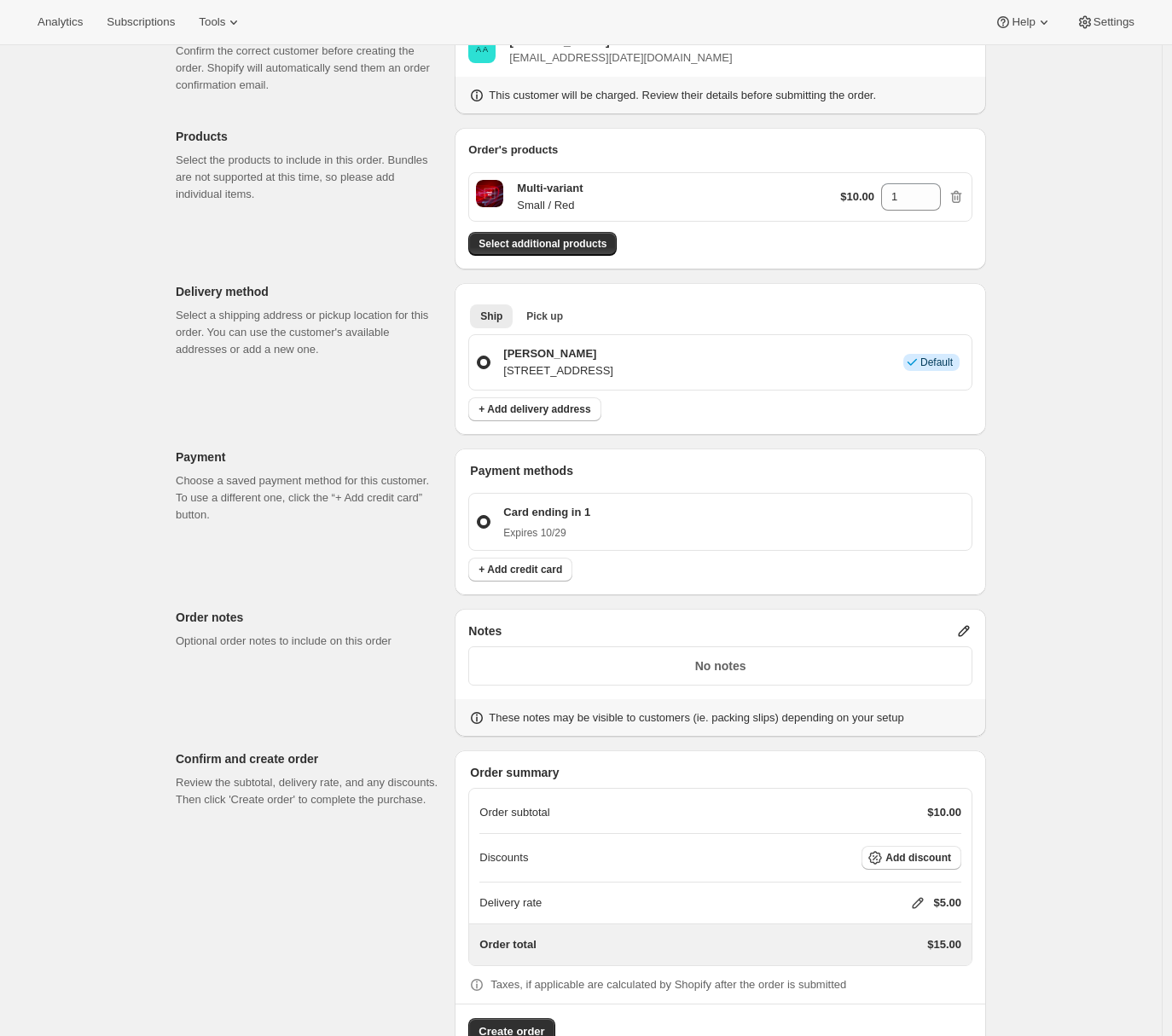 scroll, scrollTop: 182, scrollLeft: 0, axis: vertical 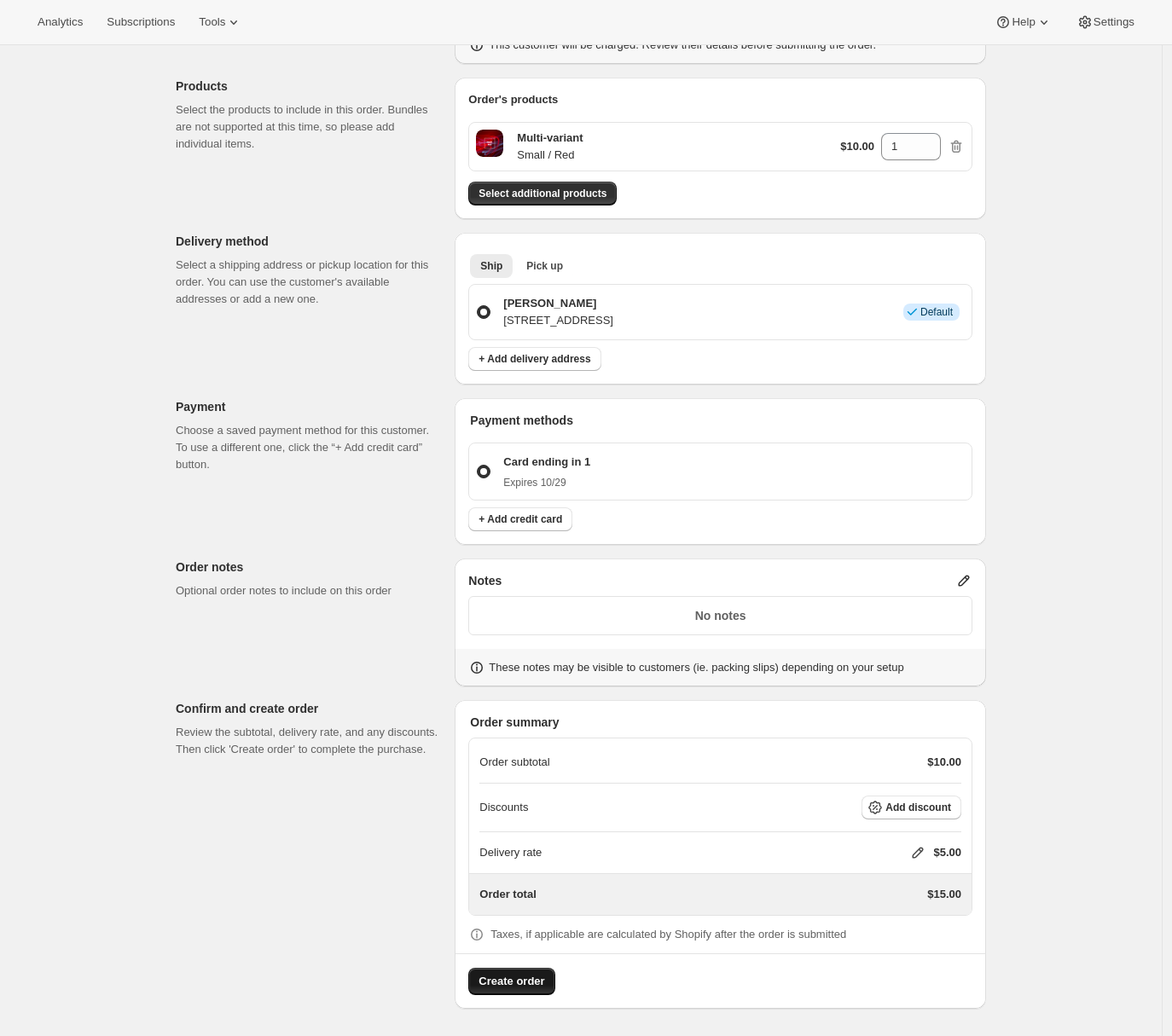 click on "Create order" at bounding box center (511, 981) 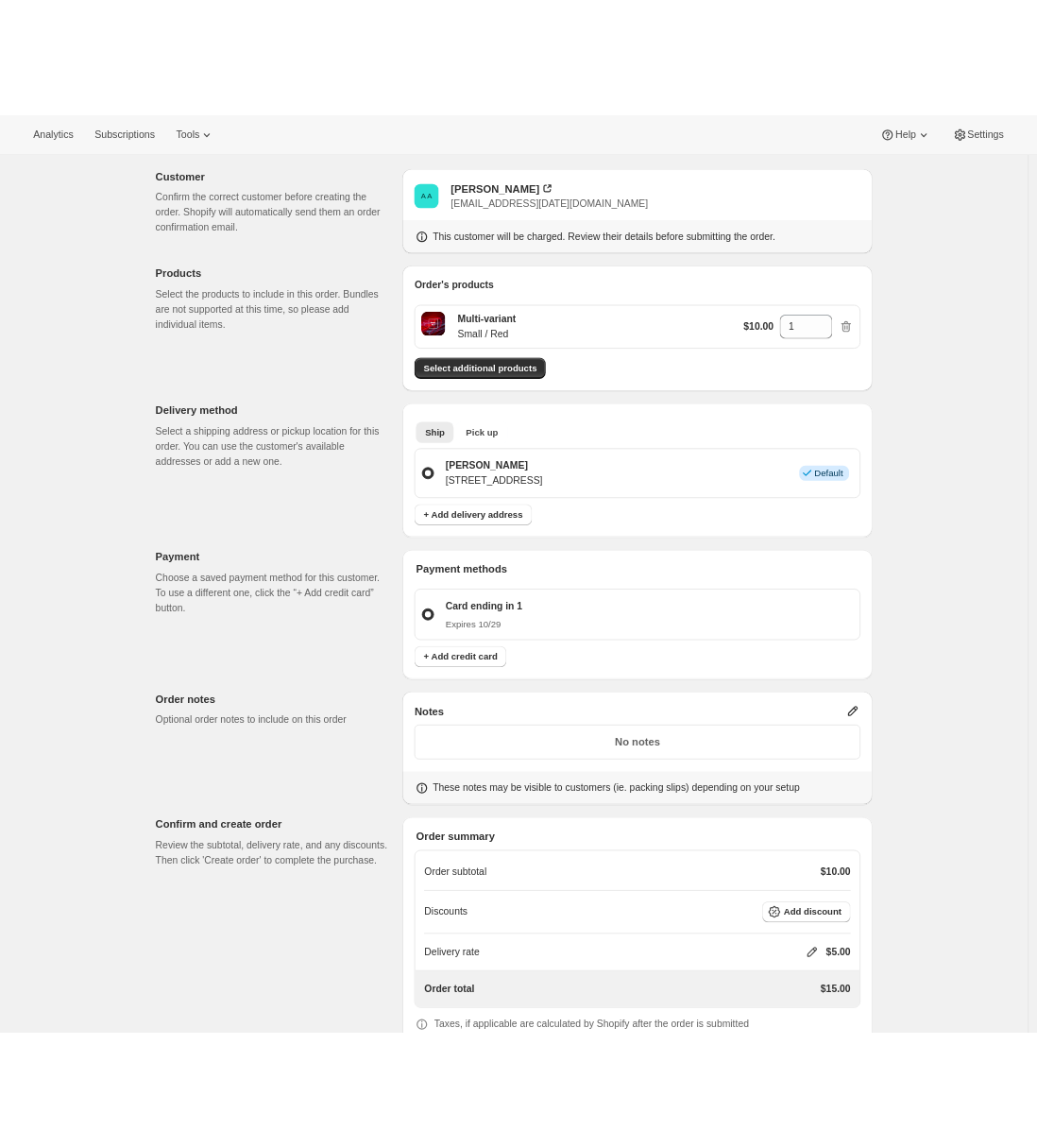 scroll, scrollTop: 0, scrollLeft: 0, axis: both 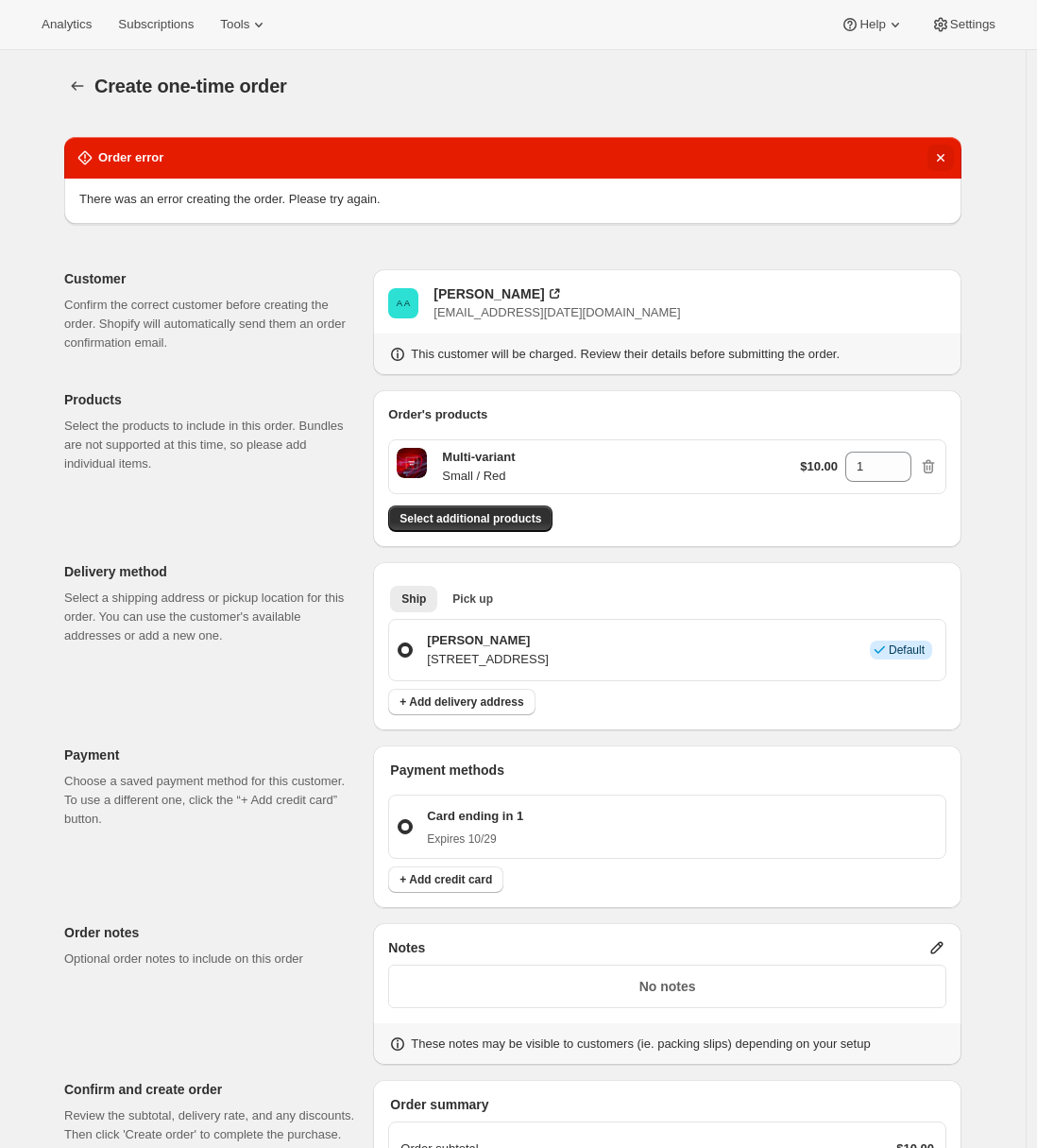 click 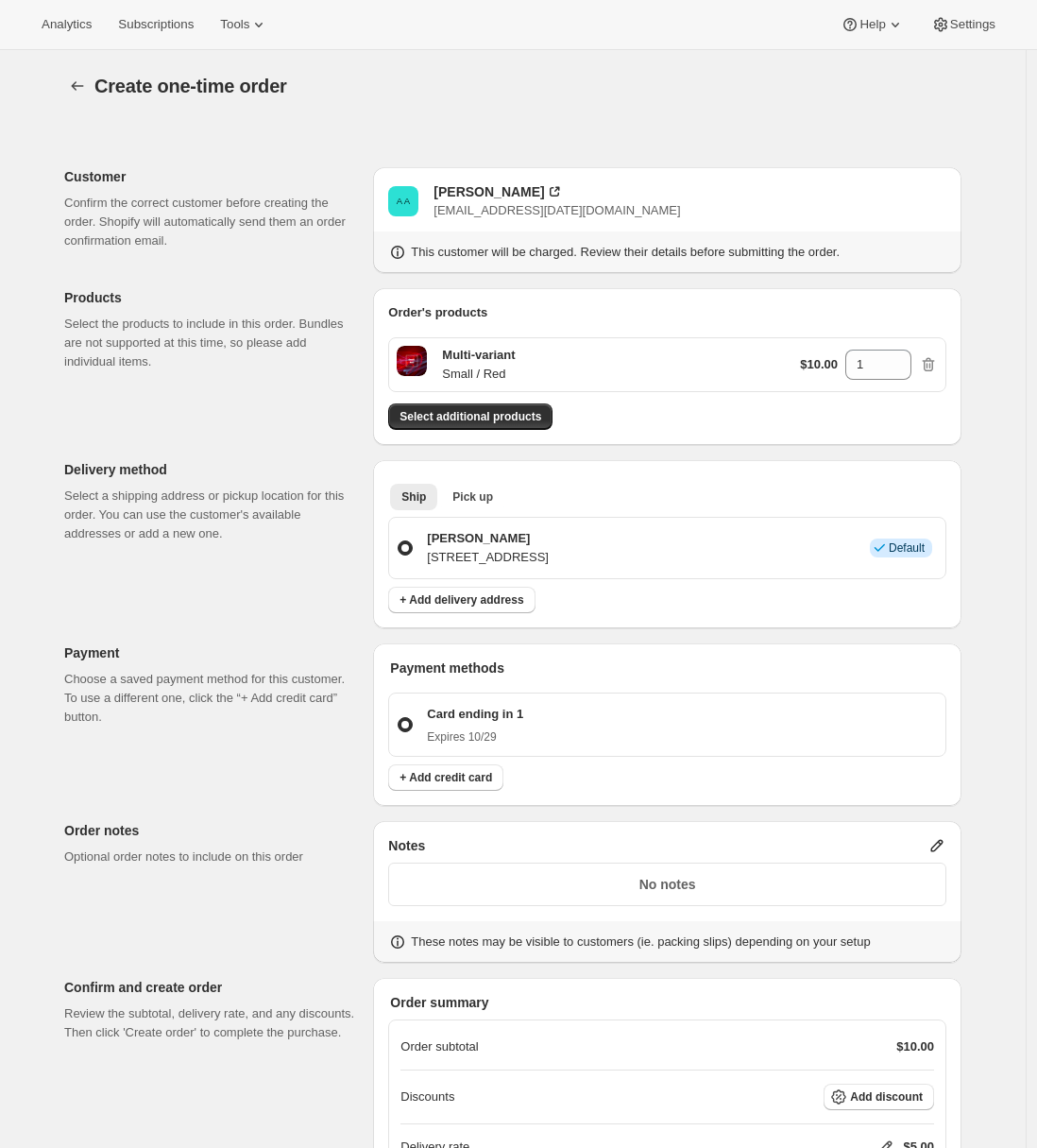 scroll, scrollTop: 202, scrollLeft: 0, axis: vertical 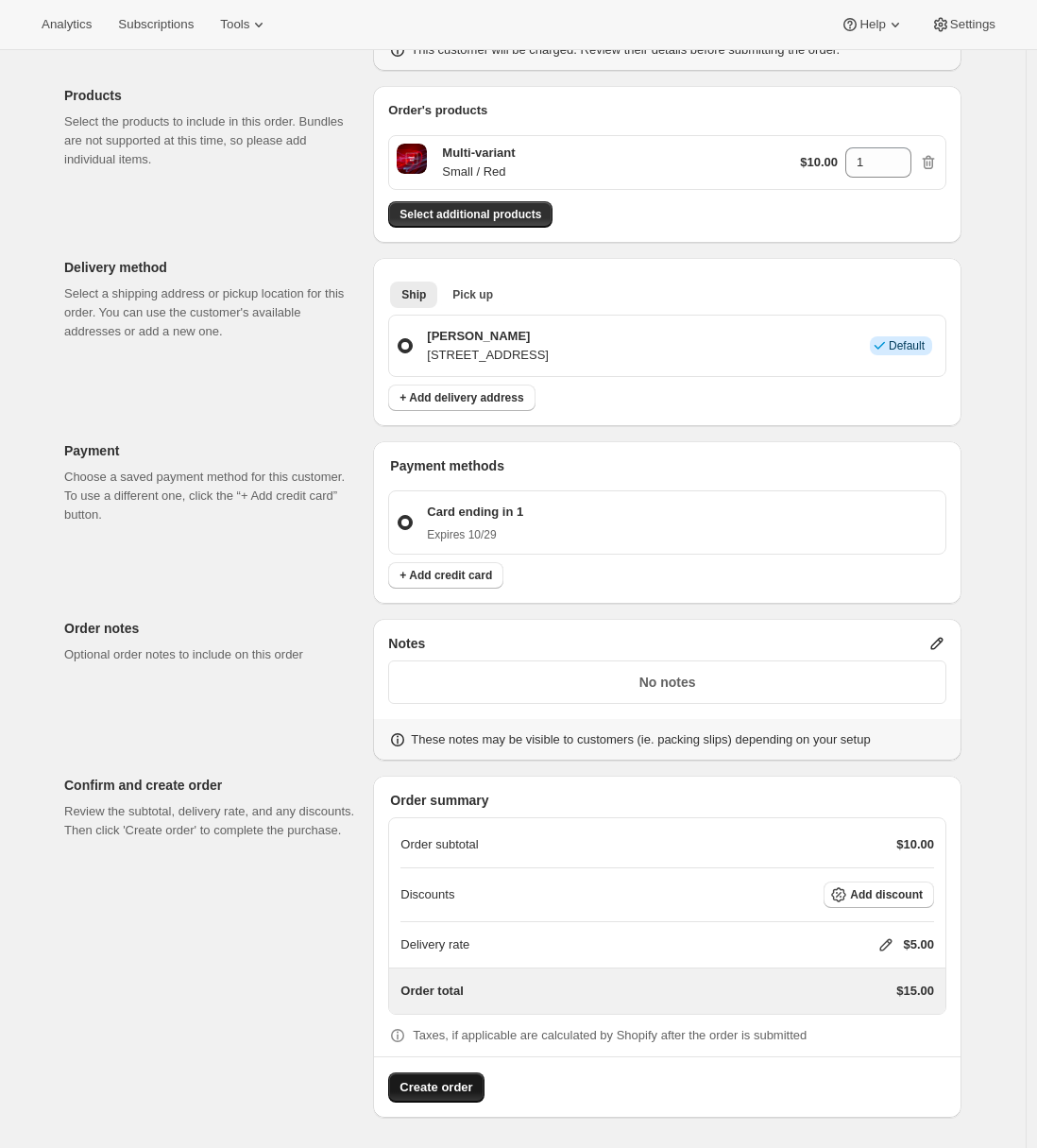 click on "Create order" at bounding box center (667, 1079) 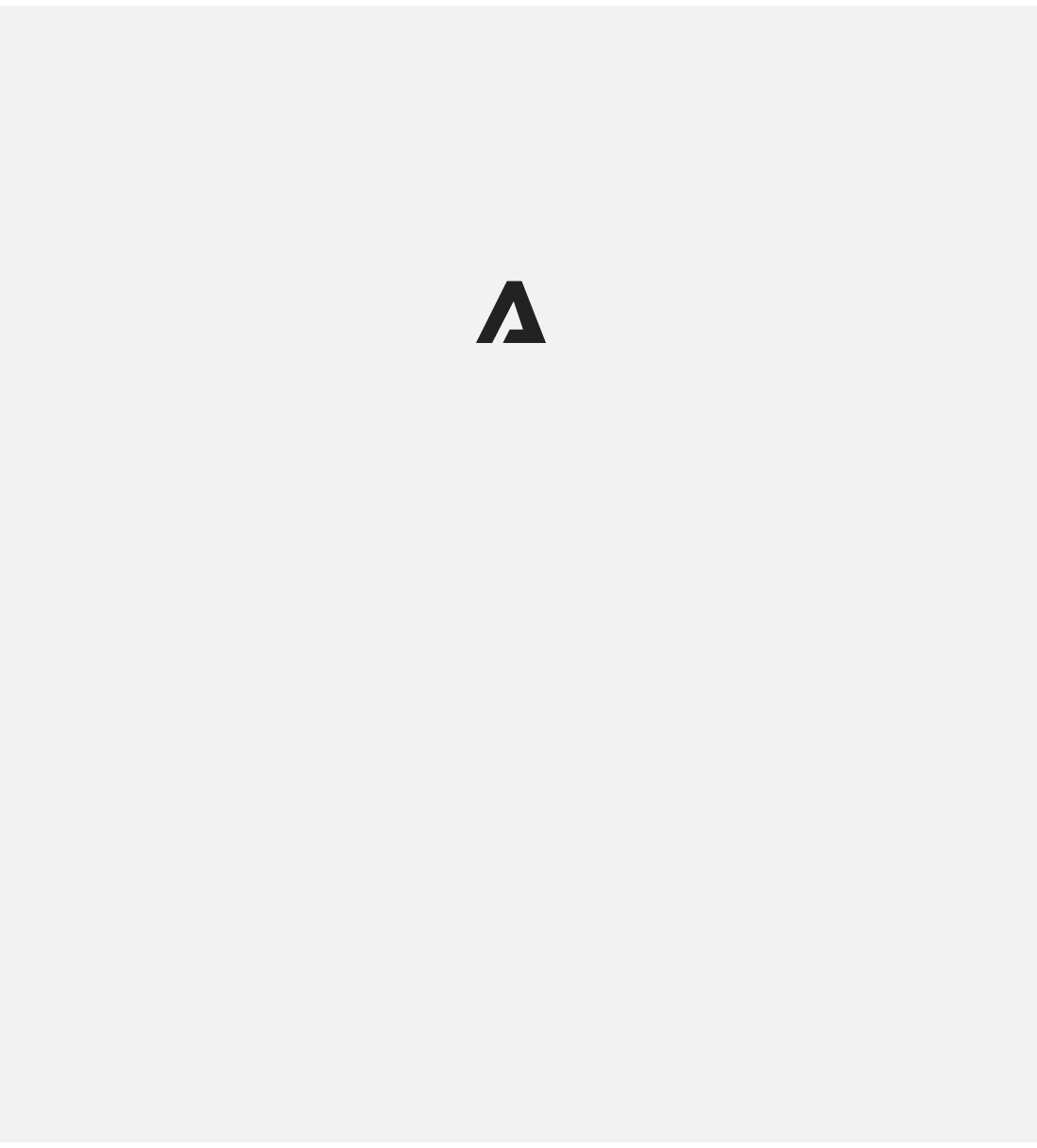 scroll, scrollTop: 0, scrollLeft: 0, axis: both 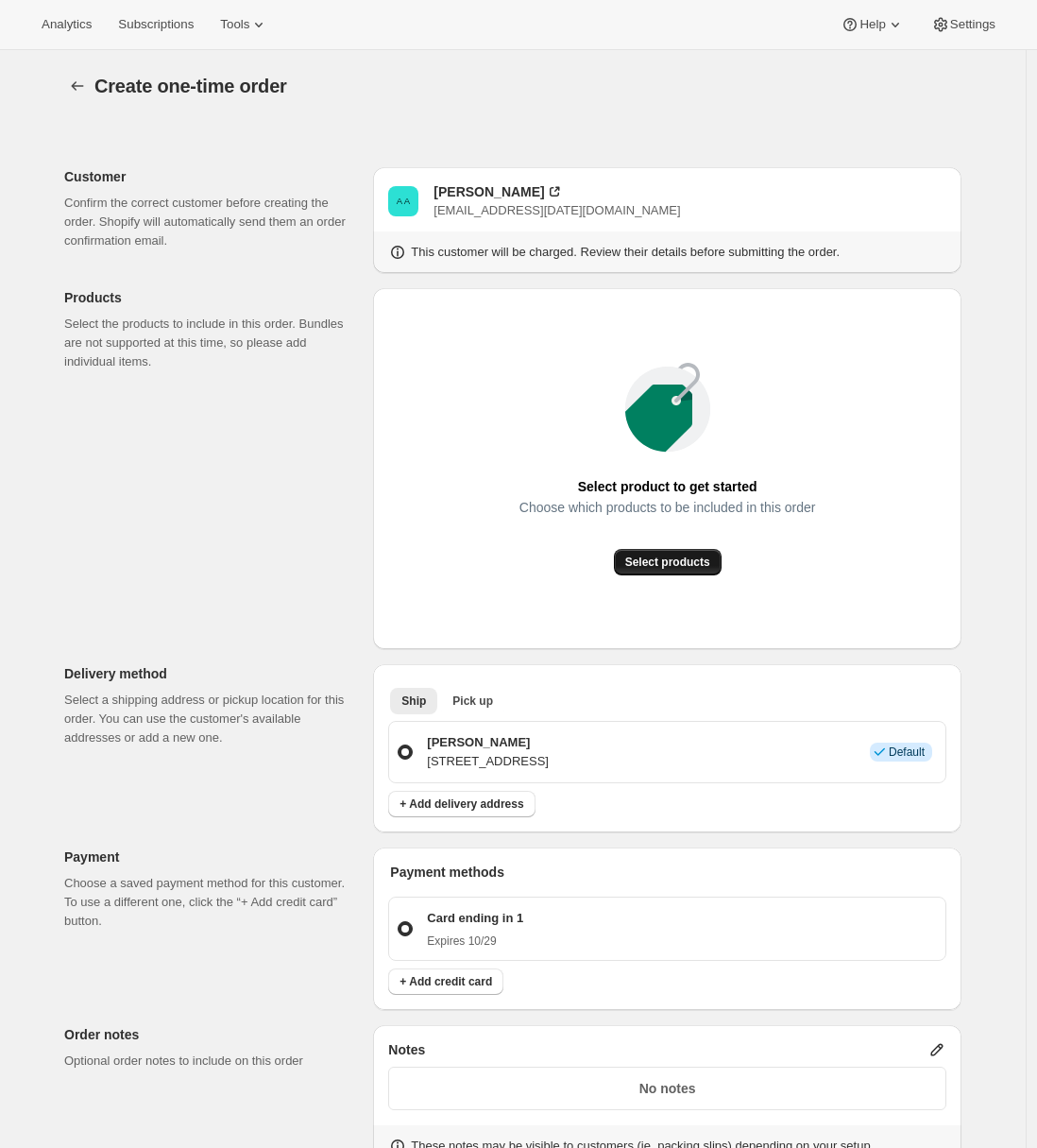 click on "Select products" at bounding box center [668, 562] 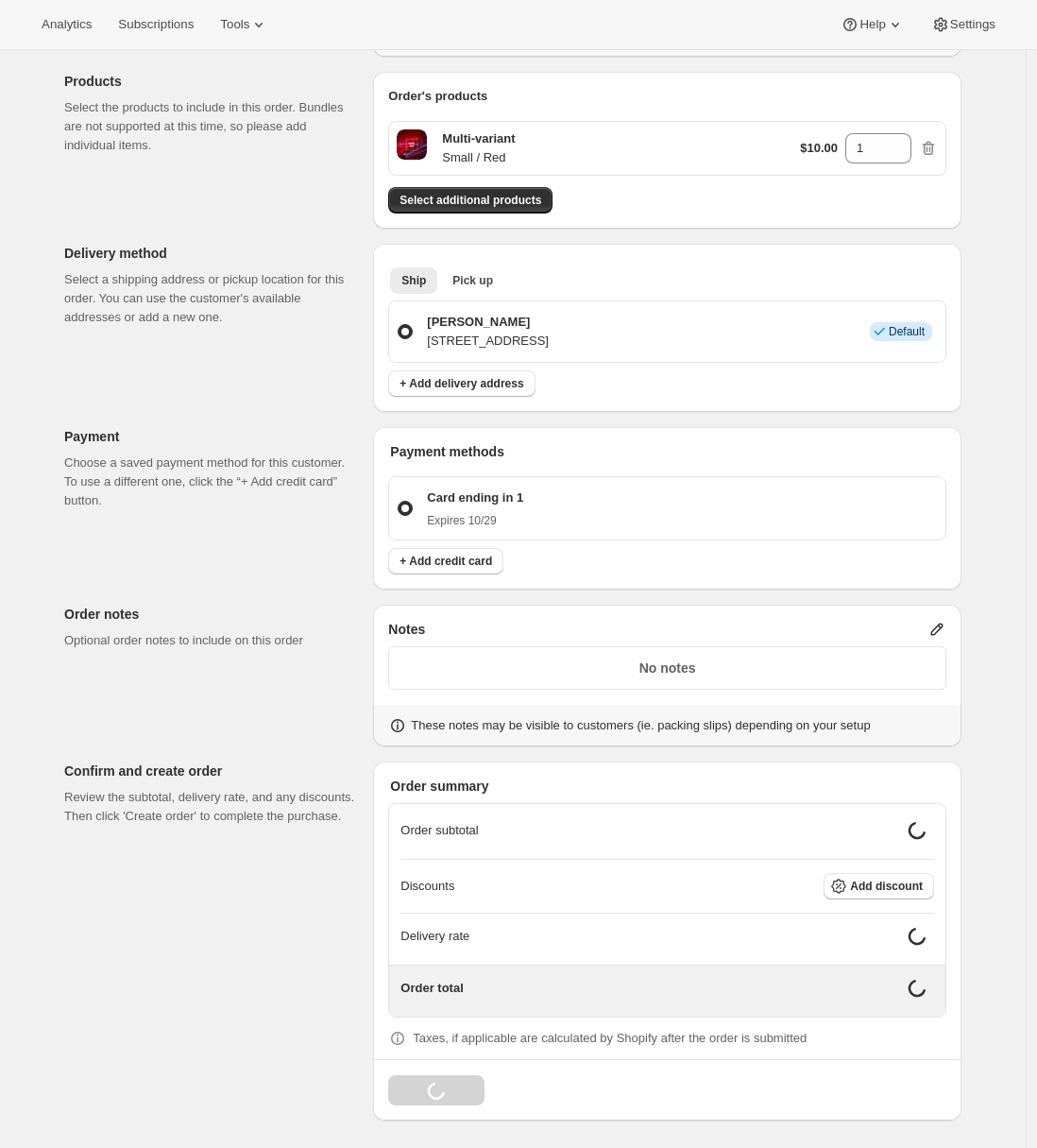 scroll, scrollTop: 202, scrollLeft: 0, axis: vertical 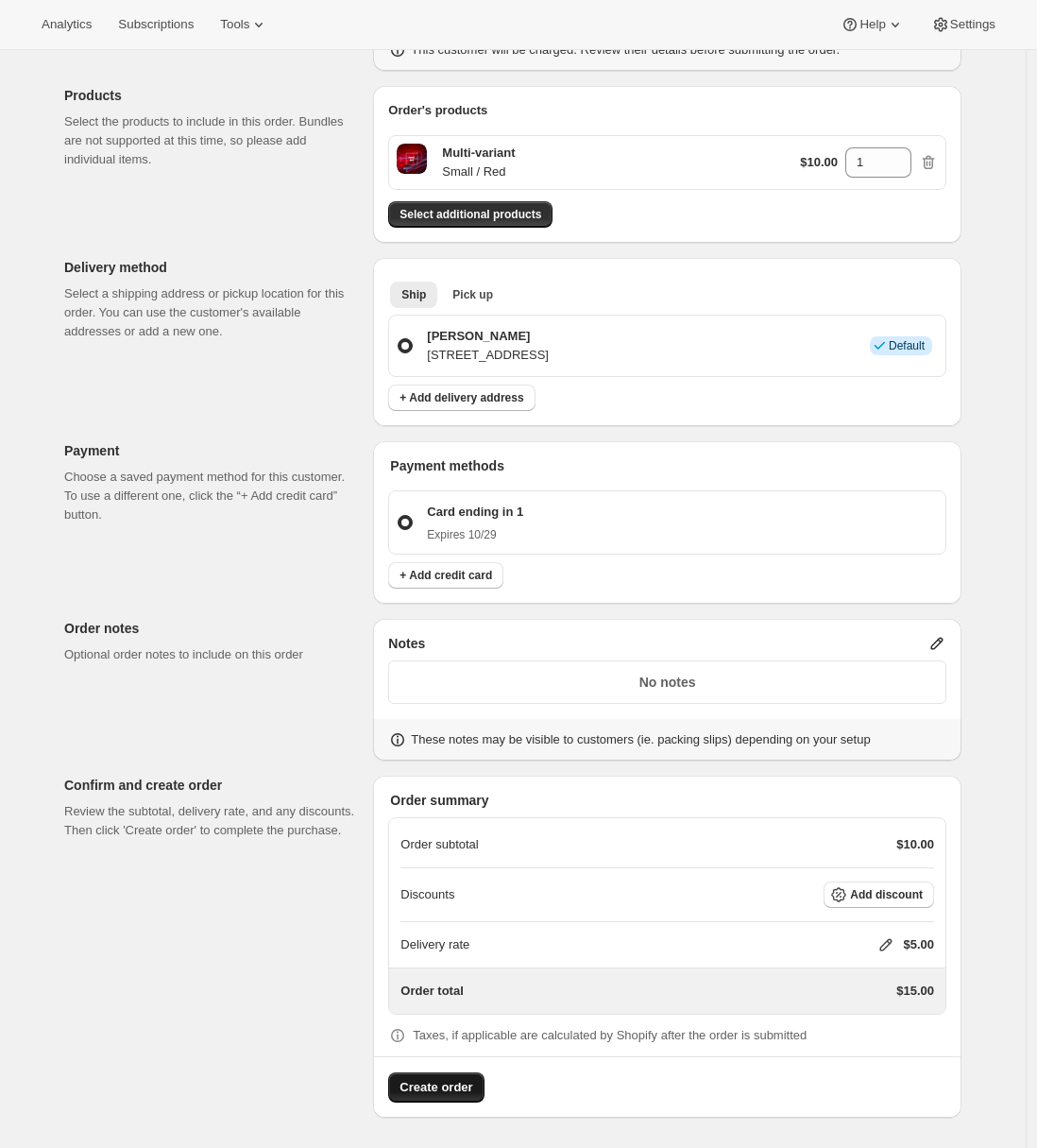 click on "Create order" at bounding box center (435, 1088) 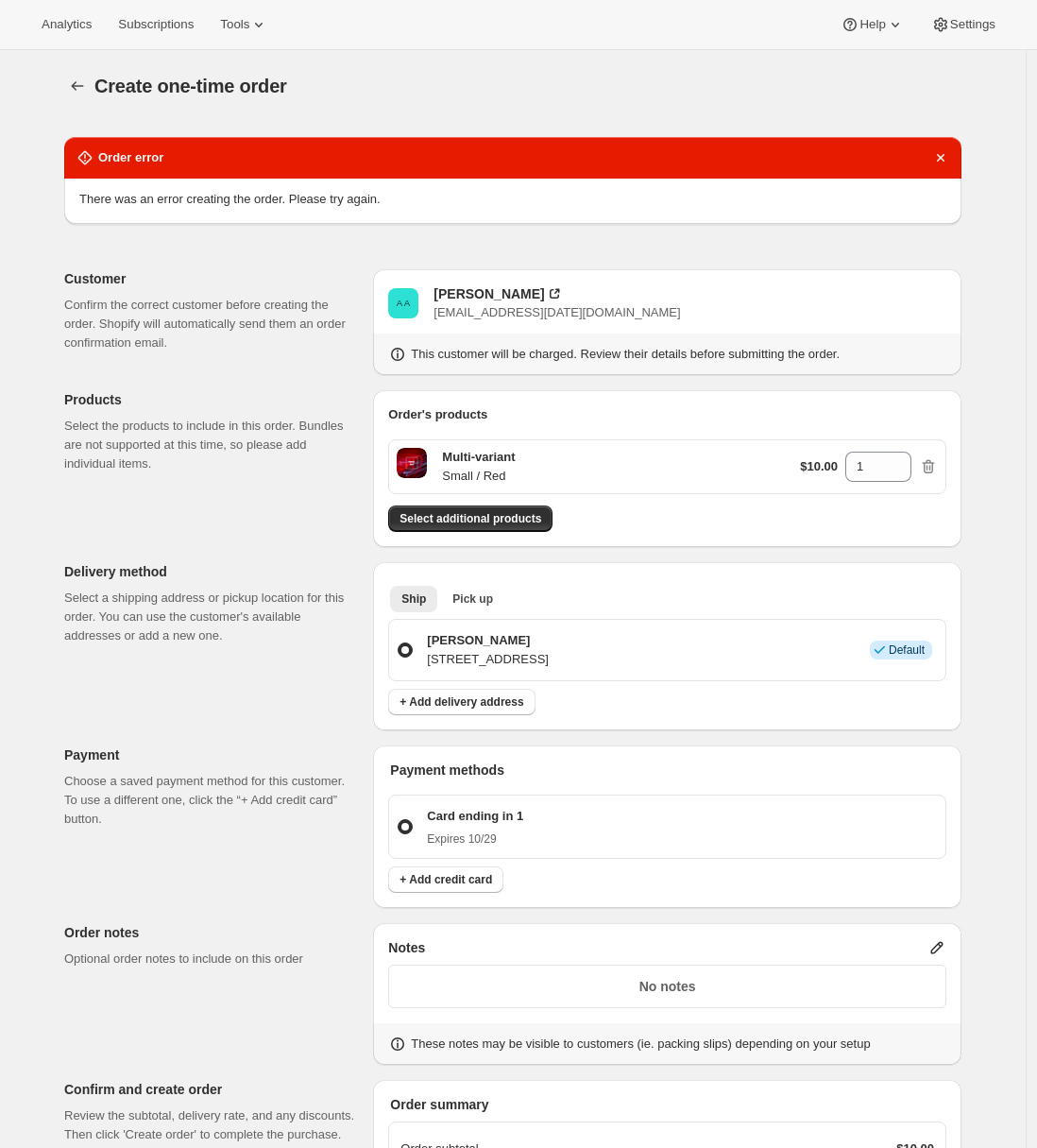 scroll, scrollTop: 304, scrollLeft: 0, axis: vertical 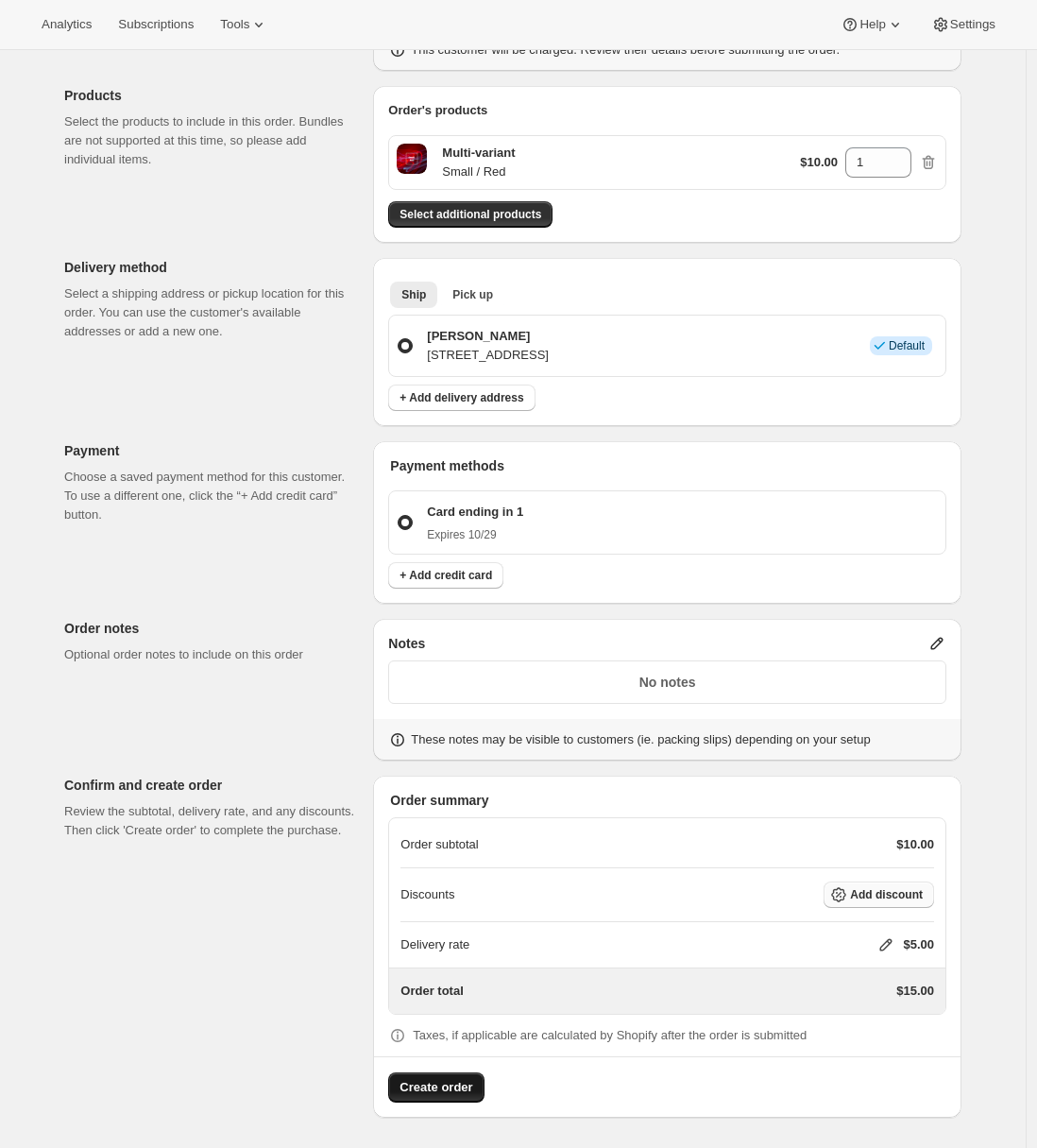 click on "Add discount" at bounding box center (886, 895) 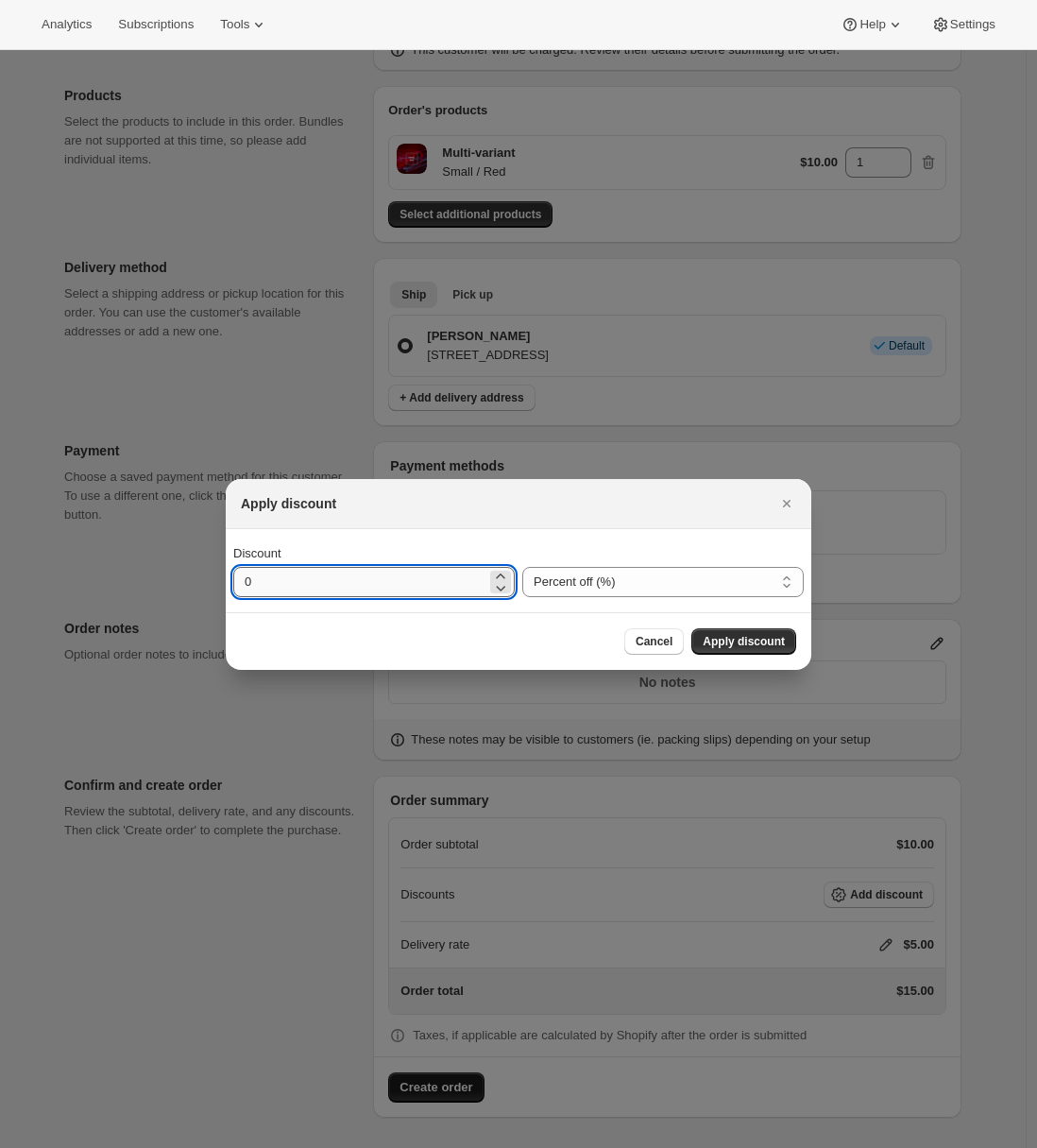 click on "0" at bounding box center [360, 582] 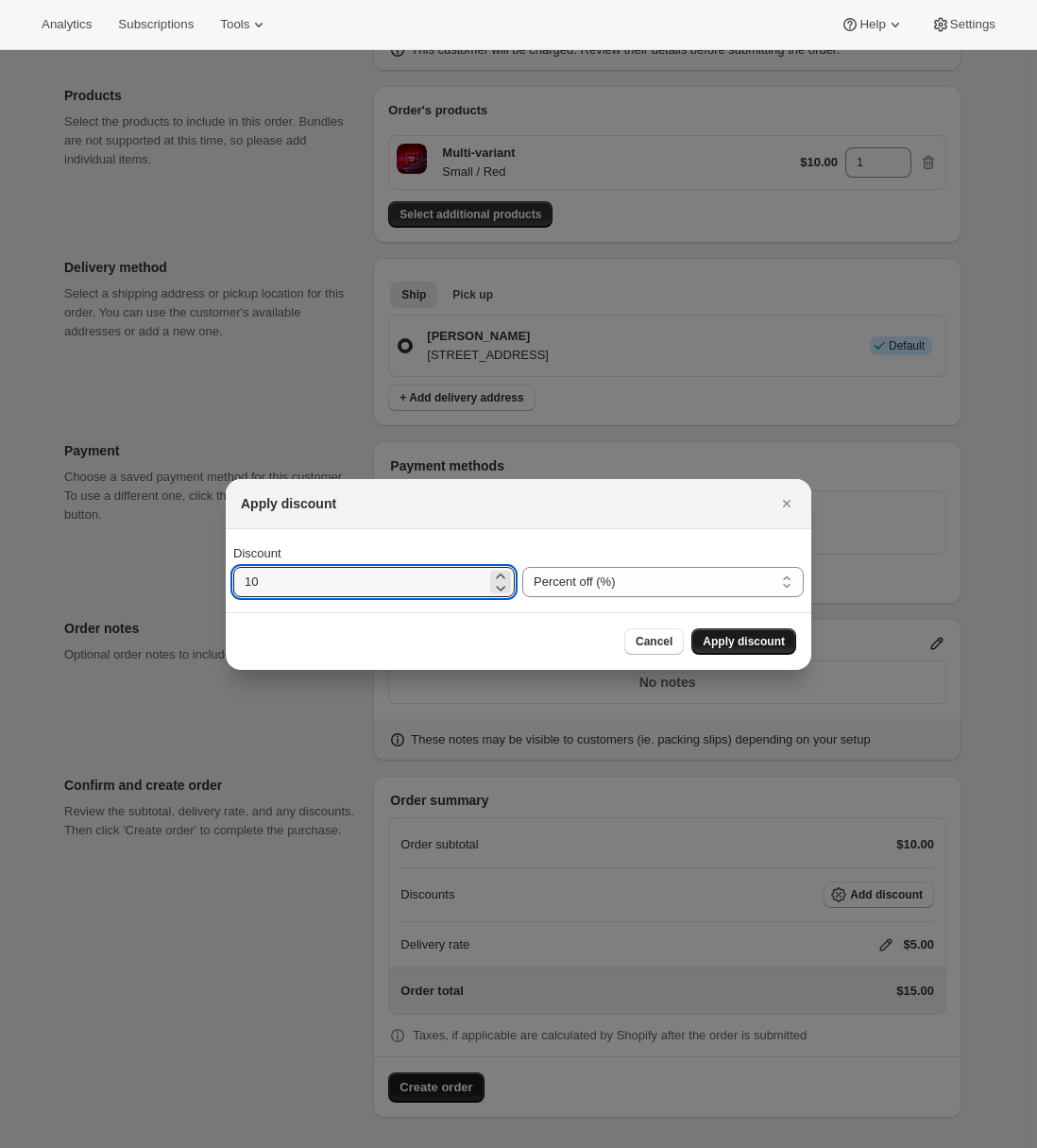type on "10" 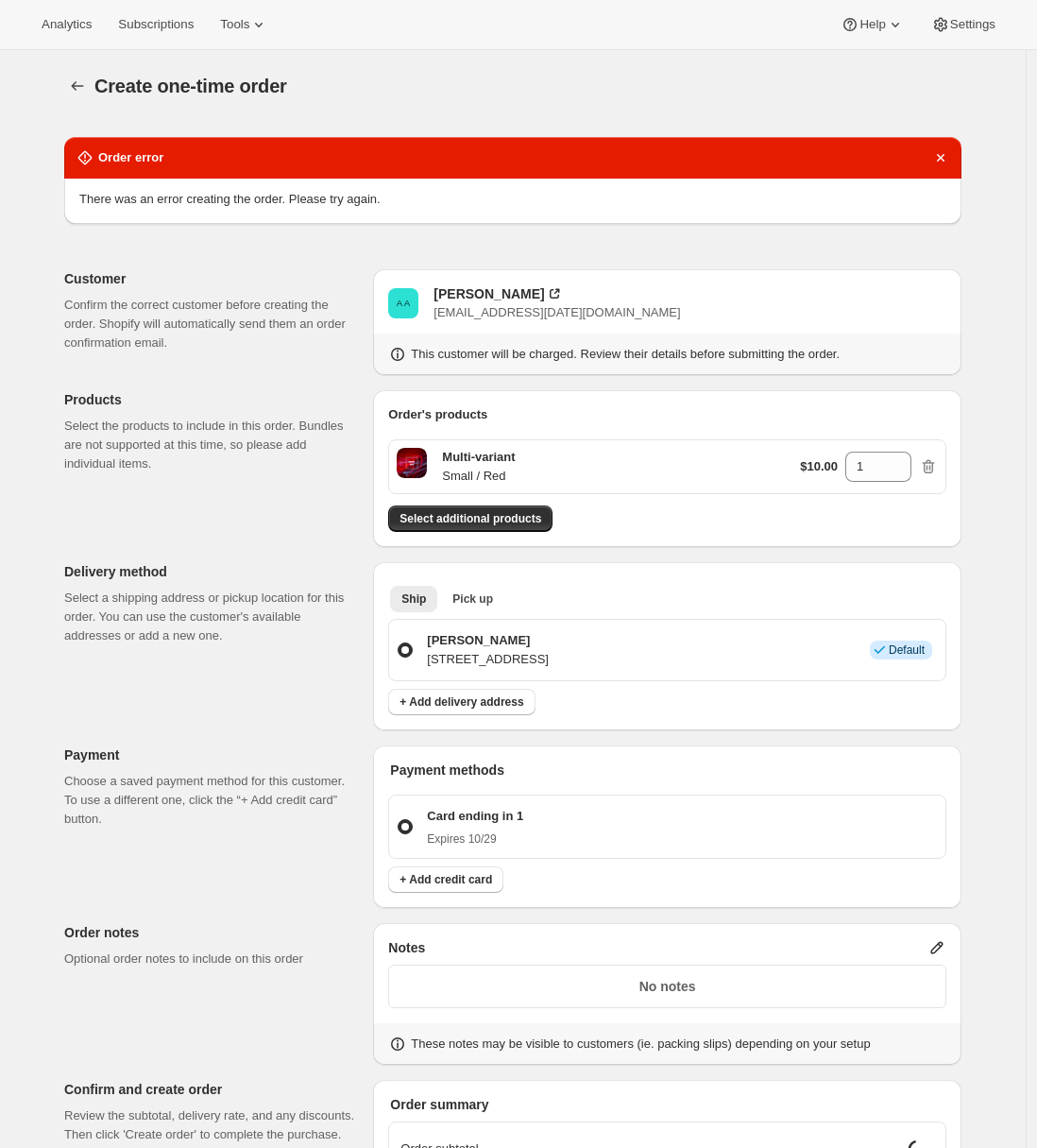 scroll, scrollTop: 297, scrollLeft: 0, axis: vertical 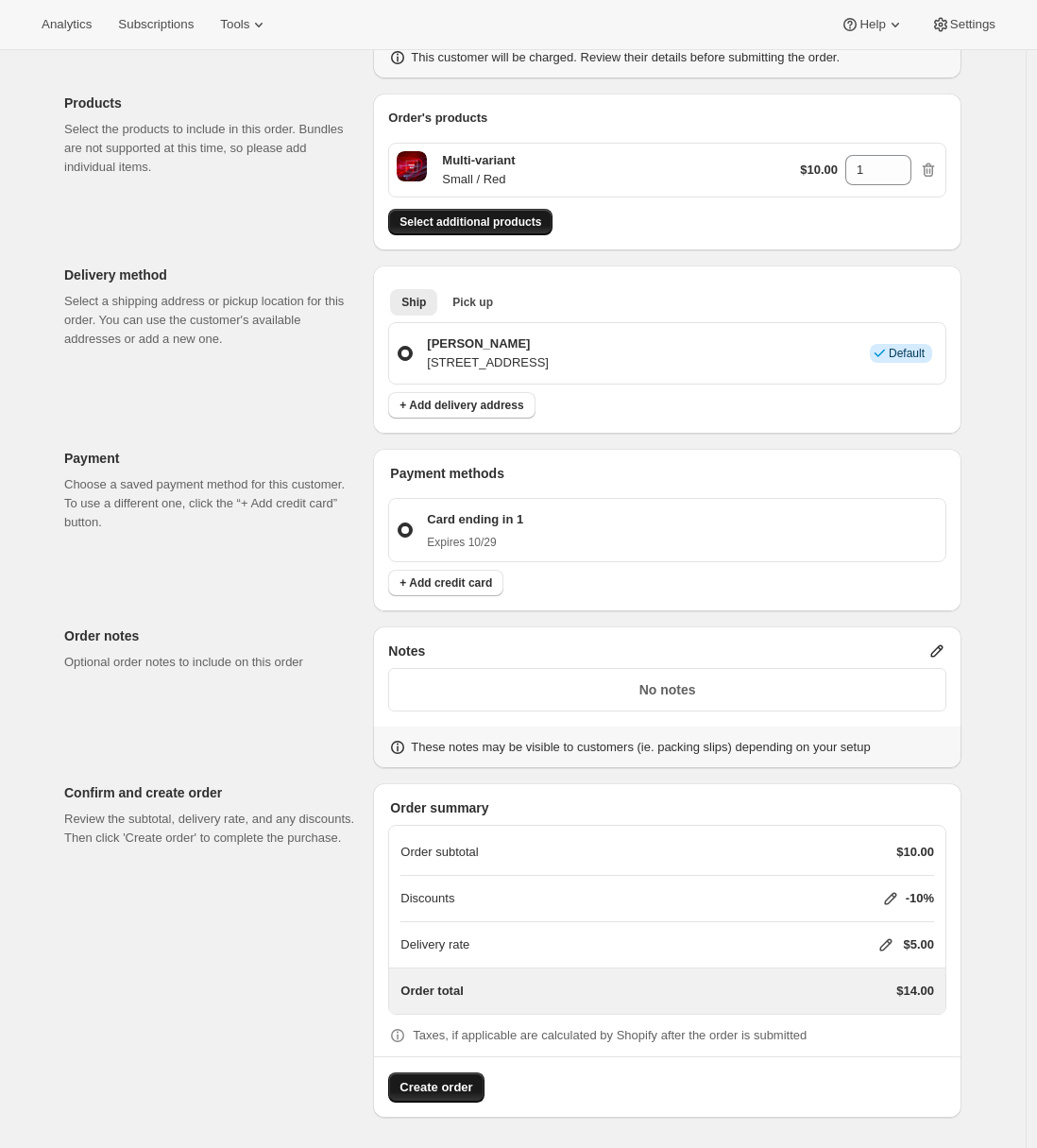 click on "Select additional products" at bounding box center [470, 222] 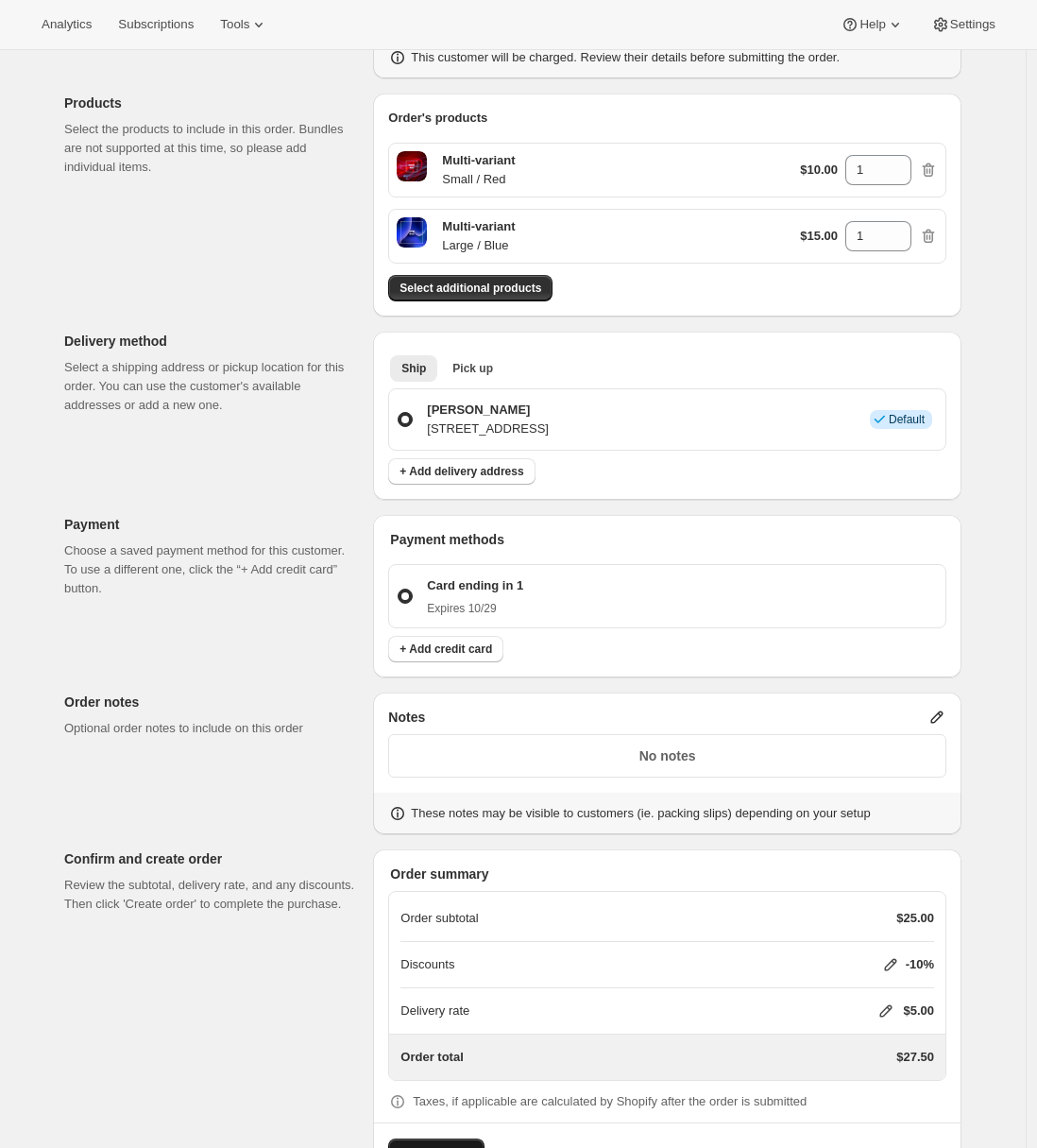 scroll, scrollTop: 0, scrollLeft: 0, axis: both 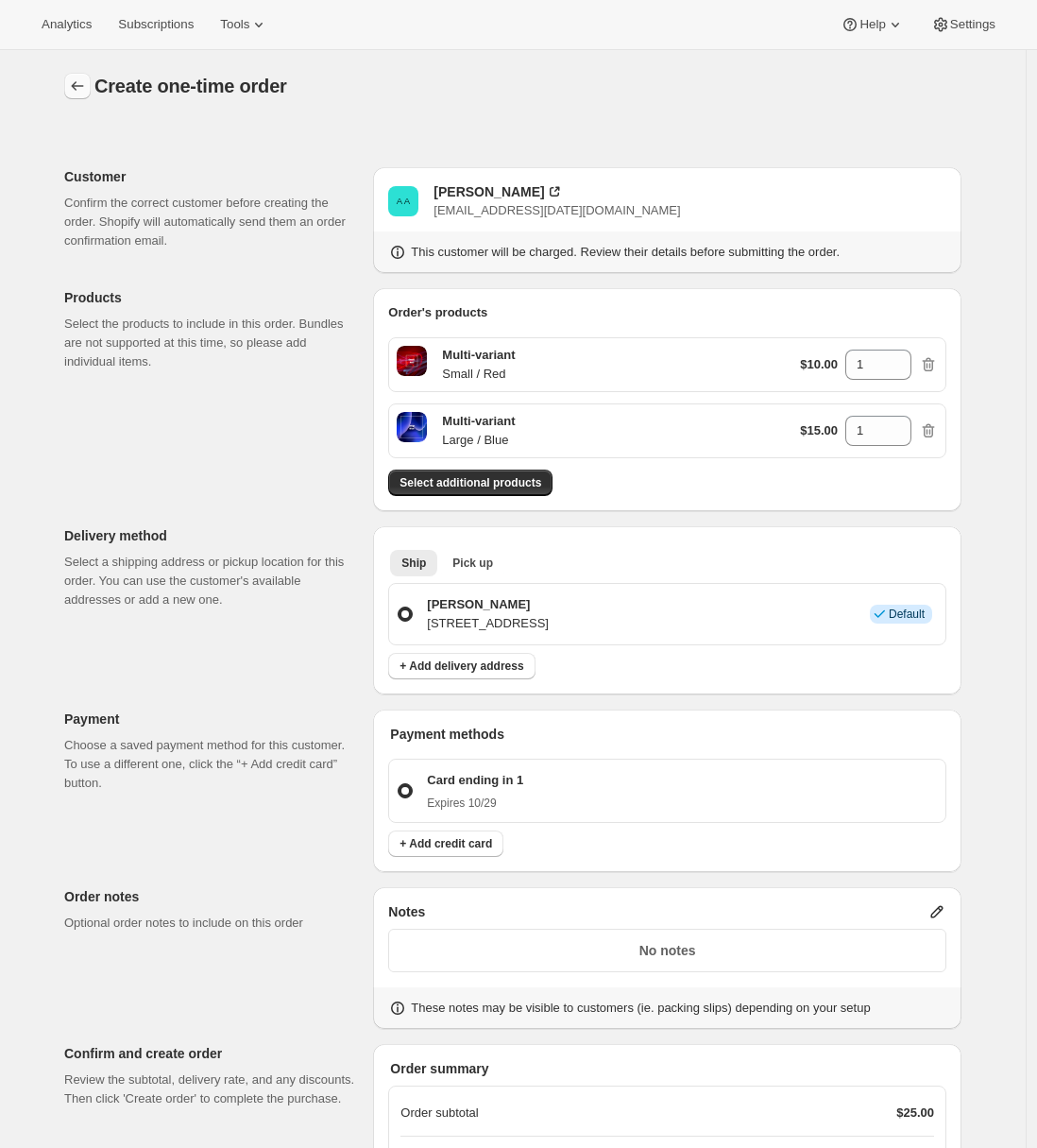 click 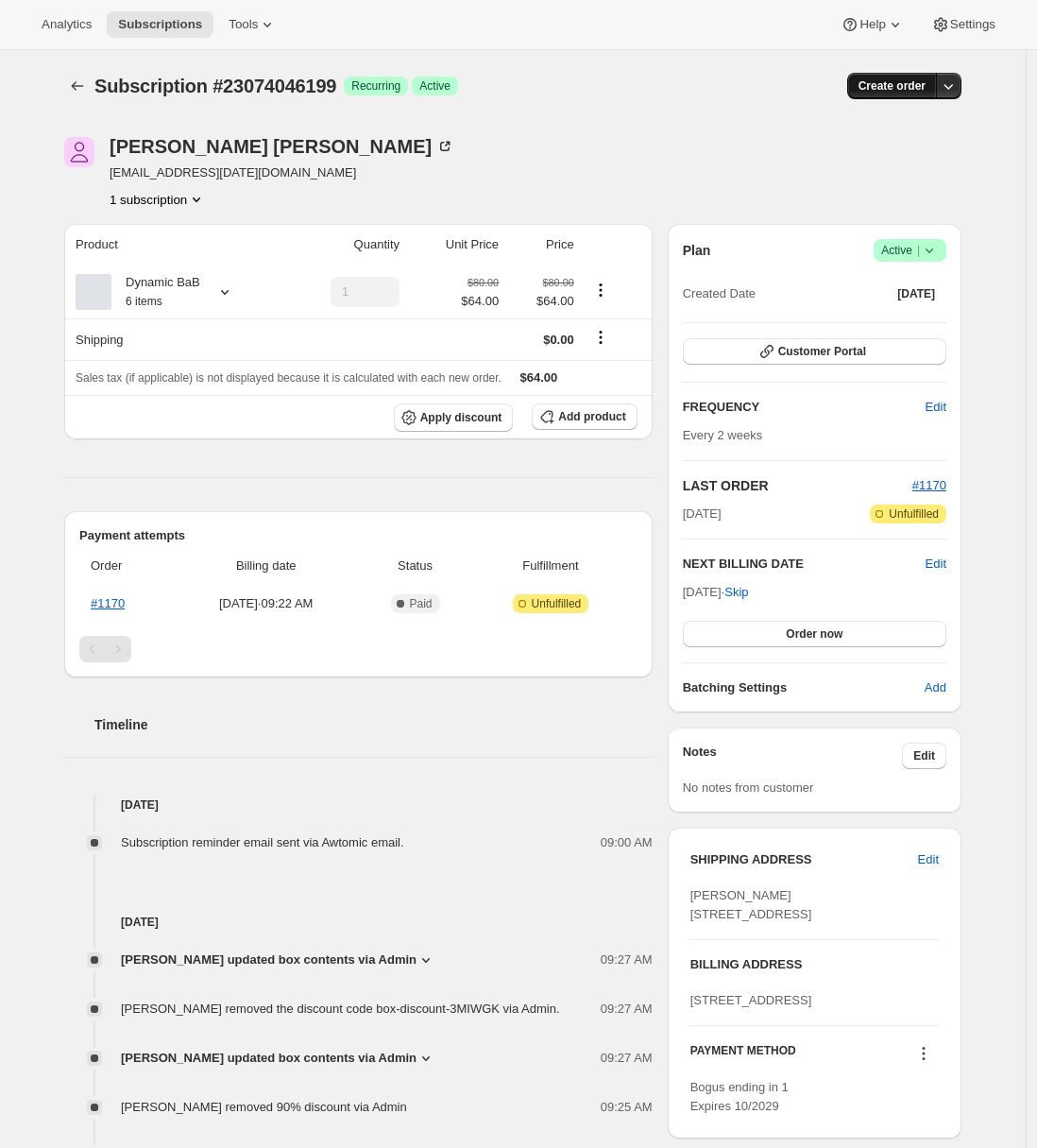 click on "Create order" at bounding box center (892, 86) 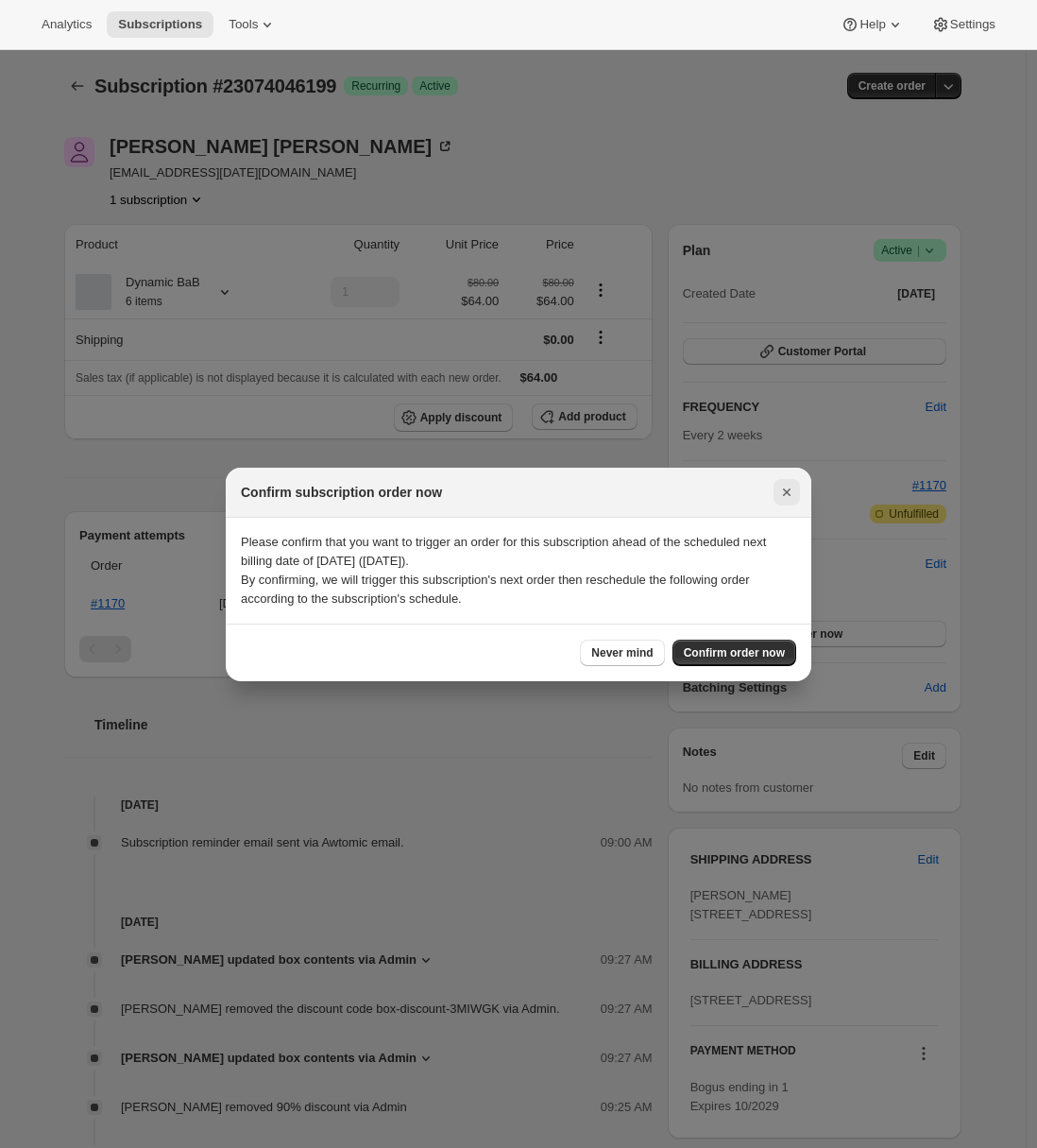 click 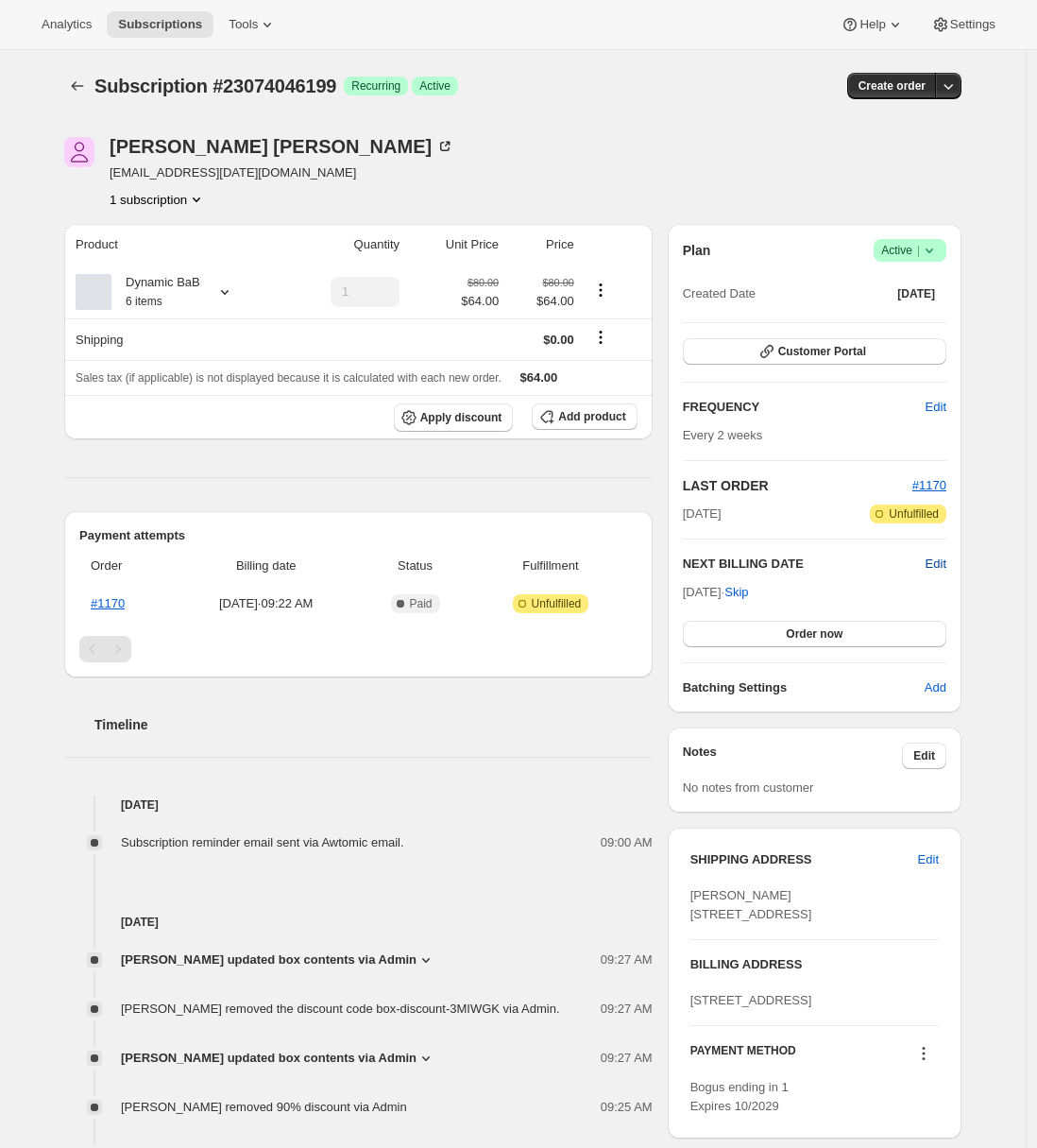 click on "Edit" at bounding box center [936, 564] 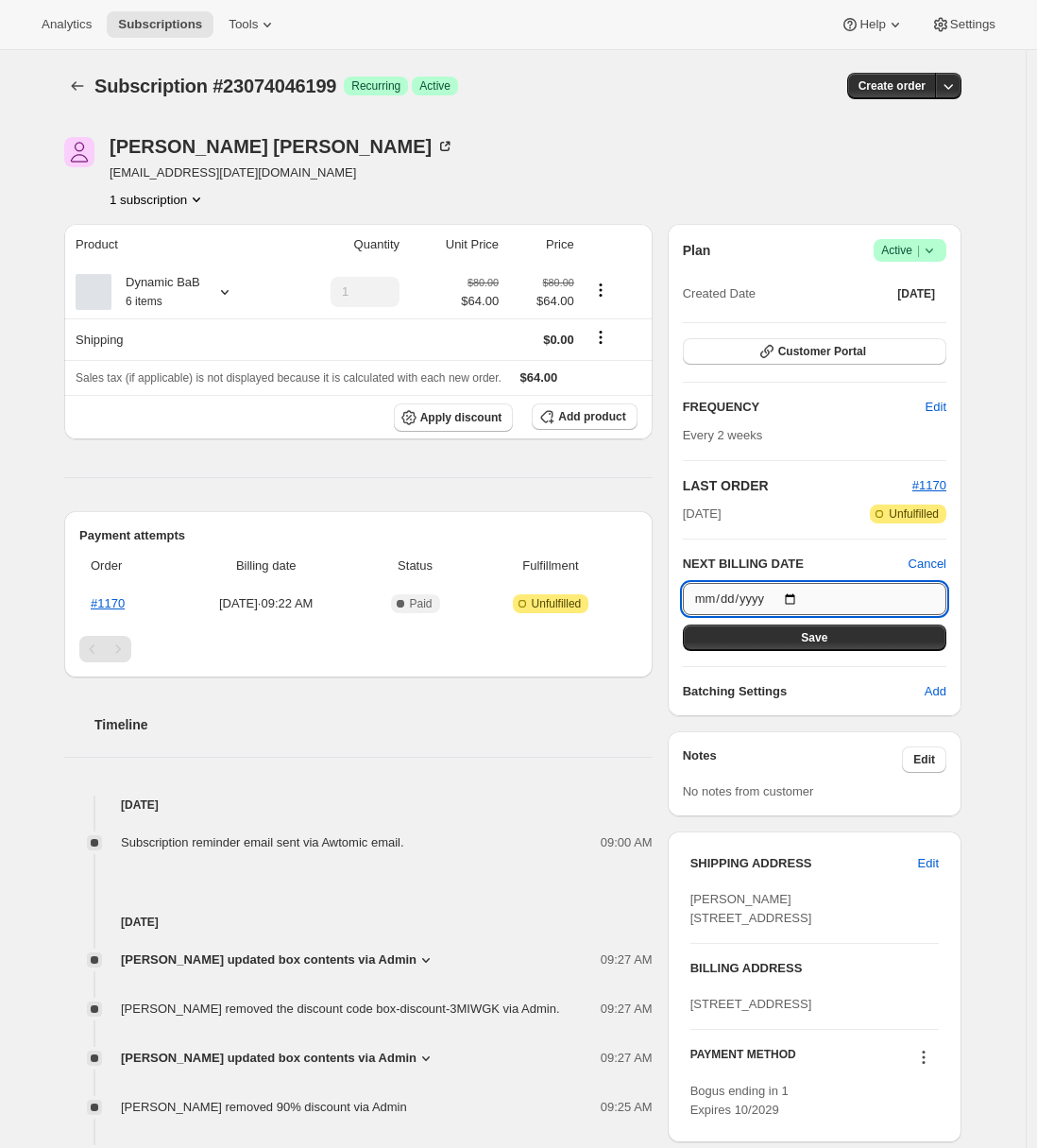 click on "2025-07-30" at bounding box center (814, 599) 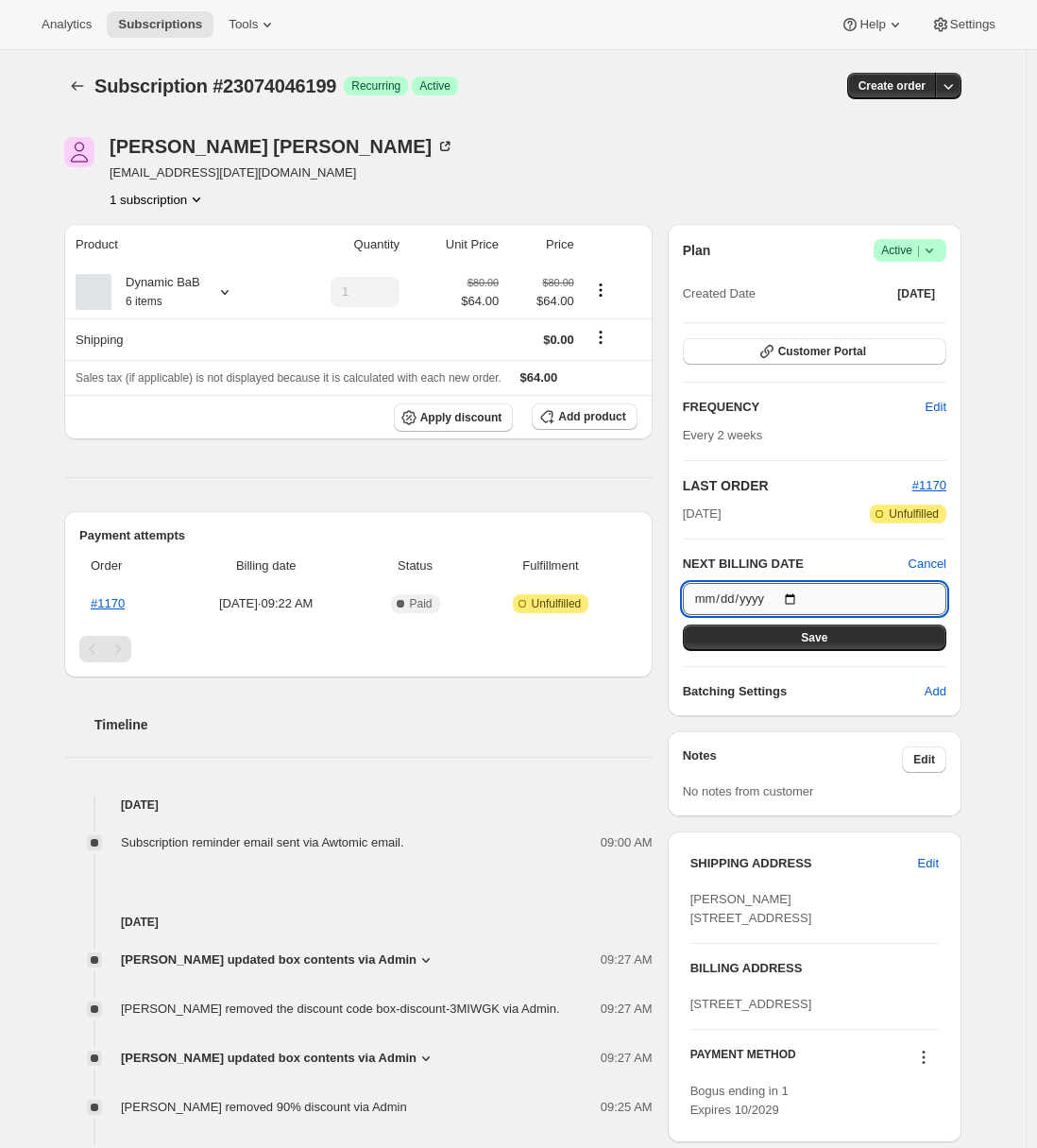 type on "[DATE]" 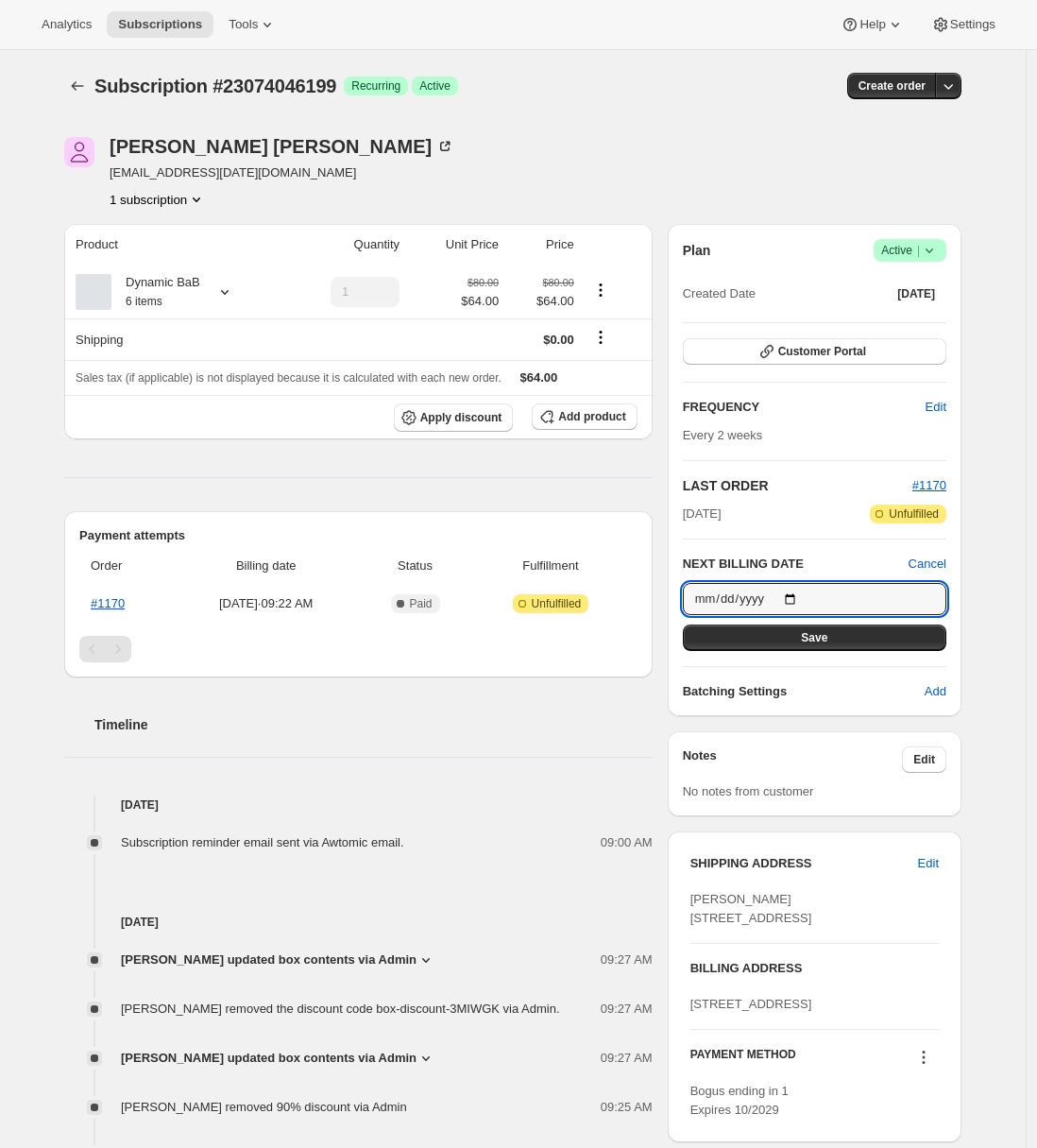click on "Save" at bounding box center [814, 638] 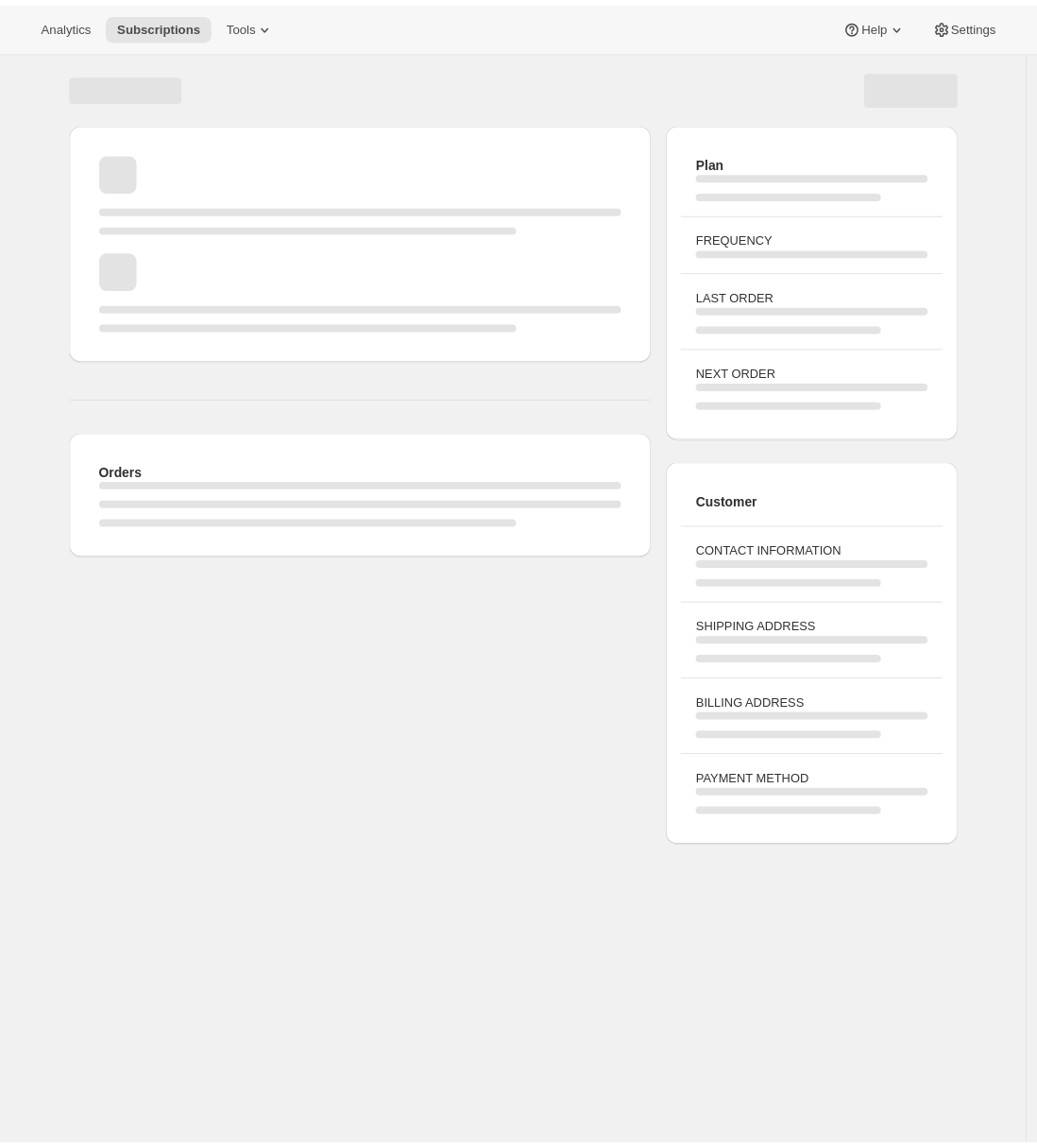 scroll, scrollTop: 0, scrollLeft: 0, axis: both 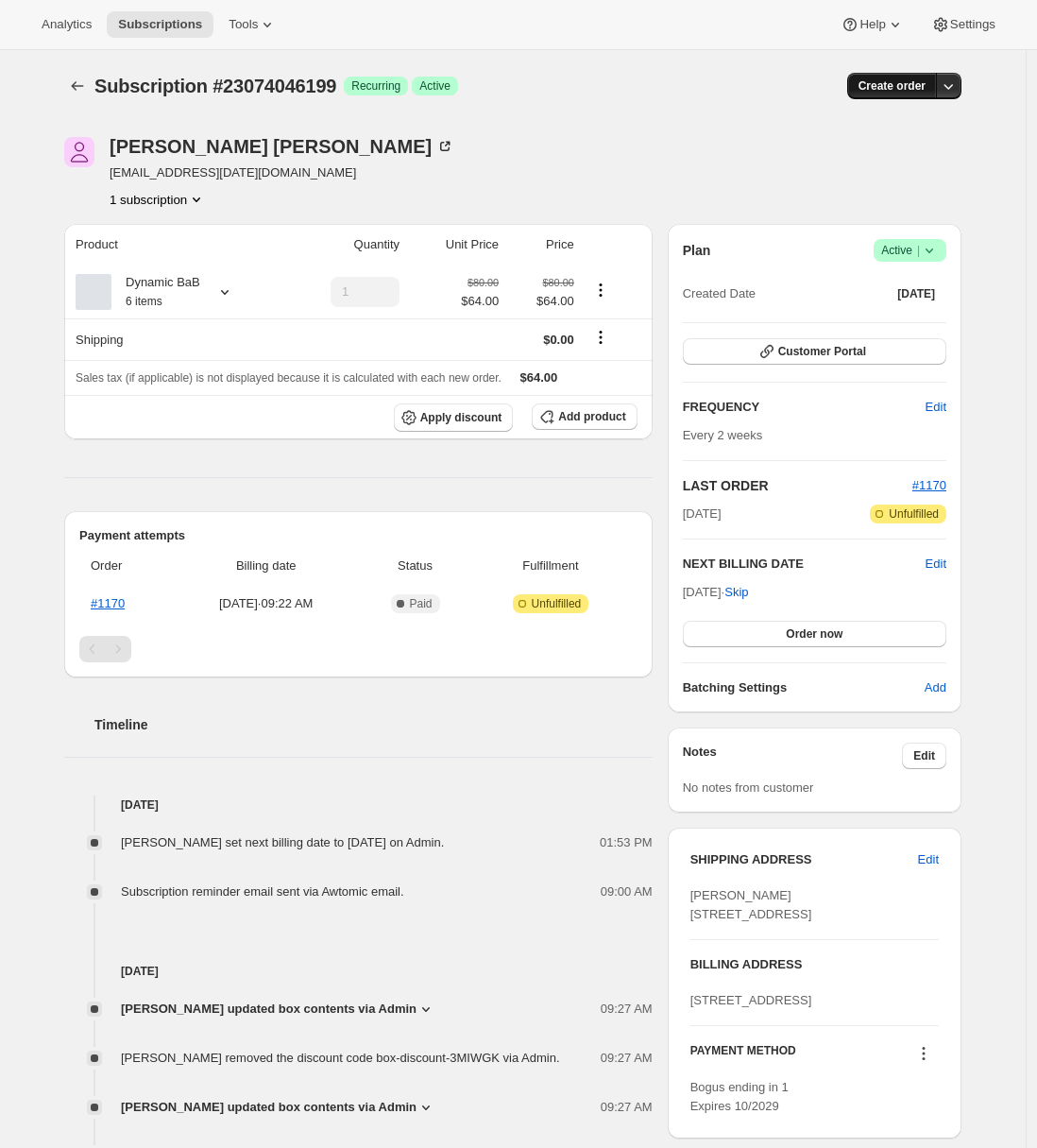 click on "Create order" at bounding box center [892, 86] 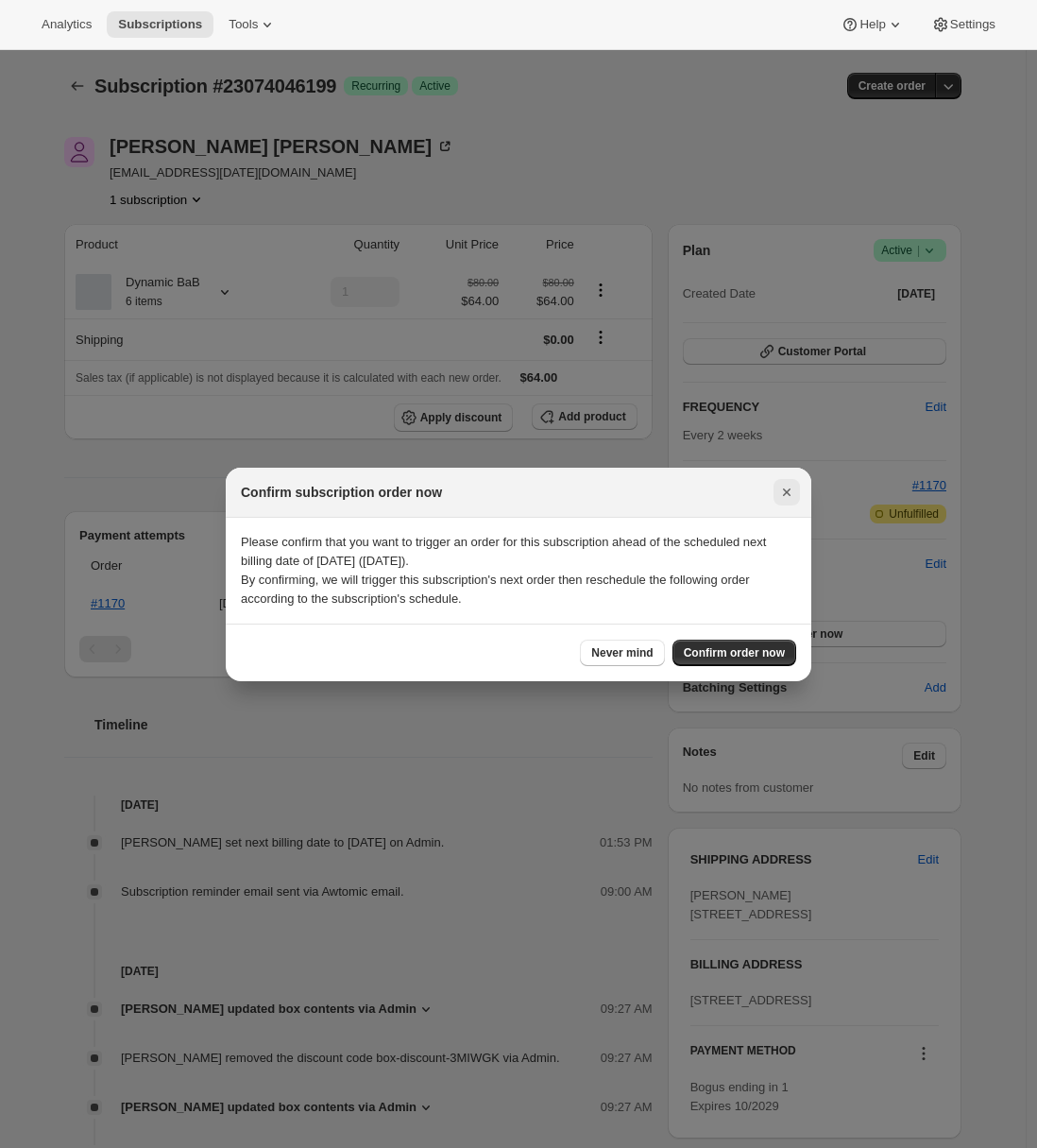 click 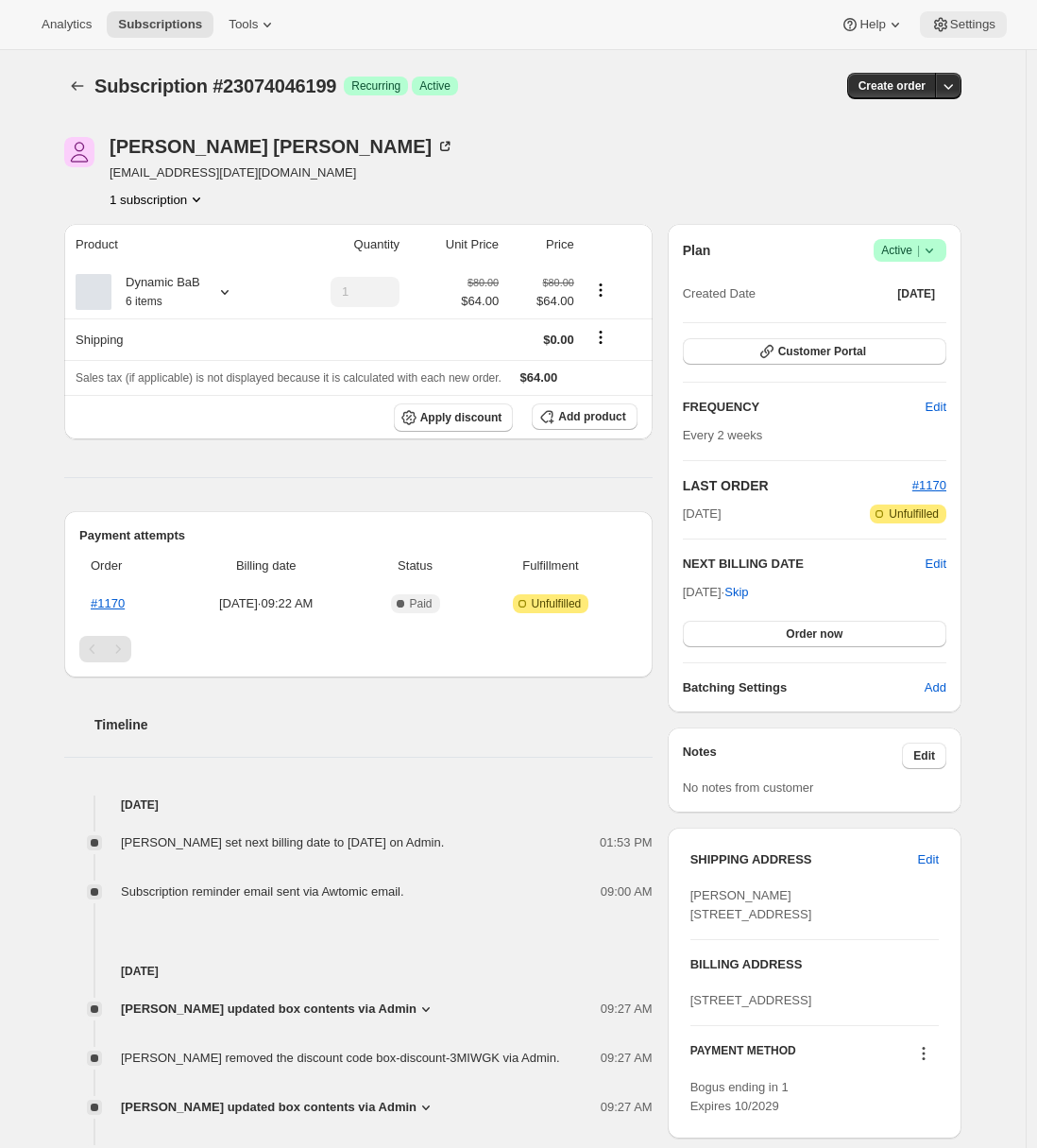 click on "Settings" at bounding box center (973, 25) 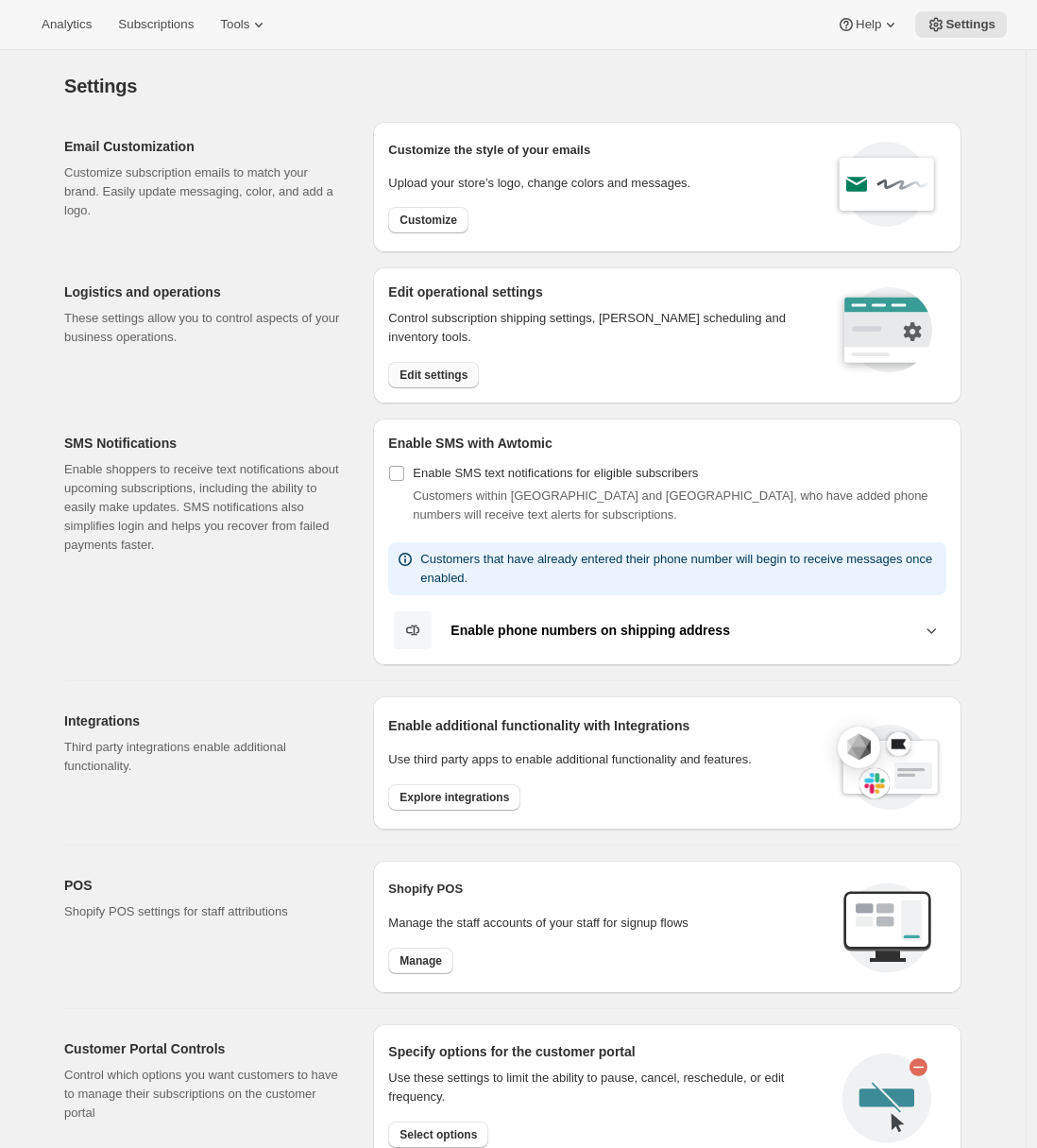 click on "Edit settings" at bounding box center (434, 375) 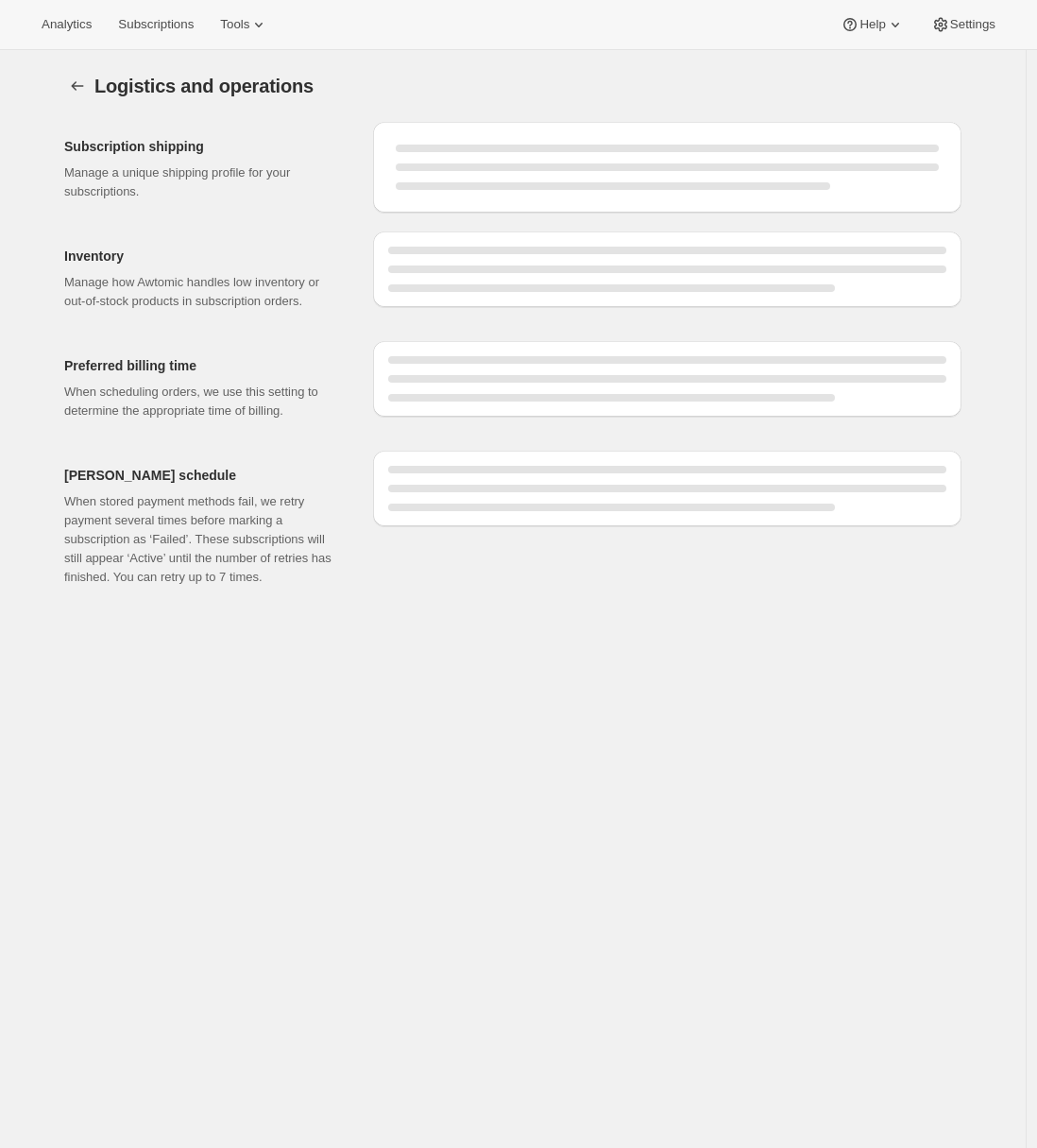 select on "DAY" 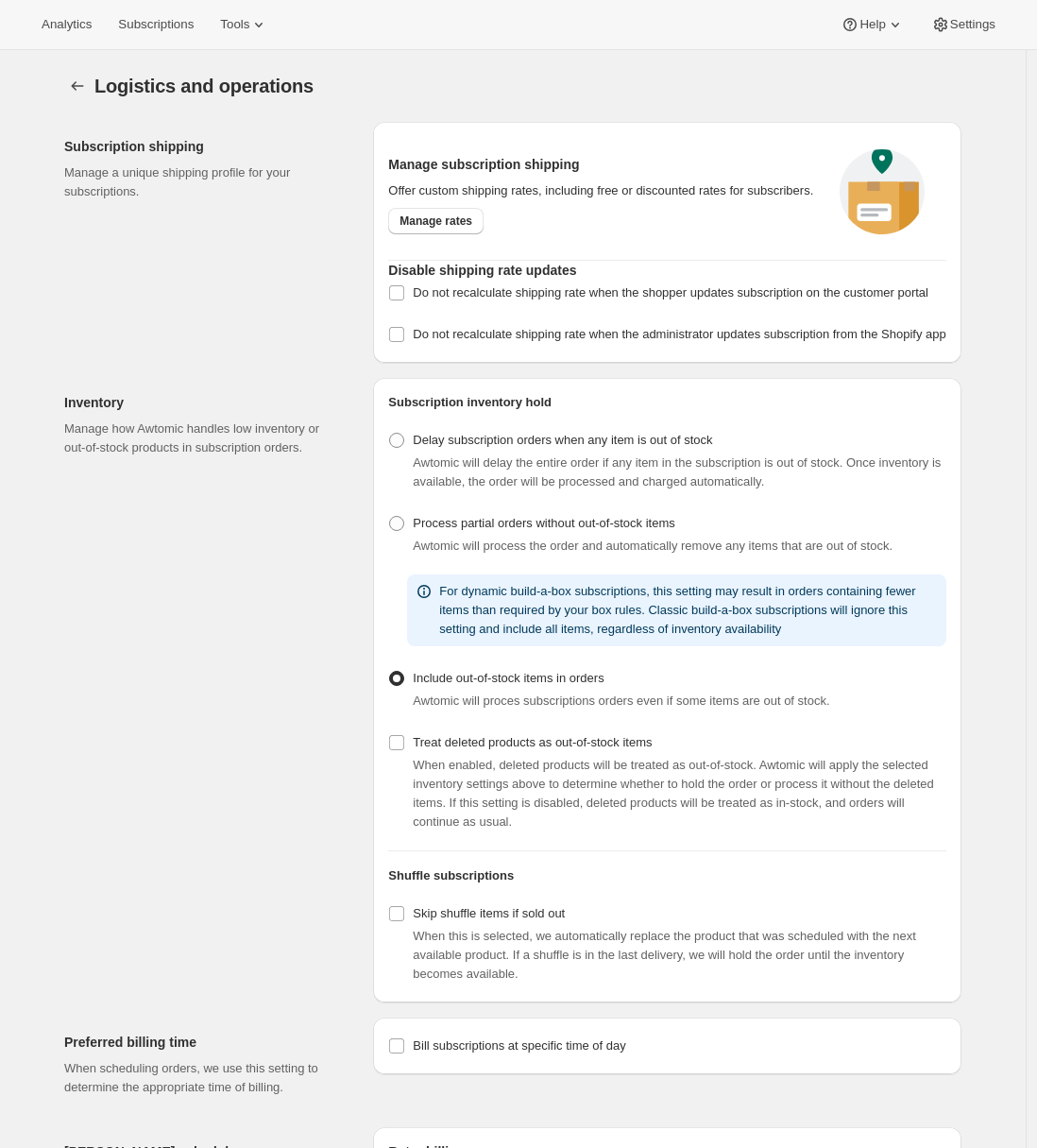 scroll, scrollTop: 336, scrollLeft: 0, axis: vertical 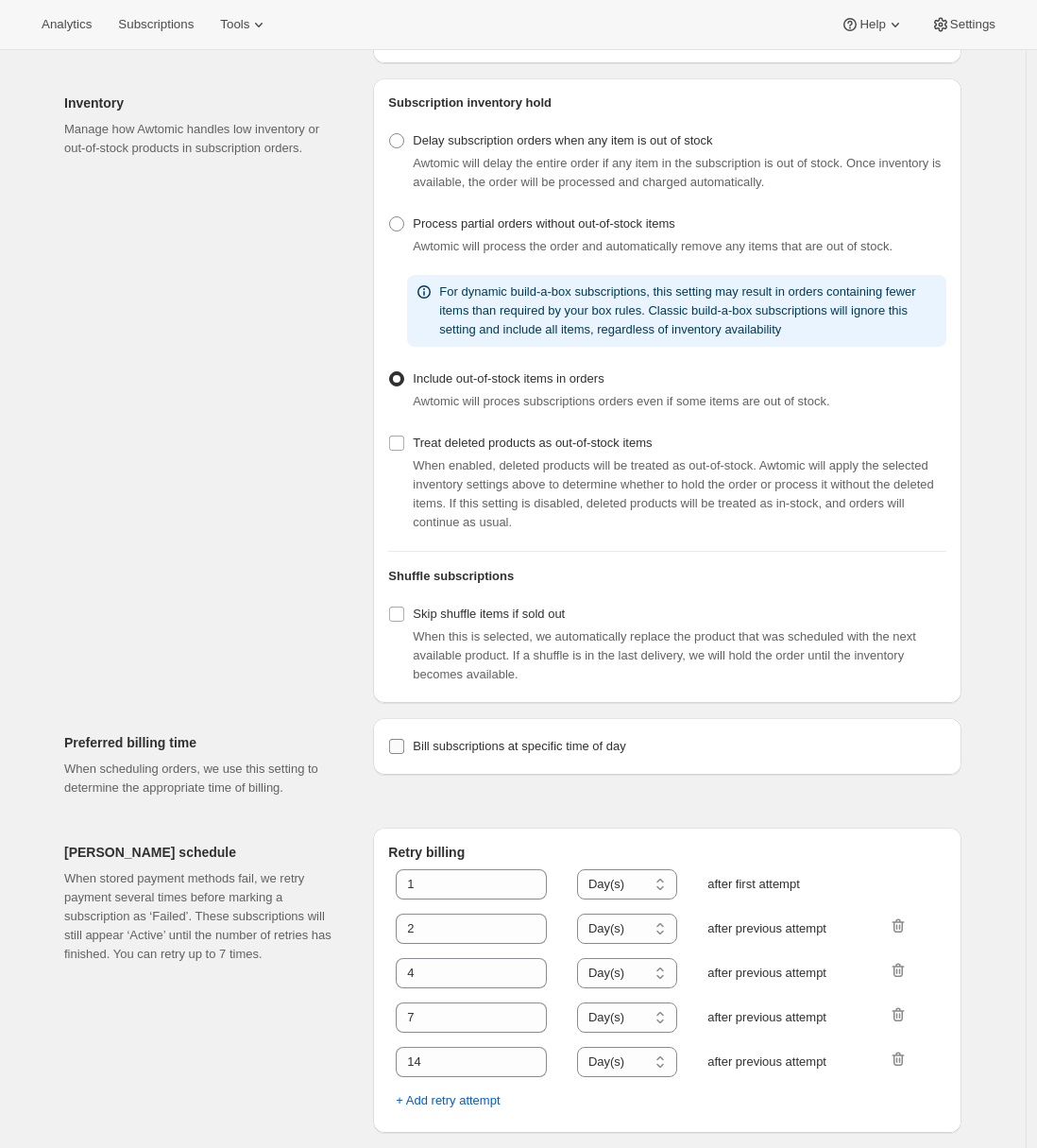 click on "Bill subscriptions at specific time of day" at bounding box center [397, 746] 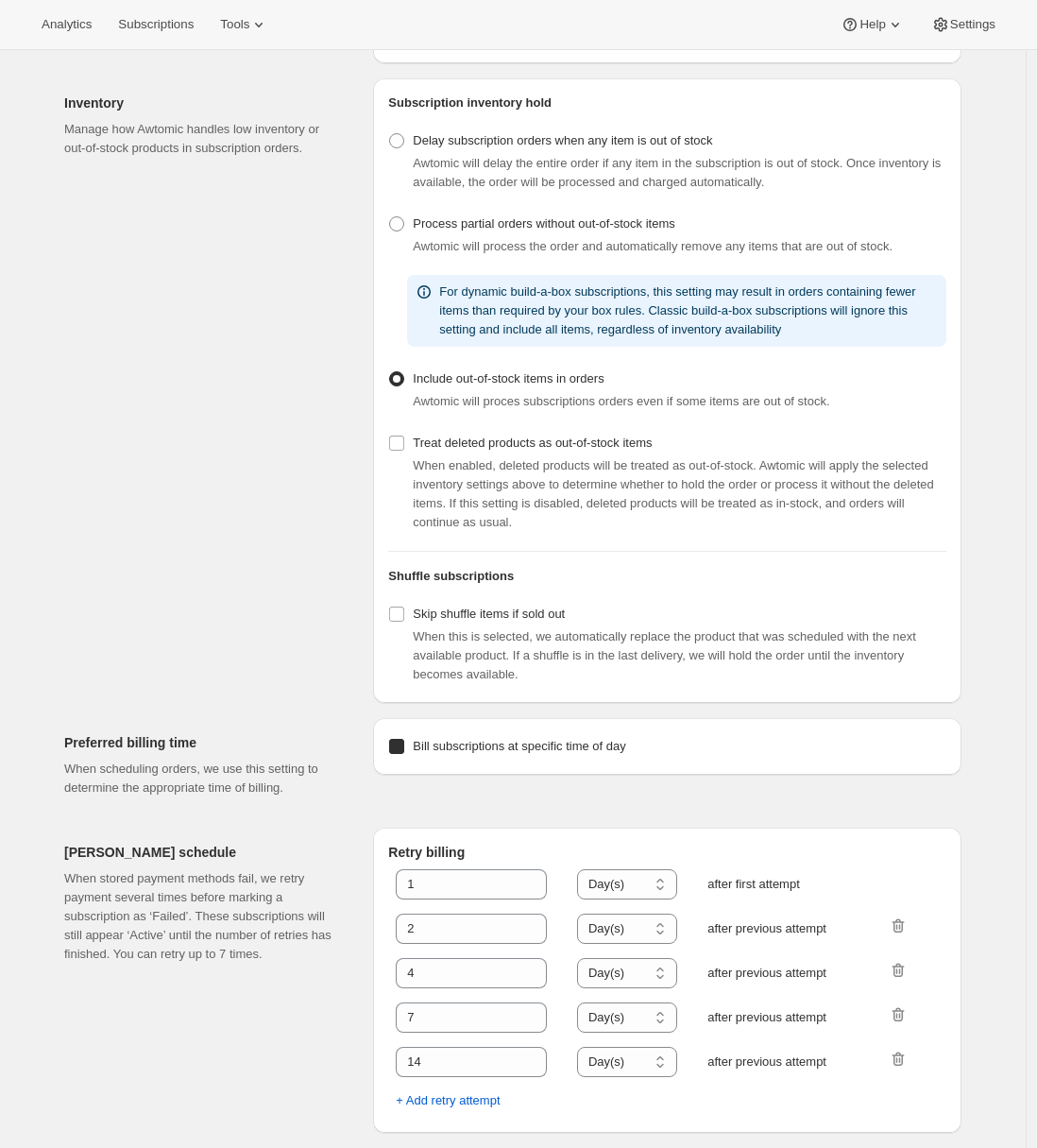 checkbox on "true" 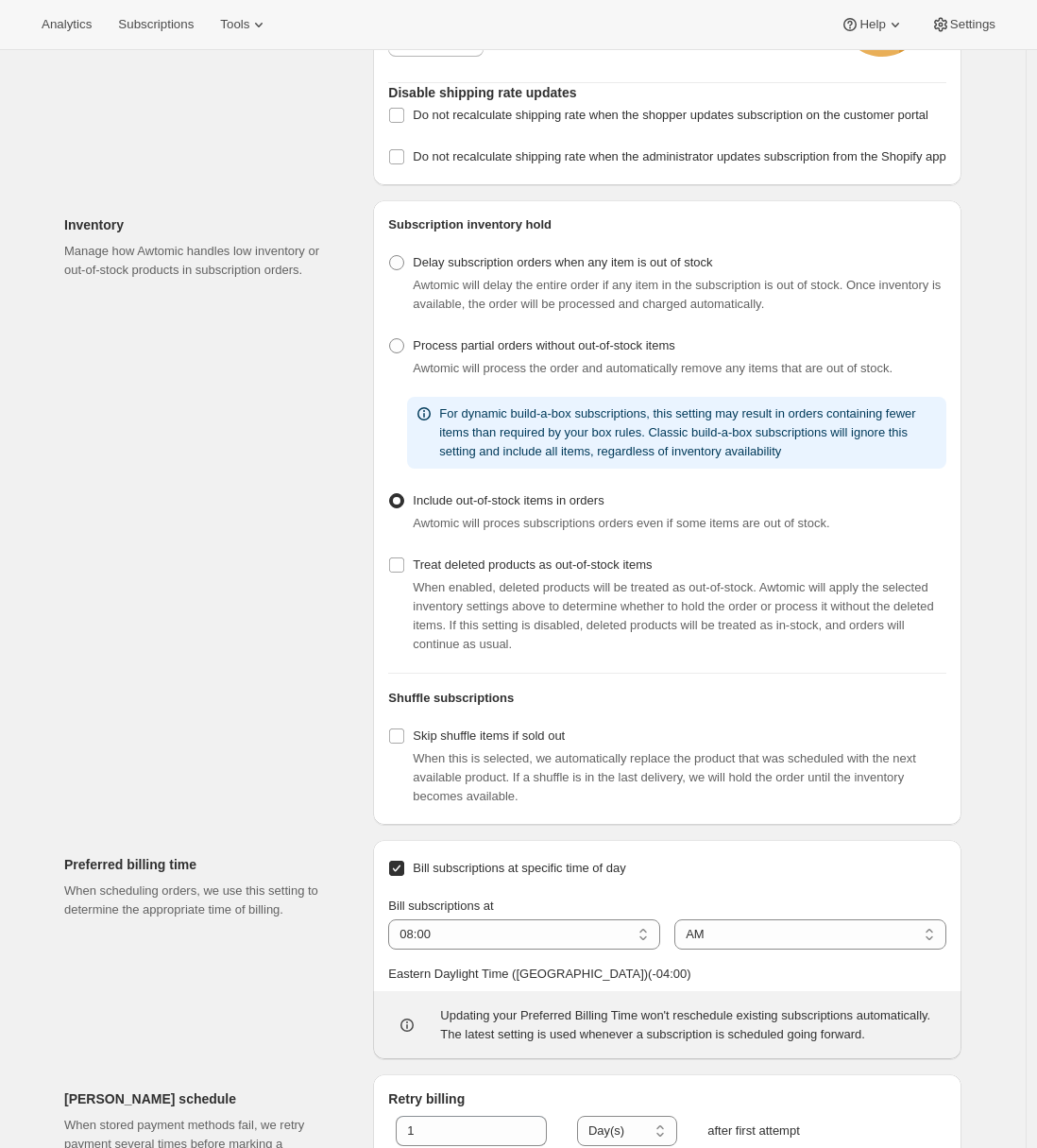 scroll, scrollTop: 495, scrollLeft: 0, axis: vertical 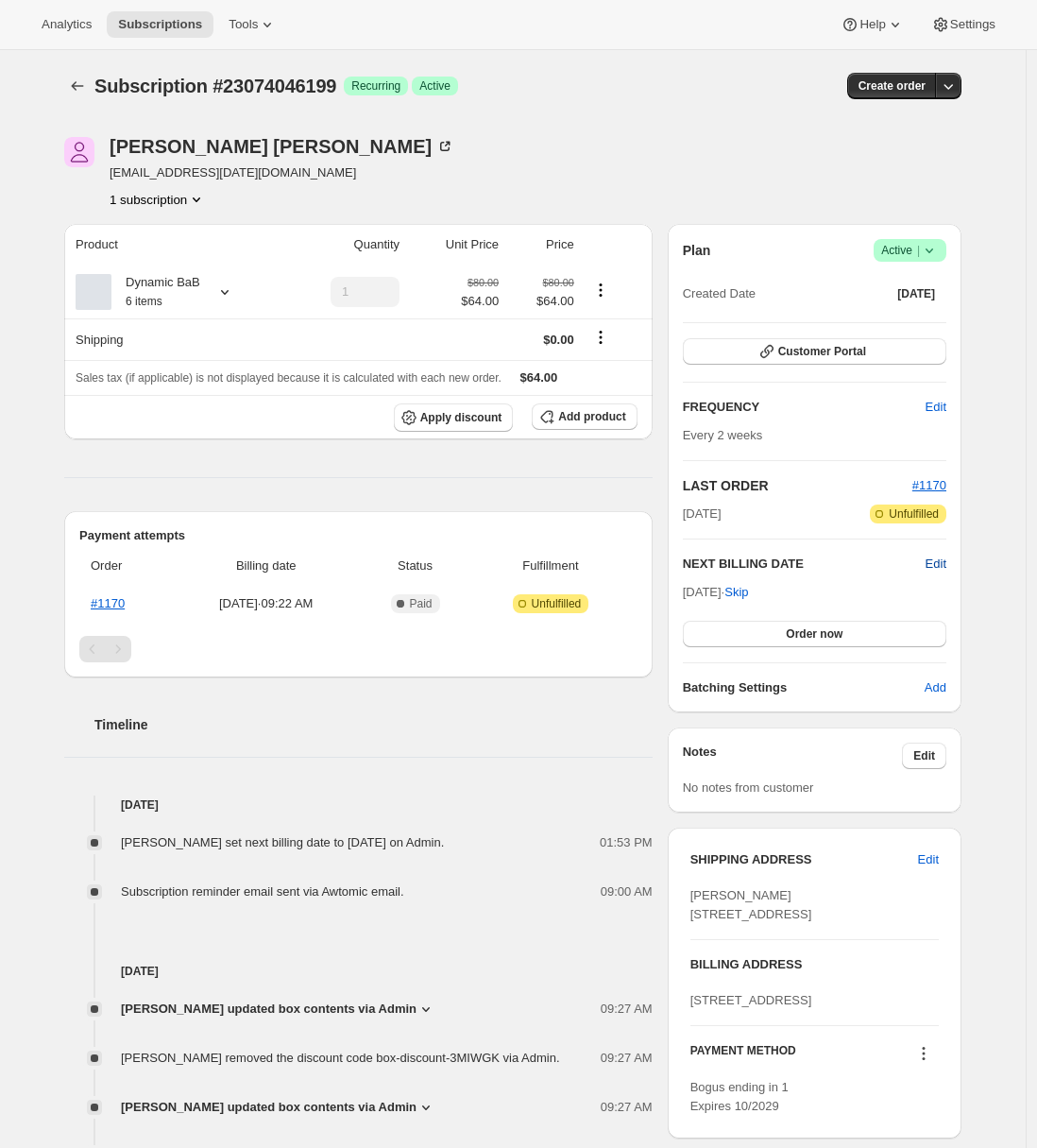 click on "Edit" at bounding box center (936, 564) 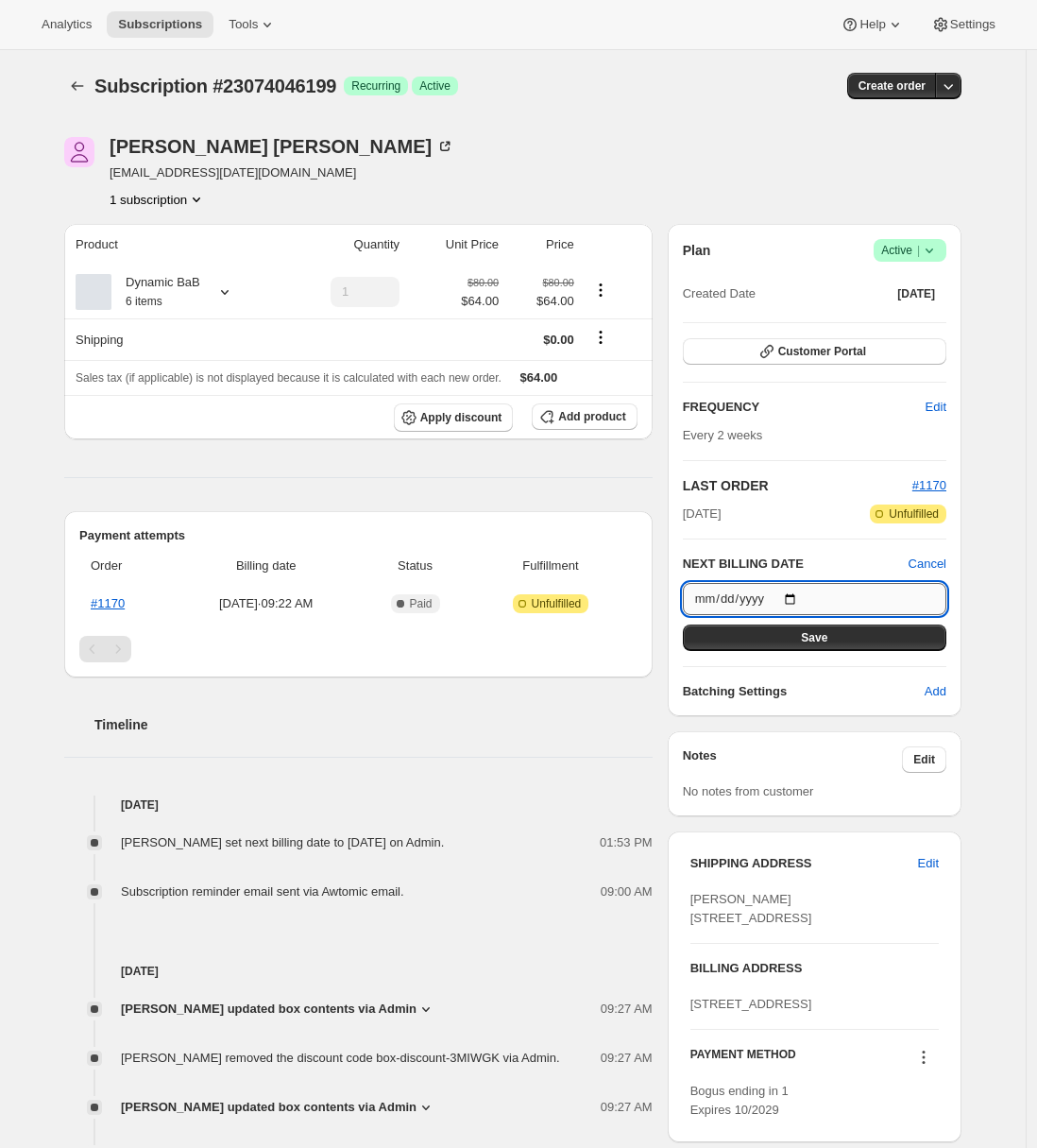 click on "2025-07-26" at bounding box center (814, 599) 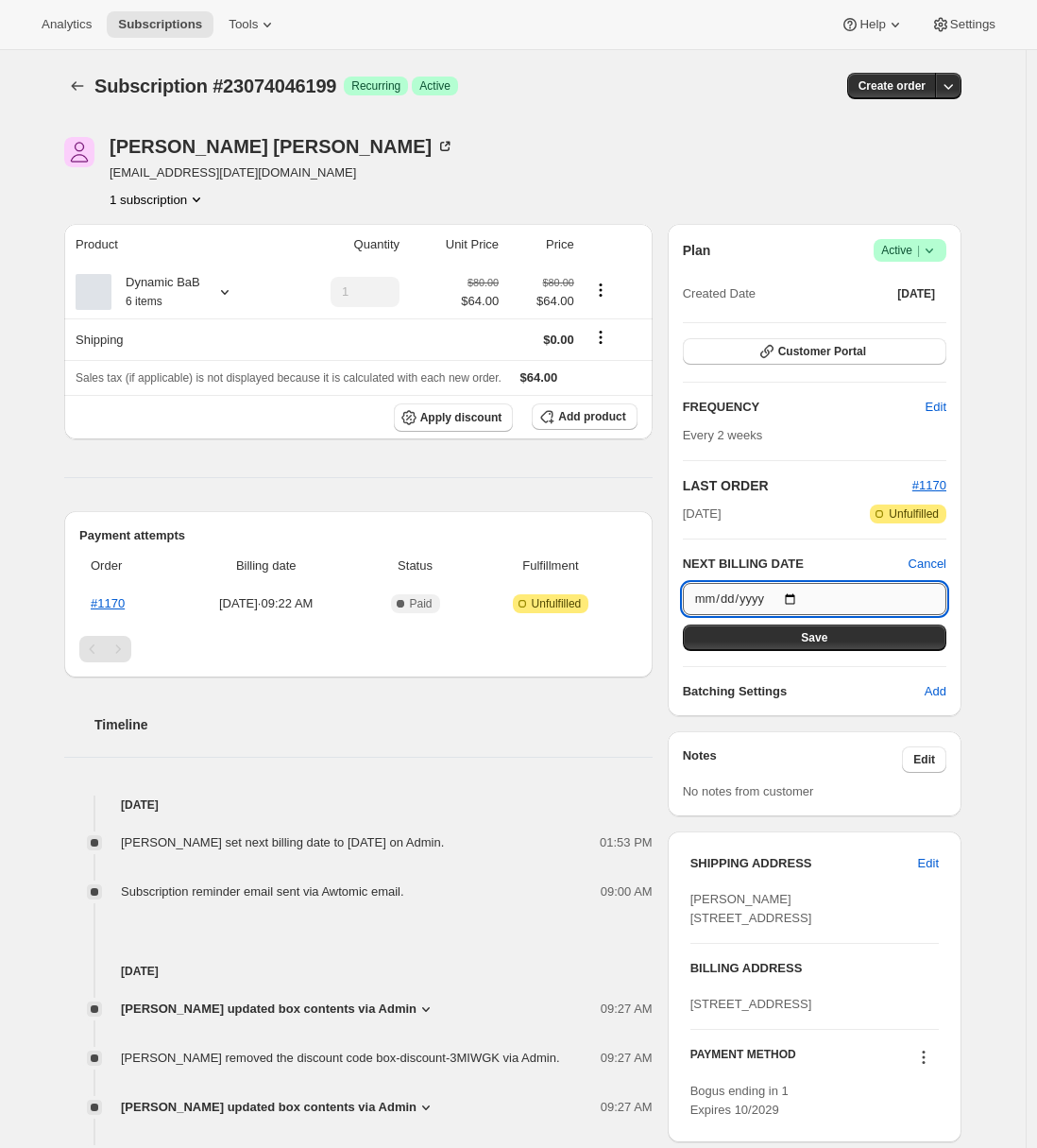 type on "2025-07-27" 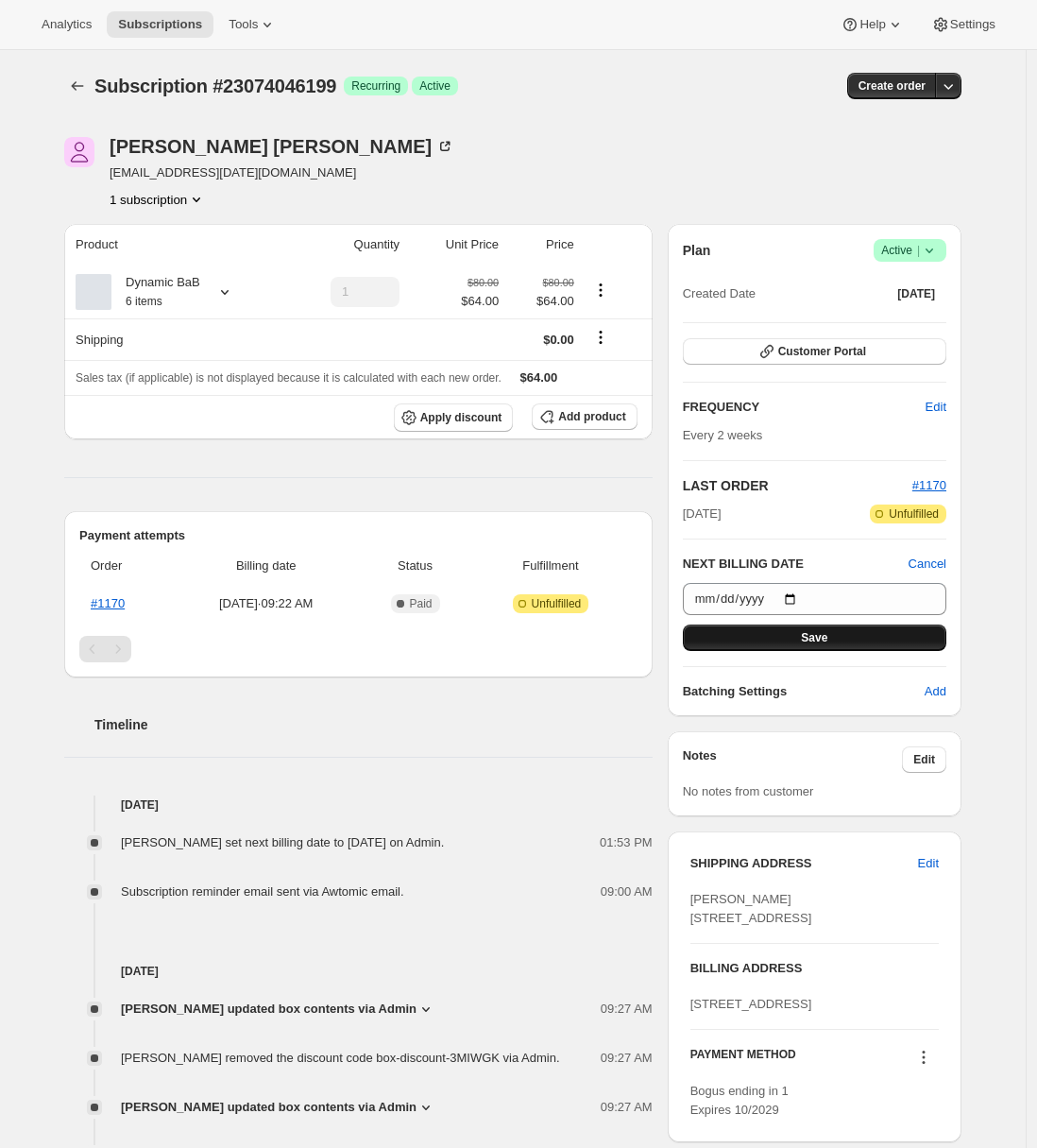 click on "Save" at bounding box center (814, 638) 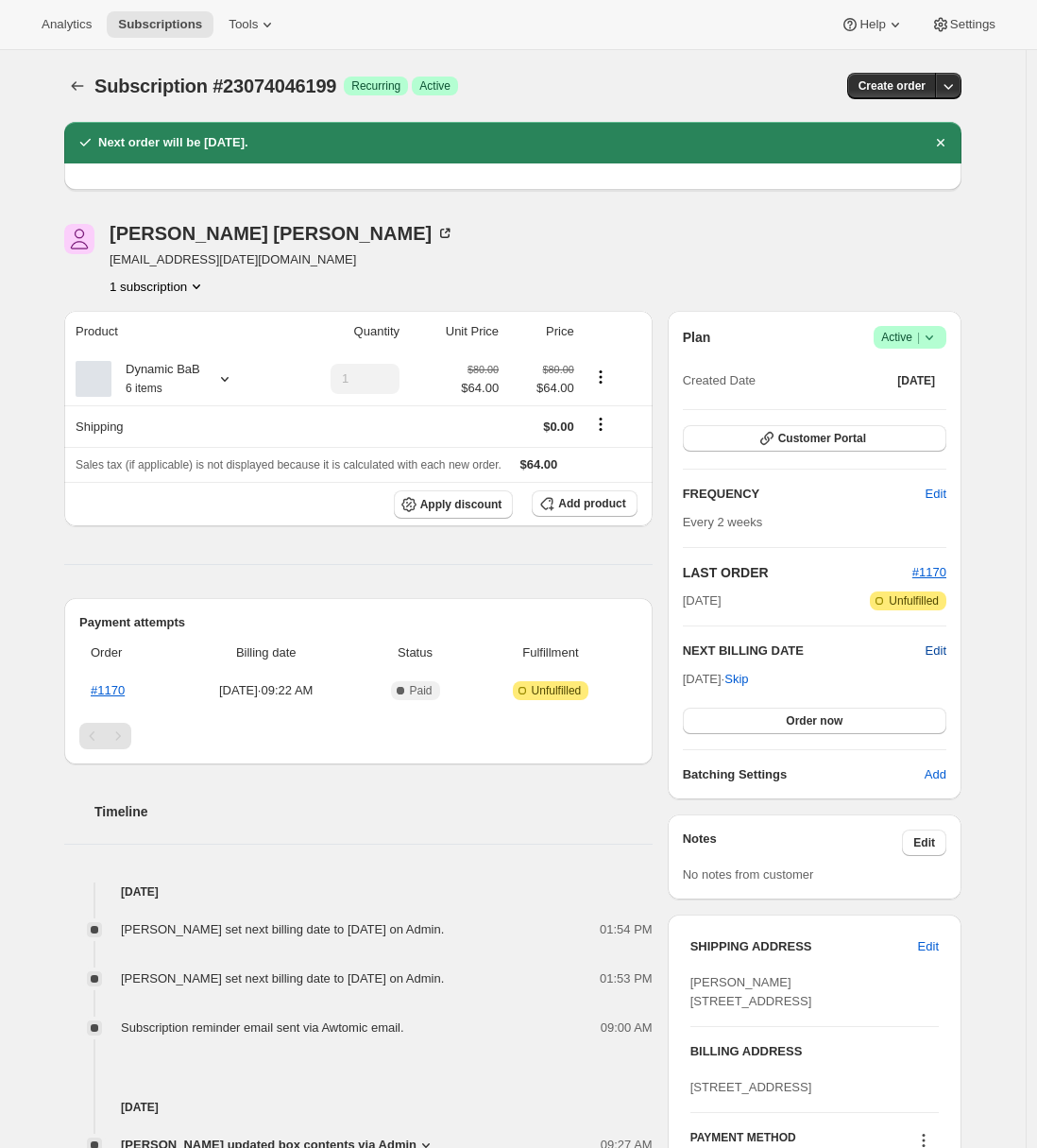 drag, startPoint x: 944, startPoint y: 650, endPoint x: 932, endPoint y: 657, distance: 13.892444 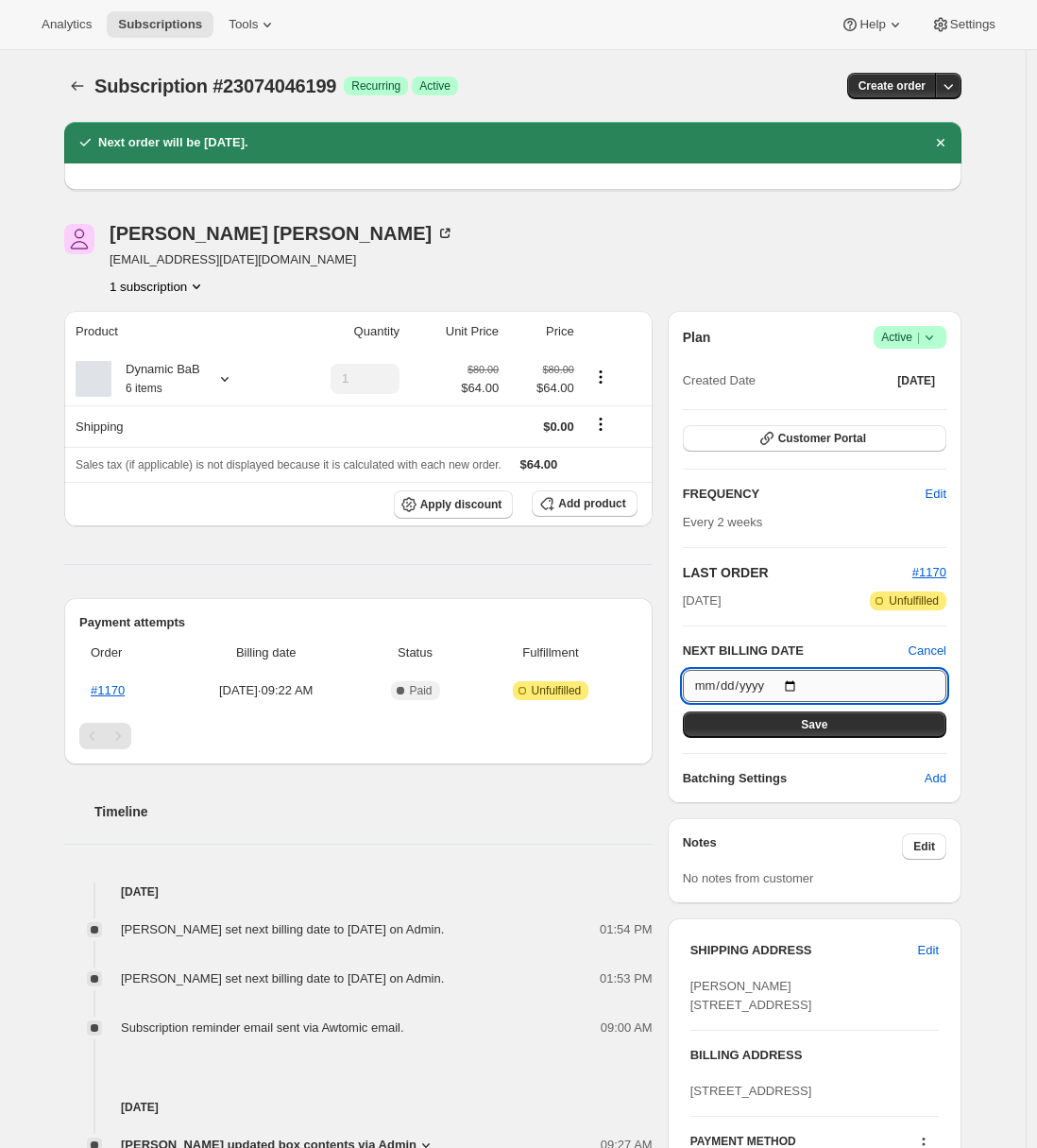 click on "2025-07-27" at bounding box center (814, 686) 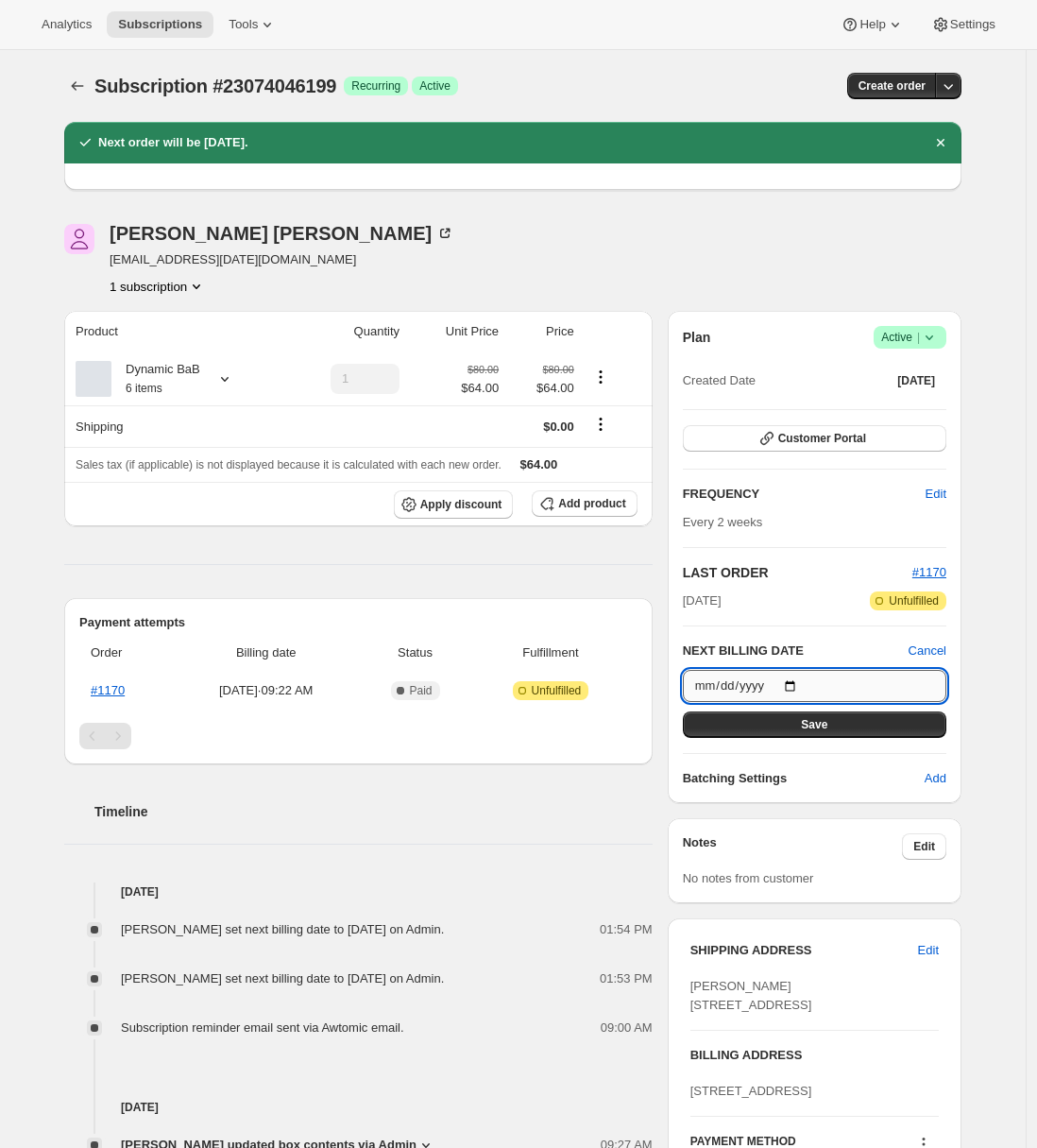 type on "2025-07-26" 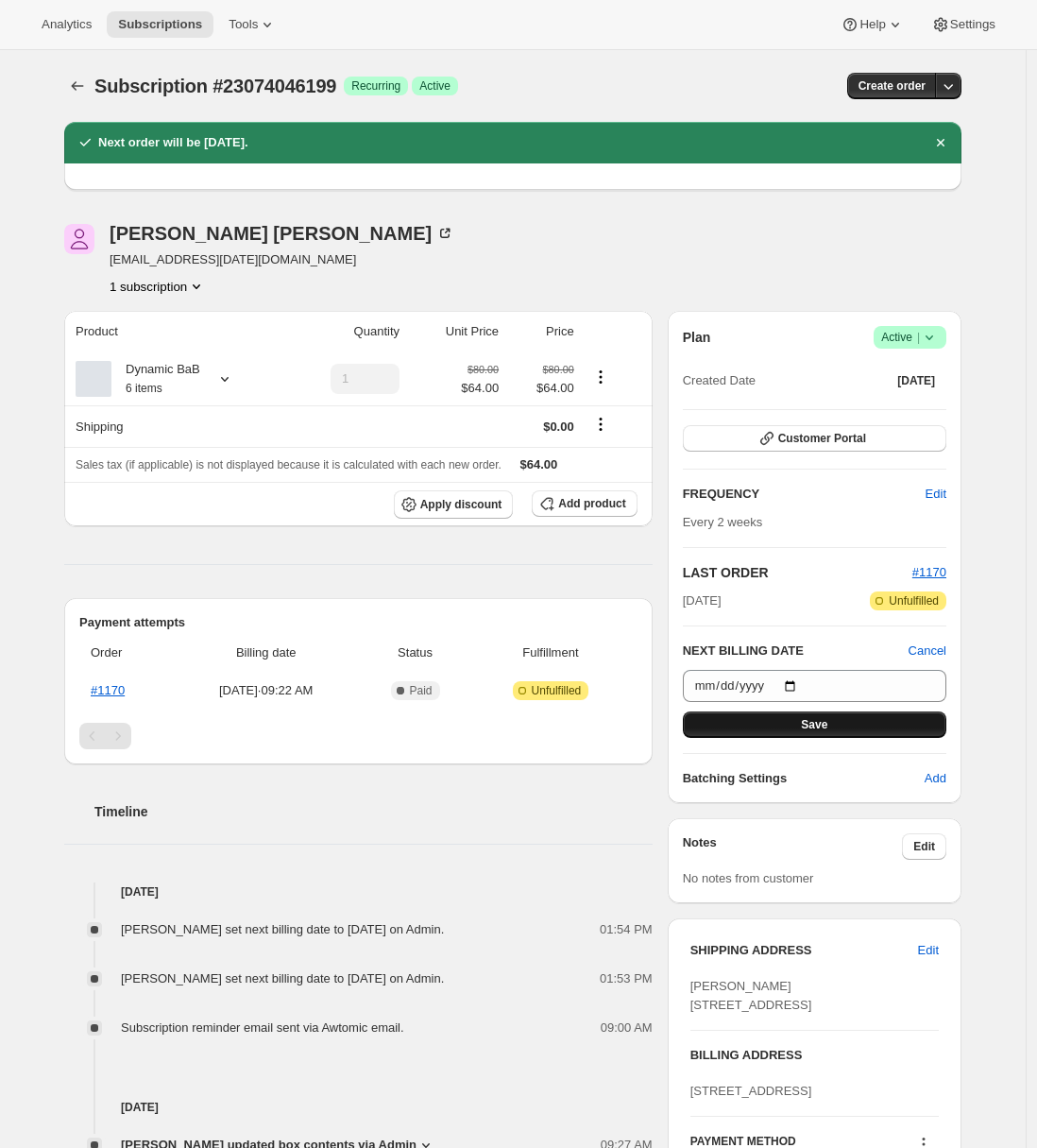 click on "Save" at bounding box center [814, 725] 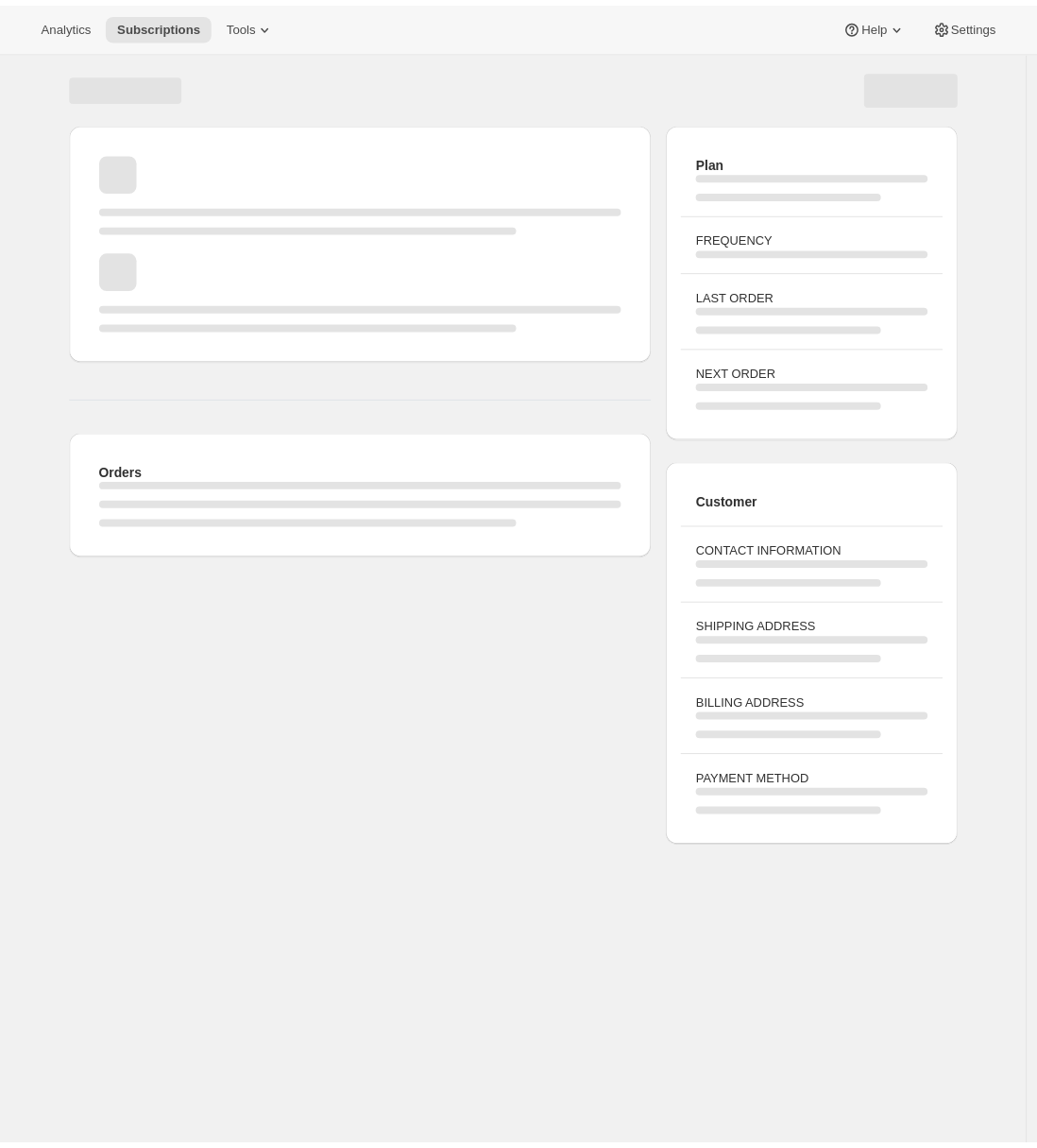 scroll, scrollTop: 0, scrollLeft: 0, axis: both 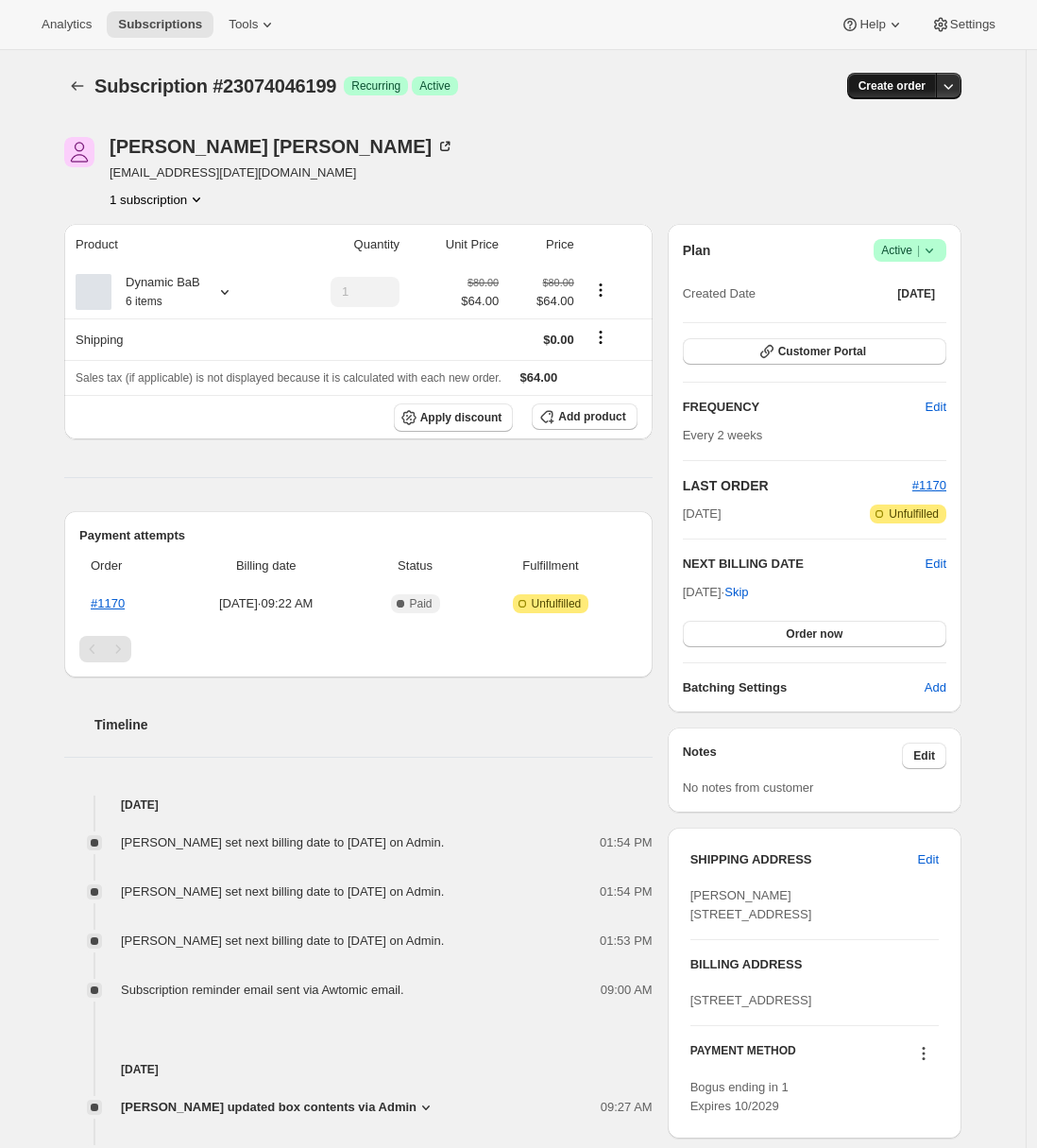 click on "Create order" at bounding box center (892, 86) 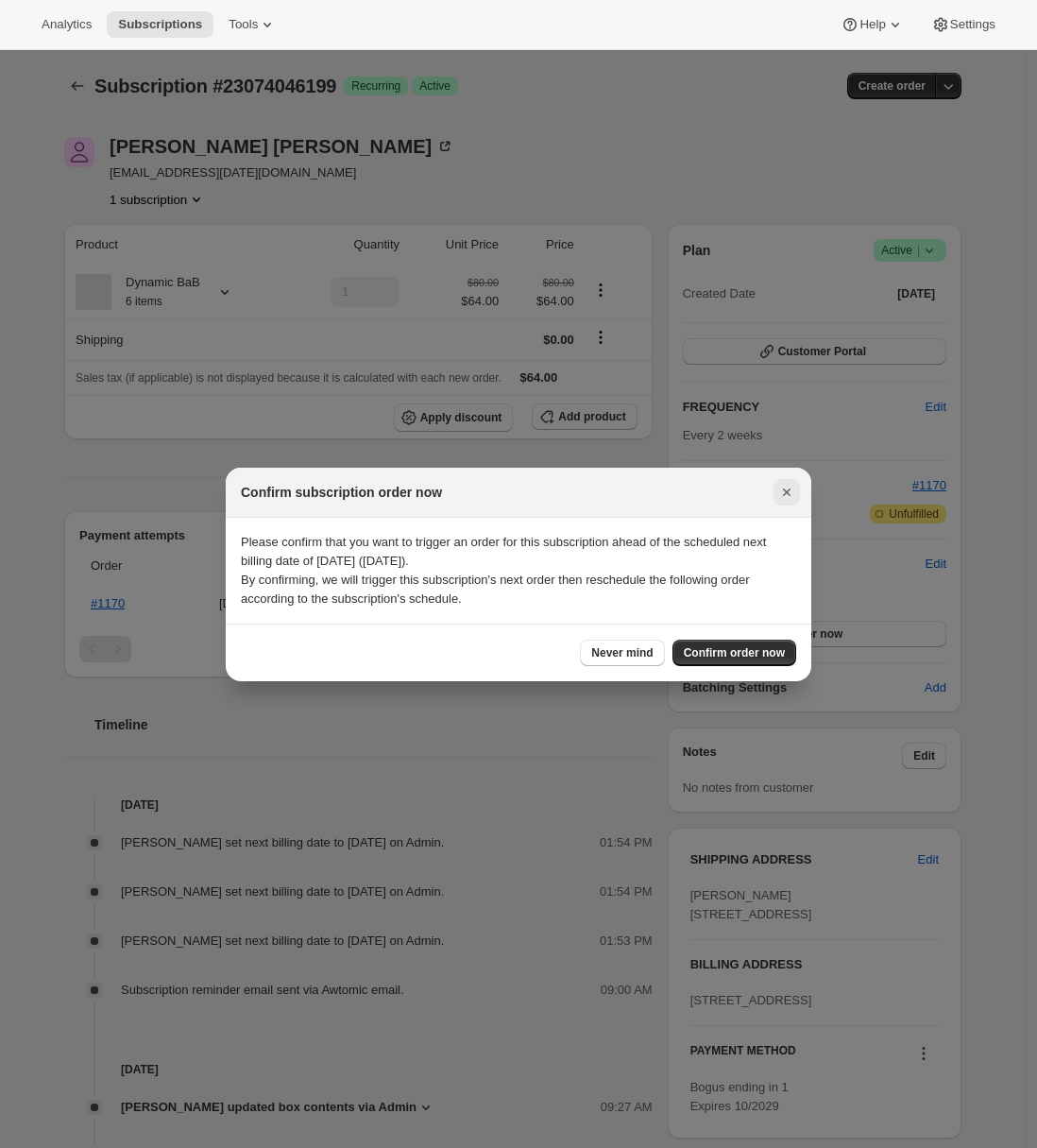 click 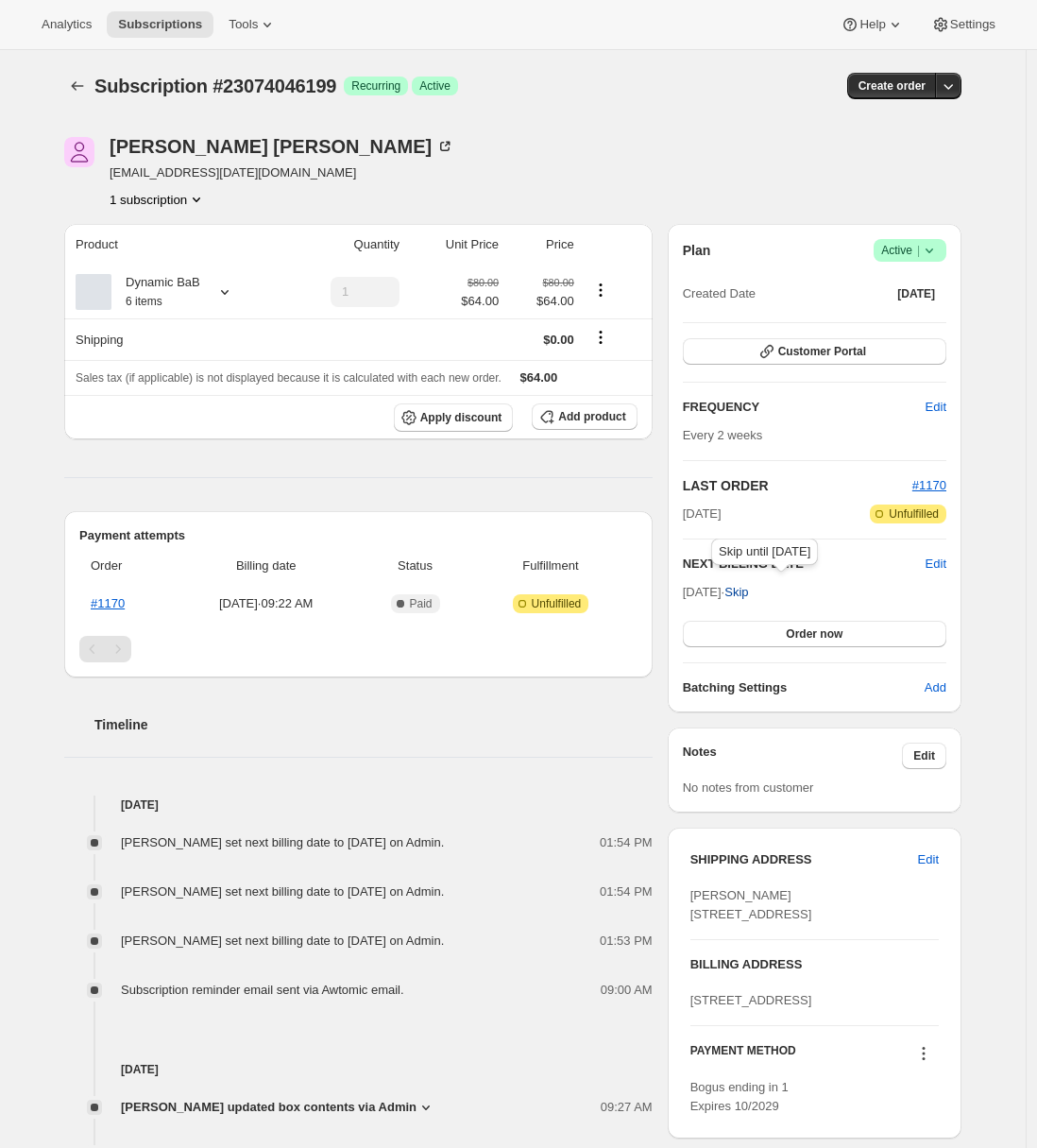 click on "Skip" at bounding box center (736, 592) 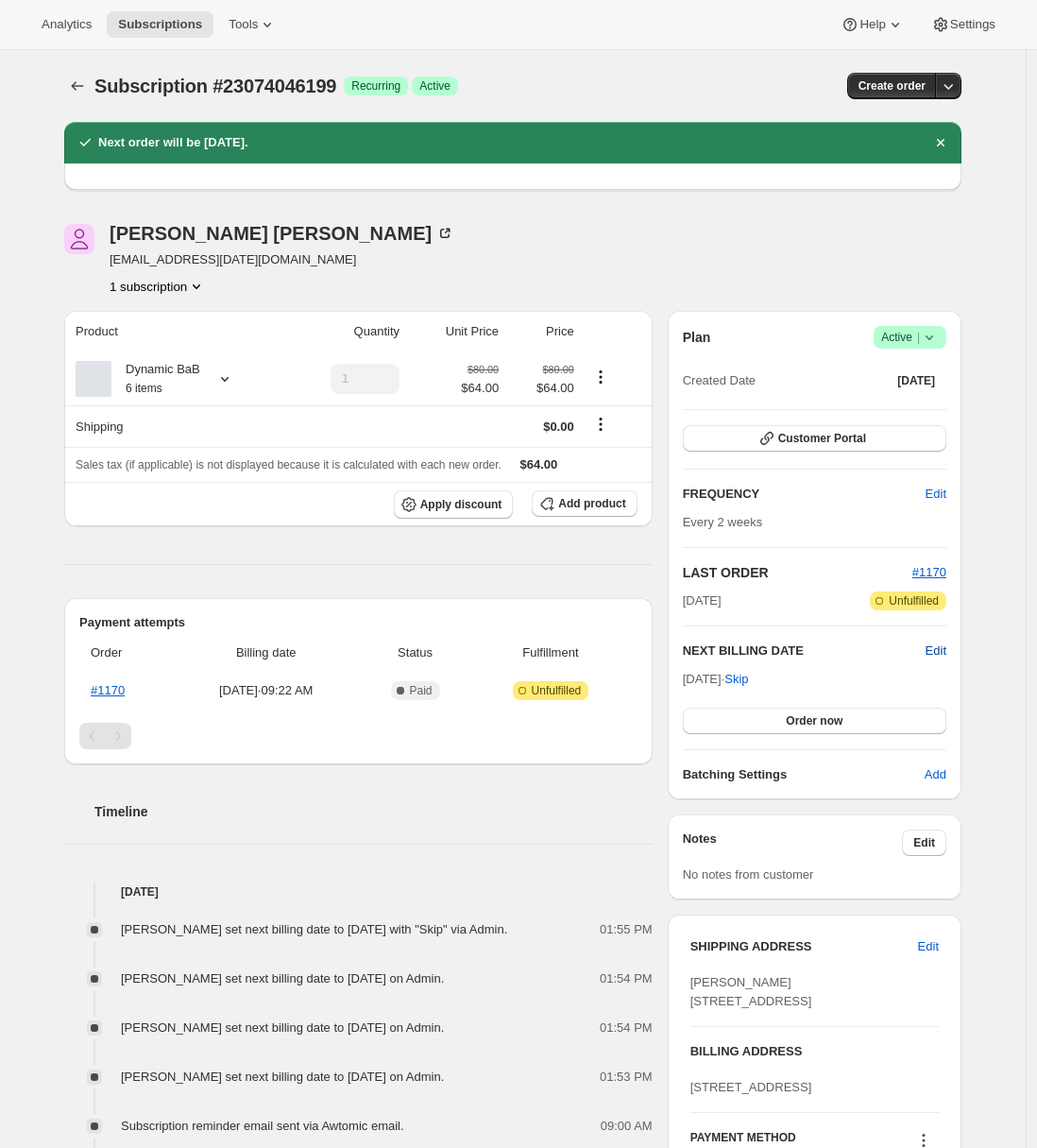 click on "Edit" at bounding box center (936, 651) 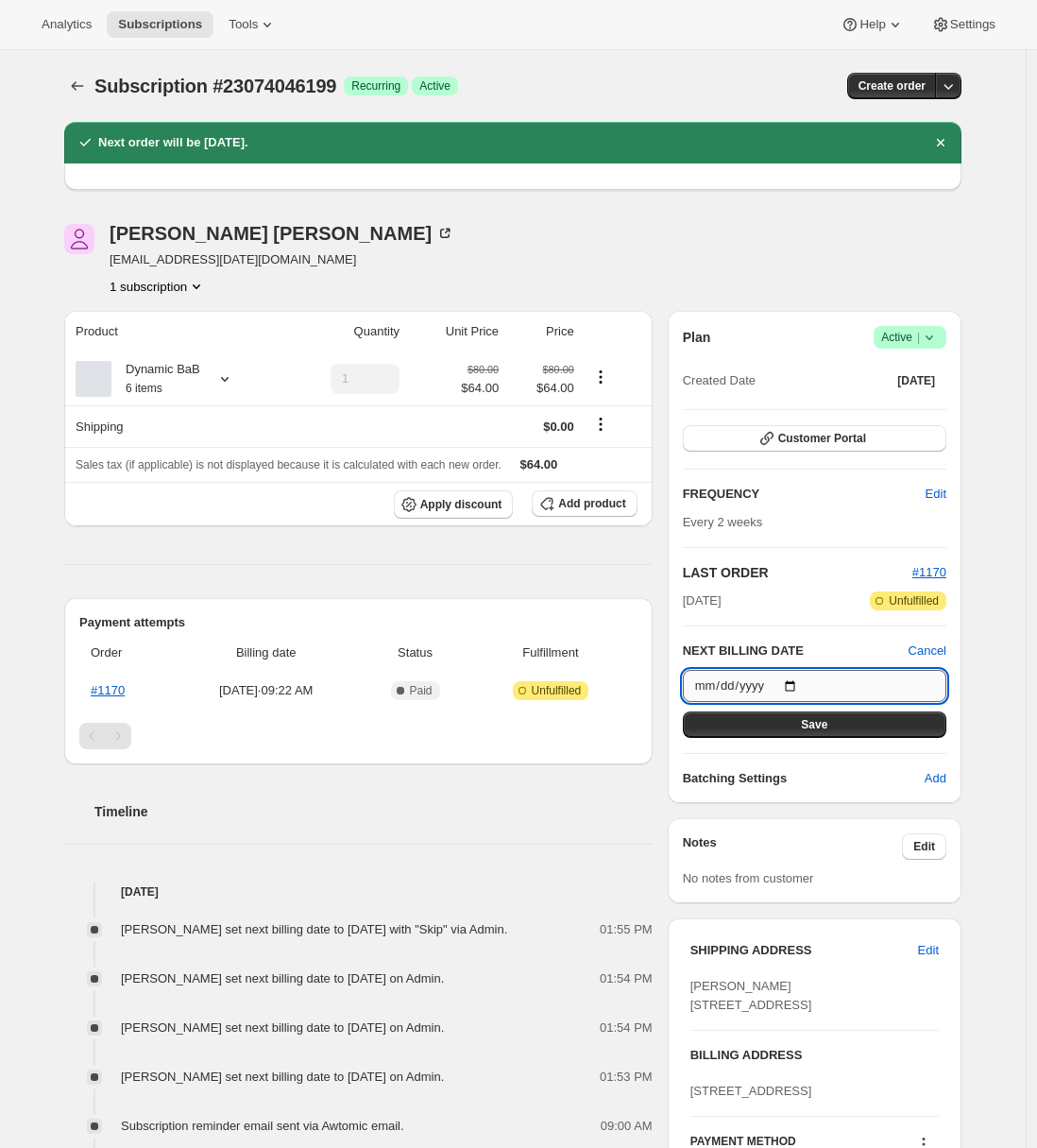 click on "[DATE]" at bounding box center [814, 686] 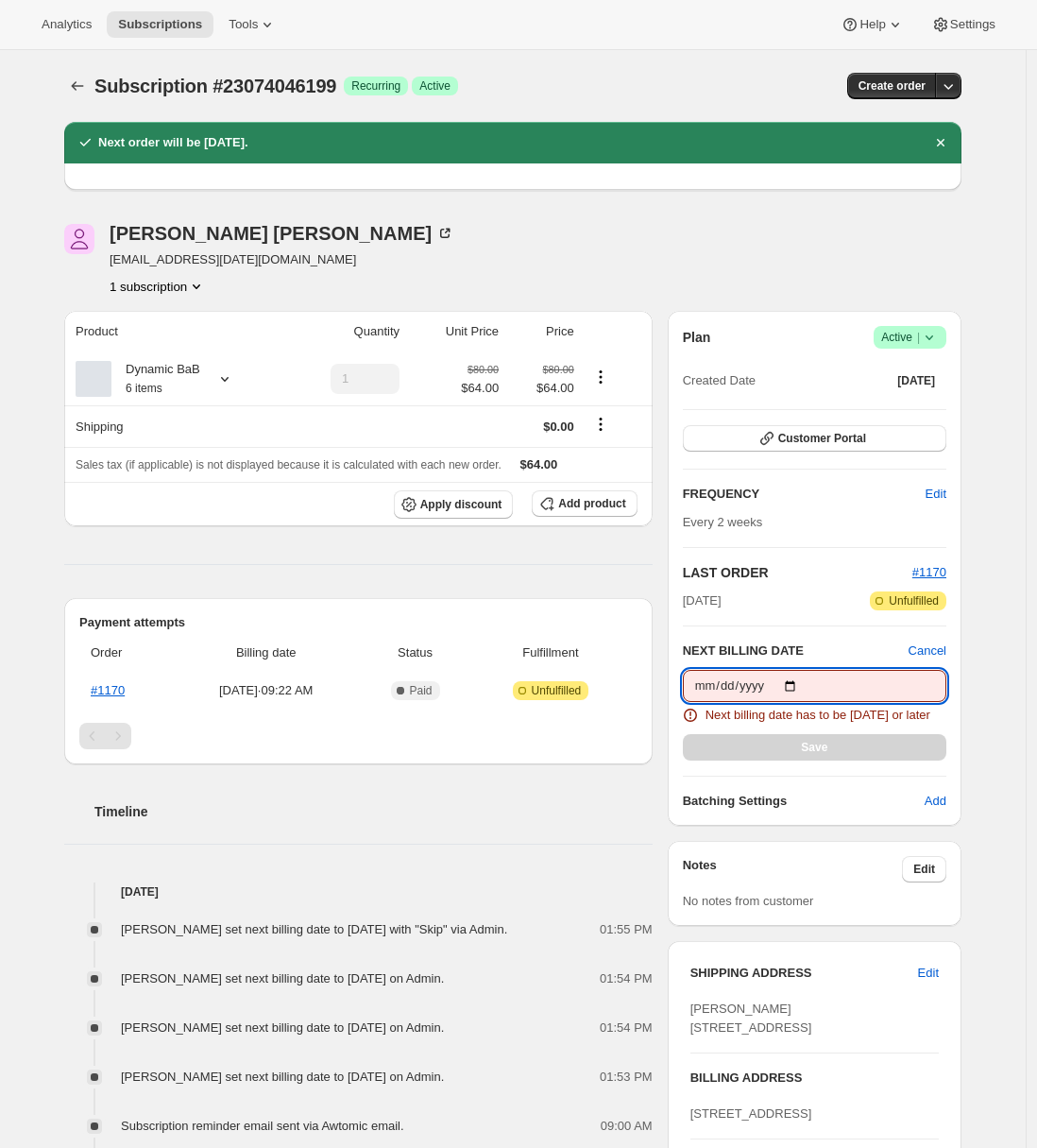 type on "[DATE]" 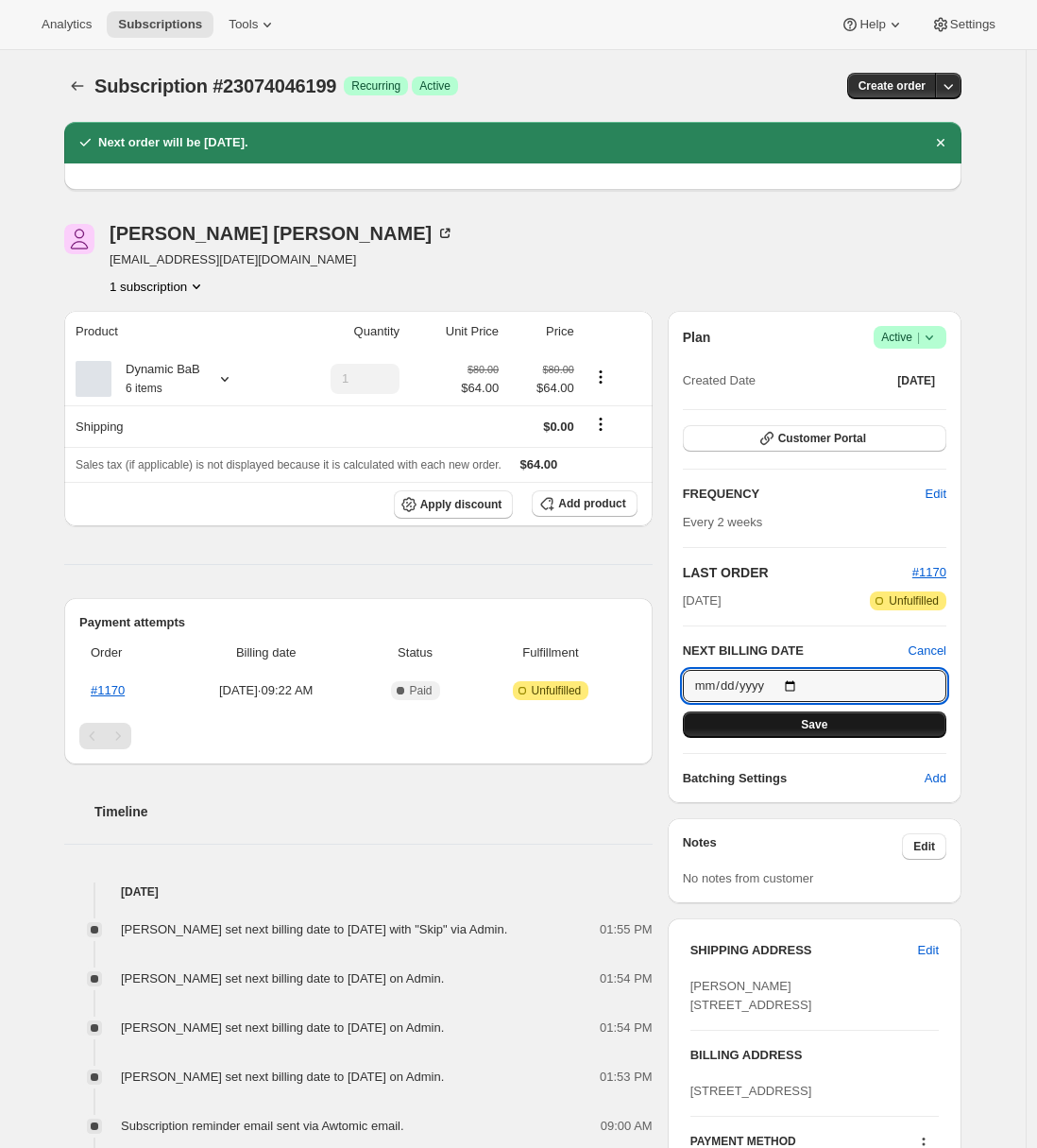 click on "Save" at bounding box center (814, 725) 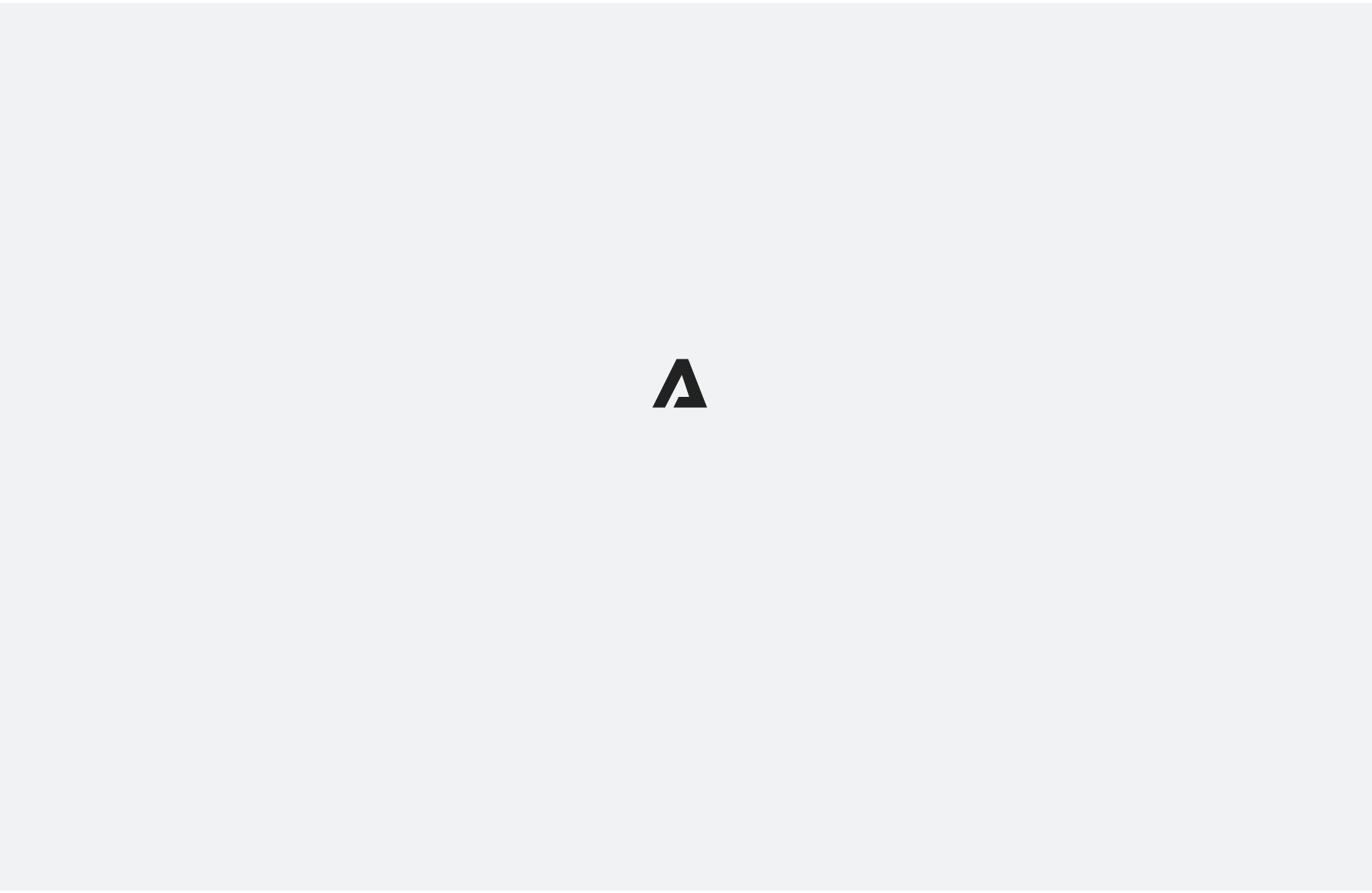 scroll, scrollTop: 0, scrollLeft: 0, axis: both 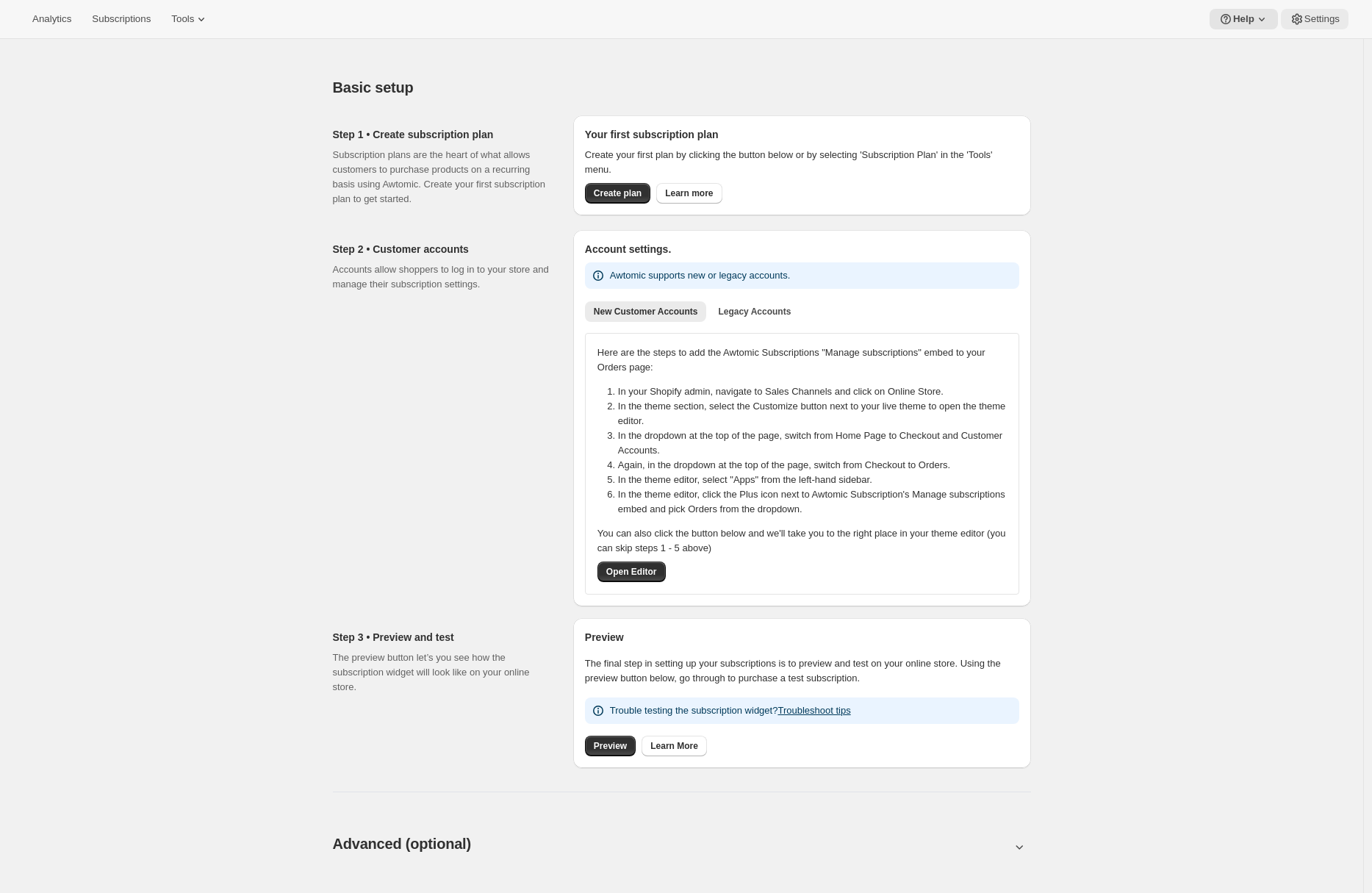 click on "Settings" at bounding box center [1322, 19] 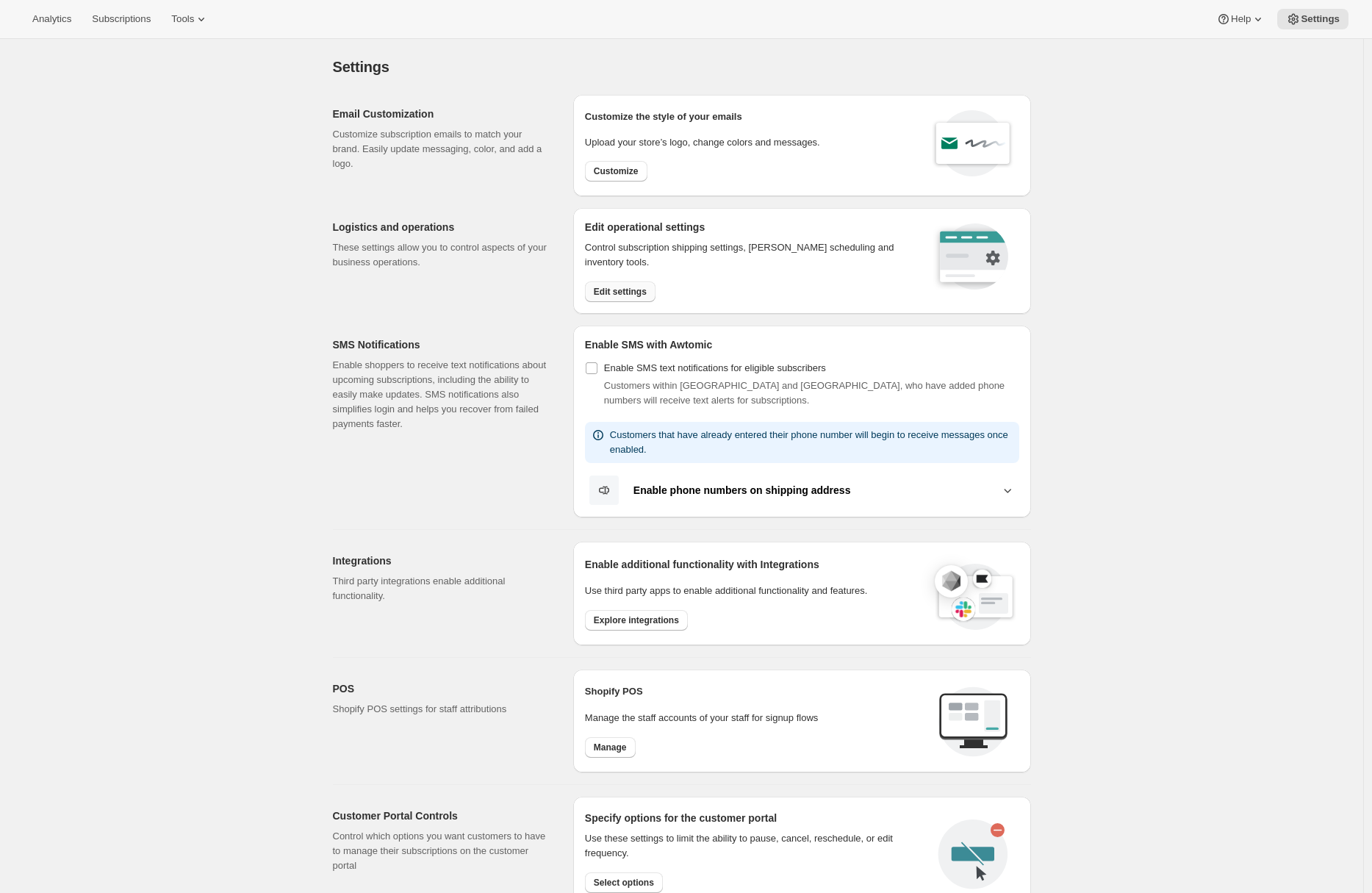 click on "Edit settings" at bounding box center [620, 292] 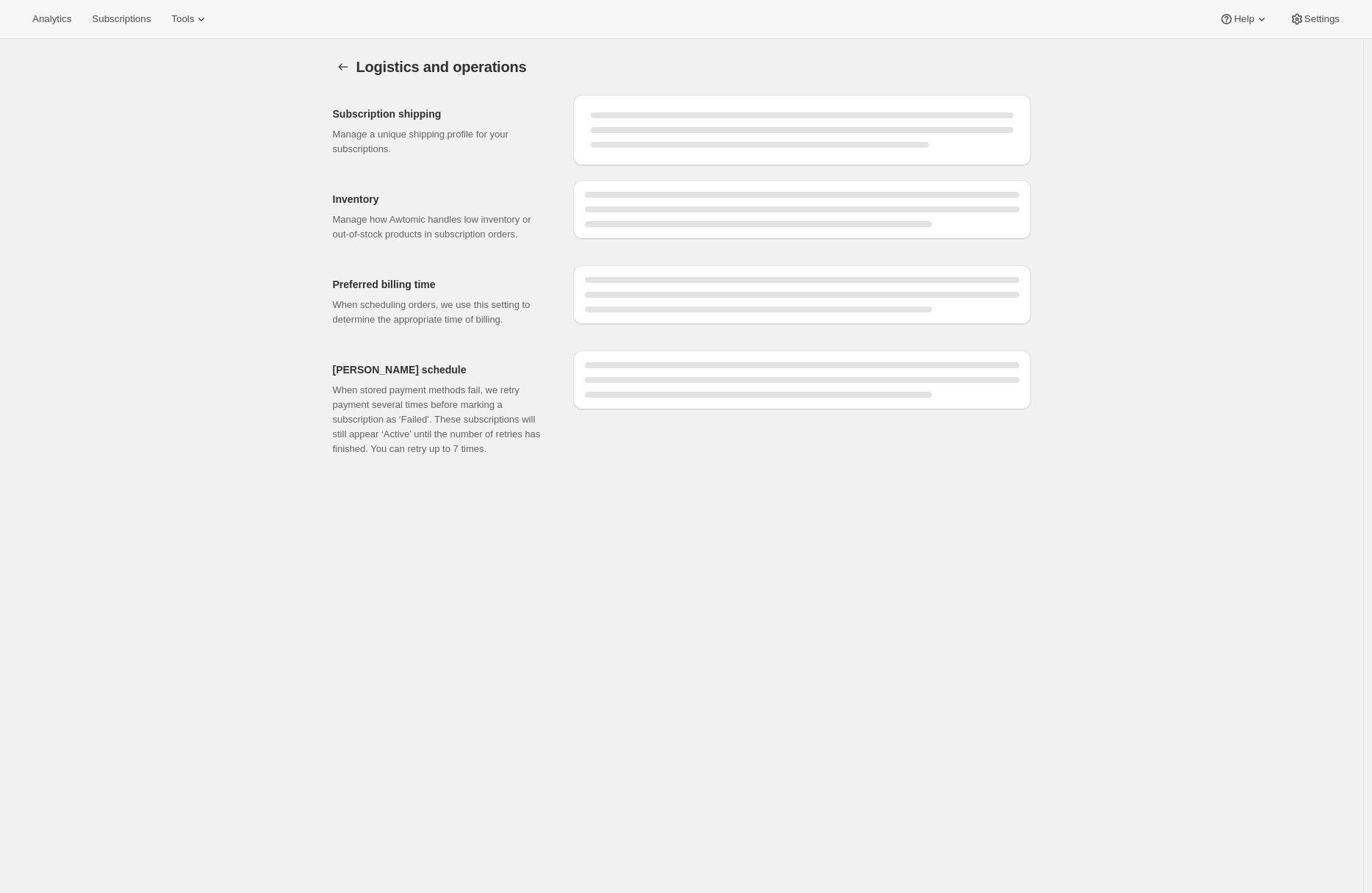 select on "08:00" 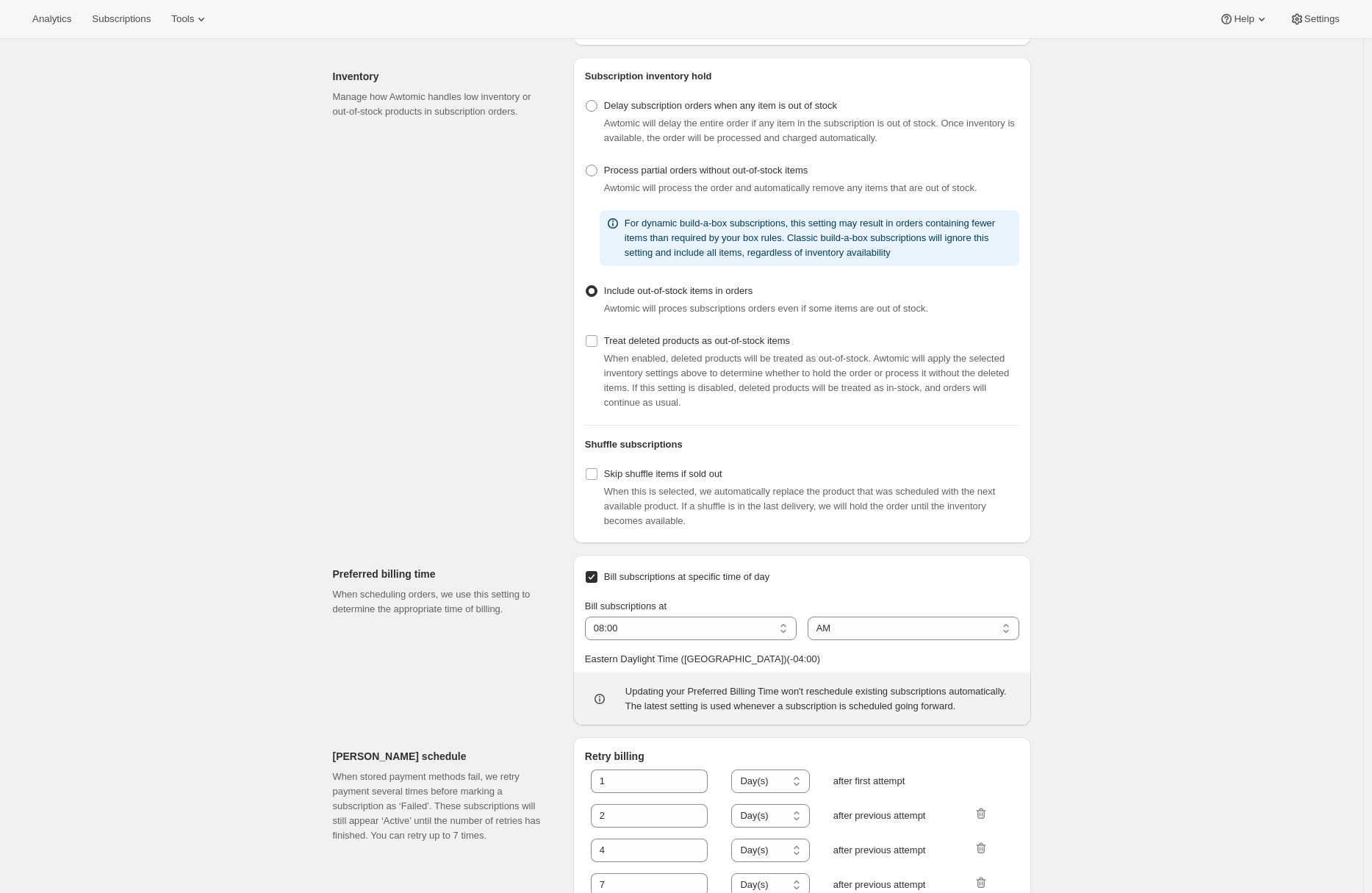scroll, scrollTop: 312, scrollLeft: 0, axis: vertical 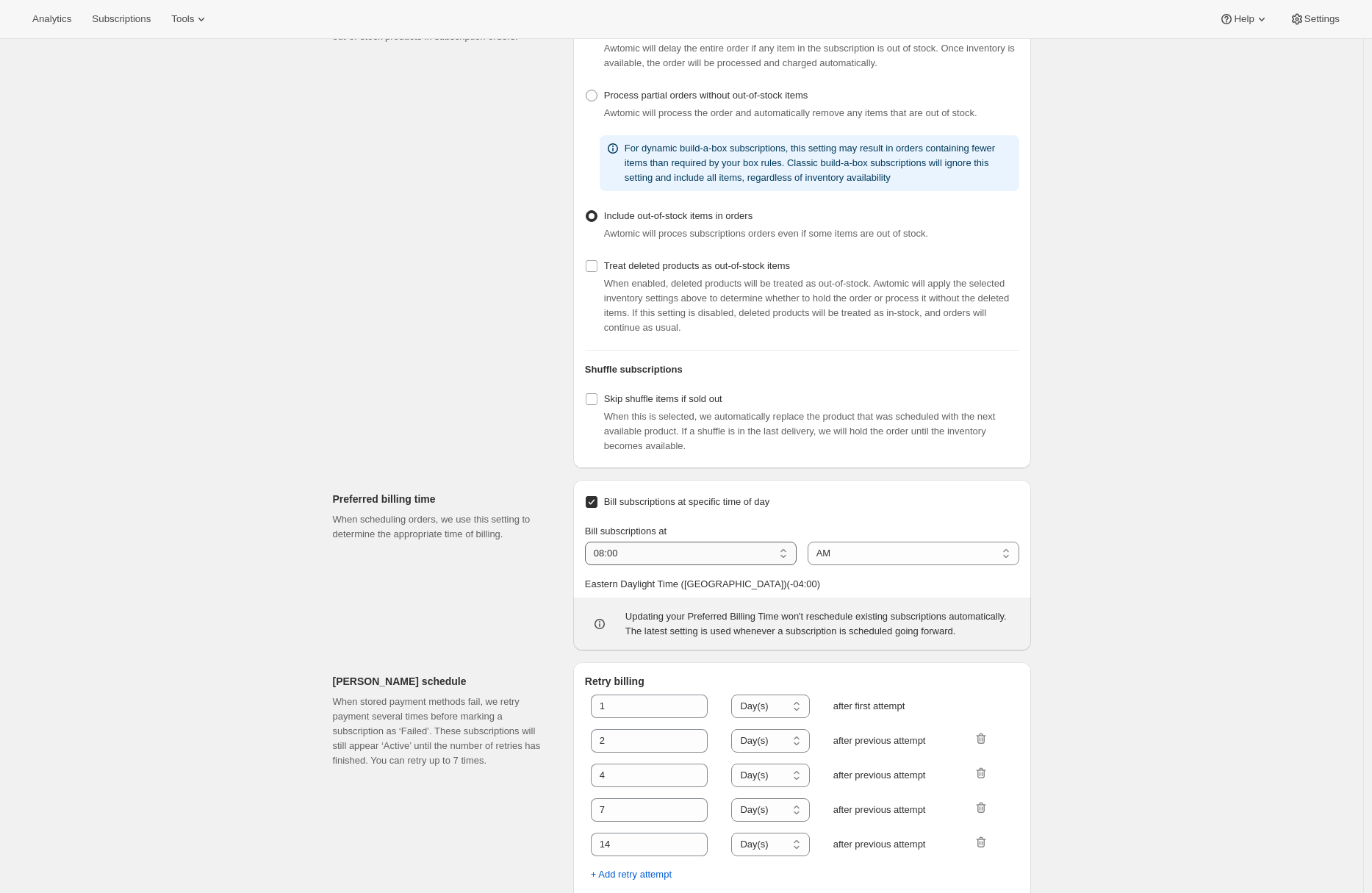click on "01:00 02:00 03:00 04:00 05:00 06:00 07:00 08:00 09:00 10:00 11:00 12:00" at bounding box center [691, 553] 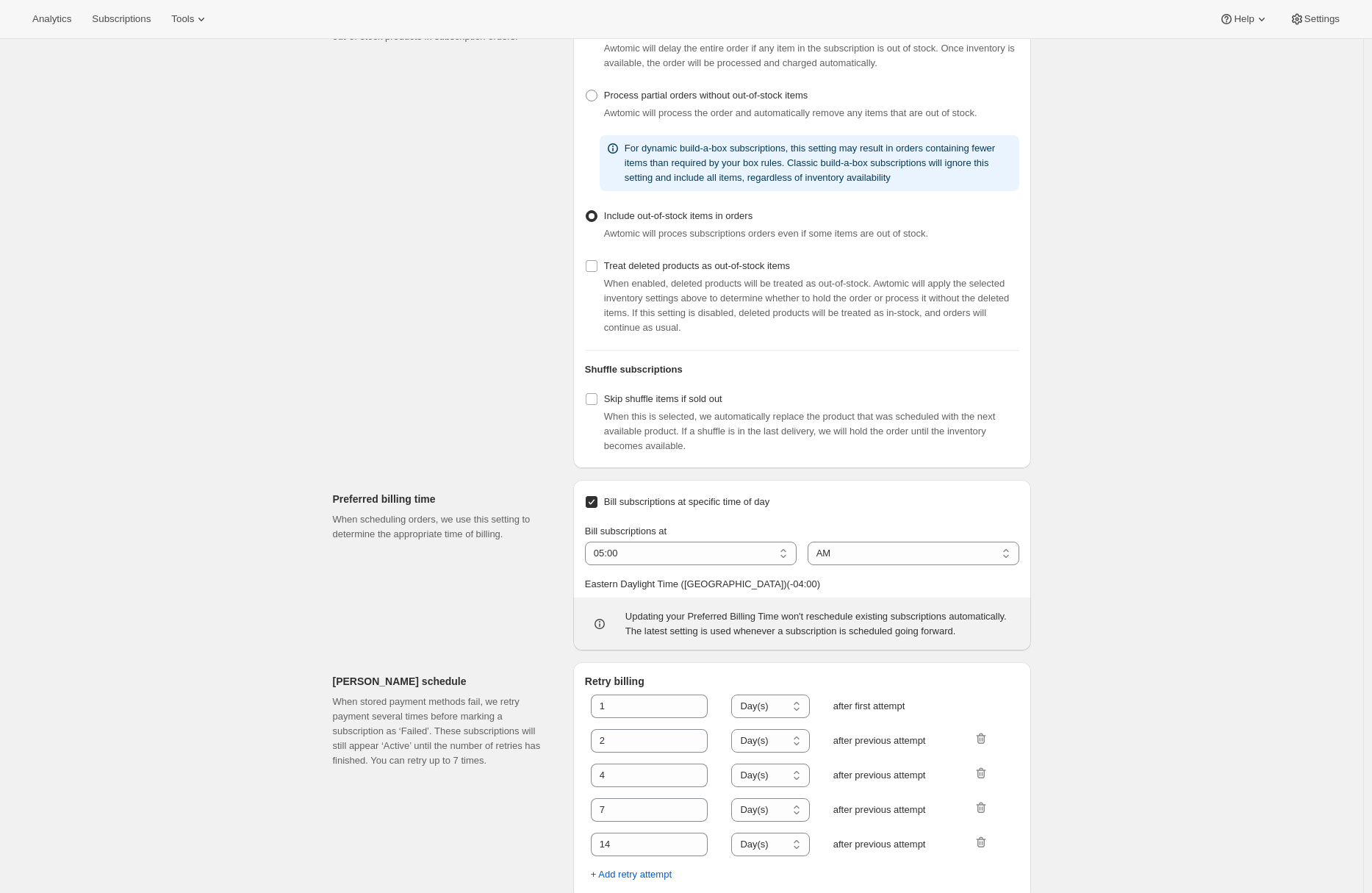 scroll, scrollTop: 435, scrollLeft: 0, axis: vertical 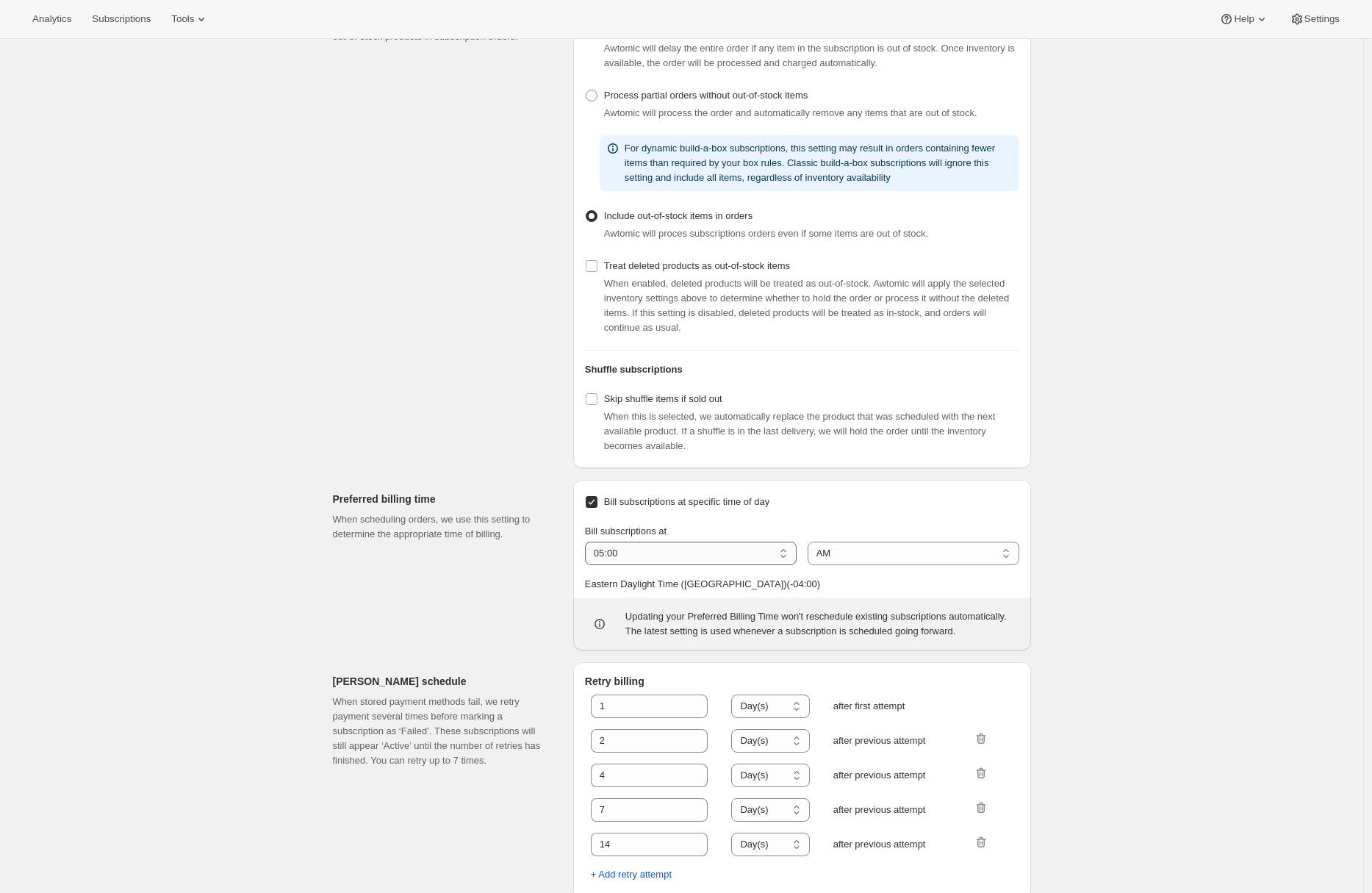 click on "01:00 02:00 03:00 04:00 05:00 06:00 07:00 08:00 09:00 10:00 11:00 12:00" at bounding box center (691, 553) 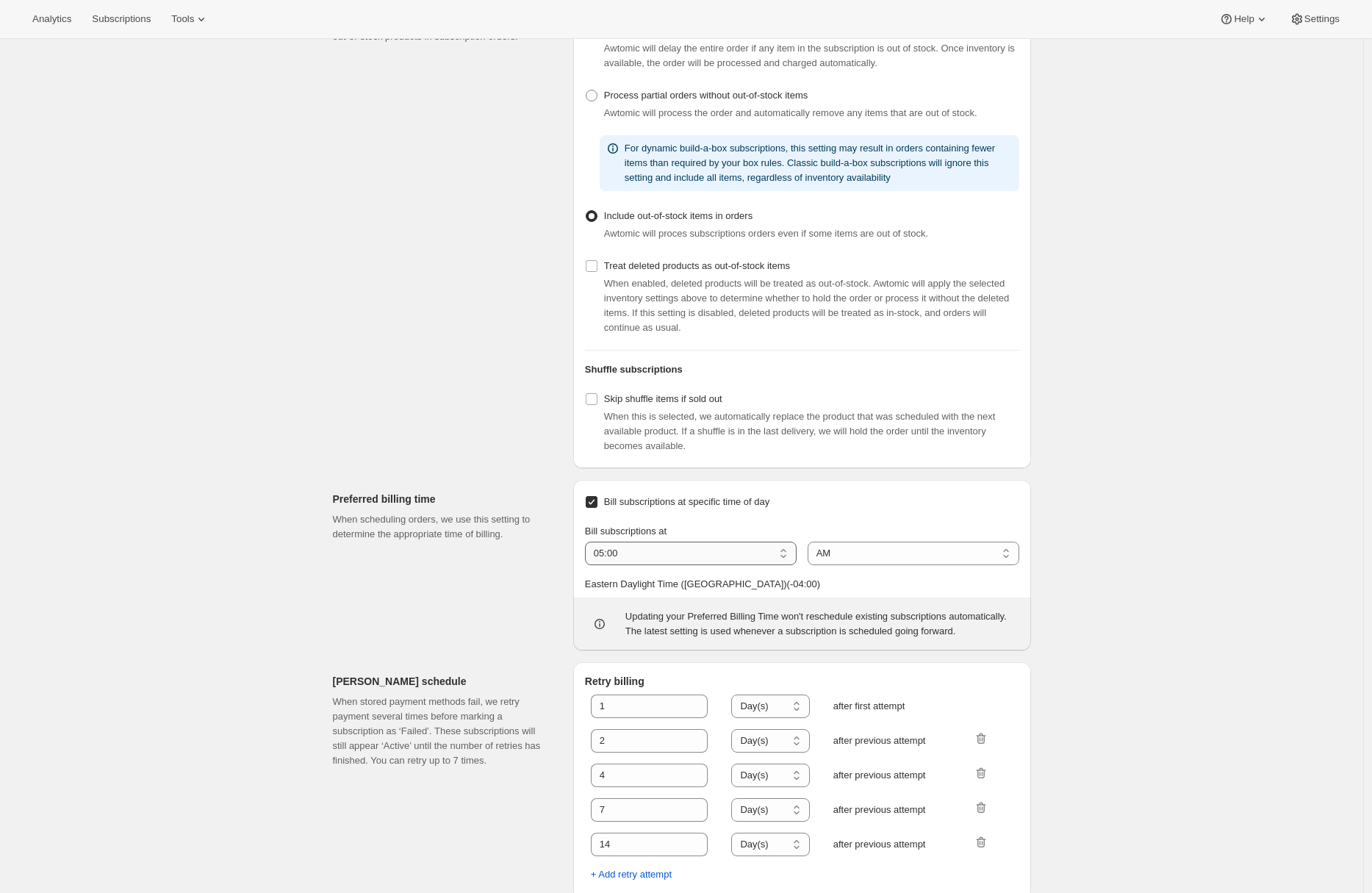 select on "01:00" 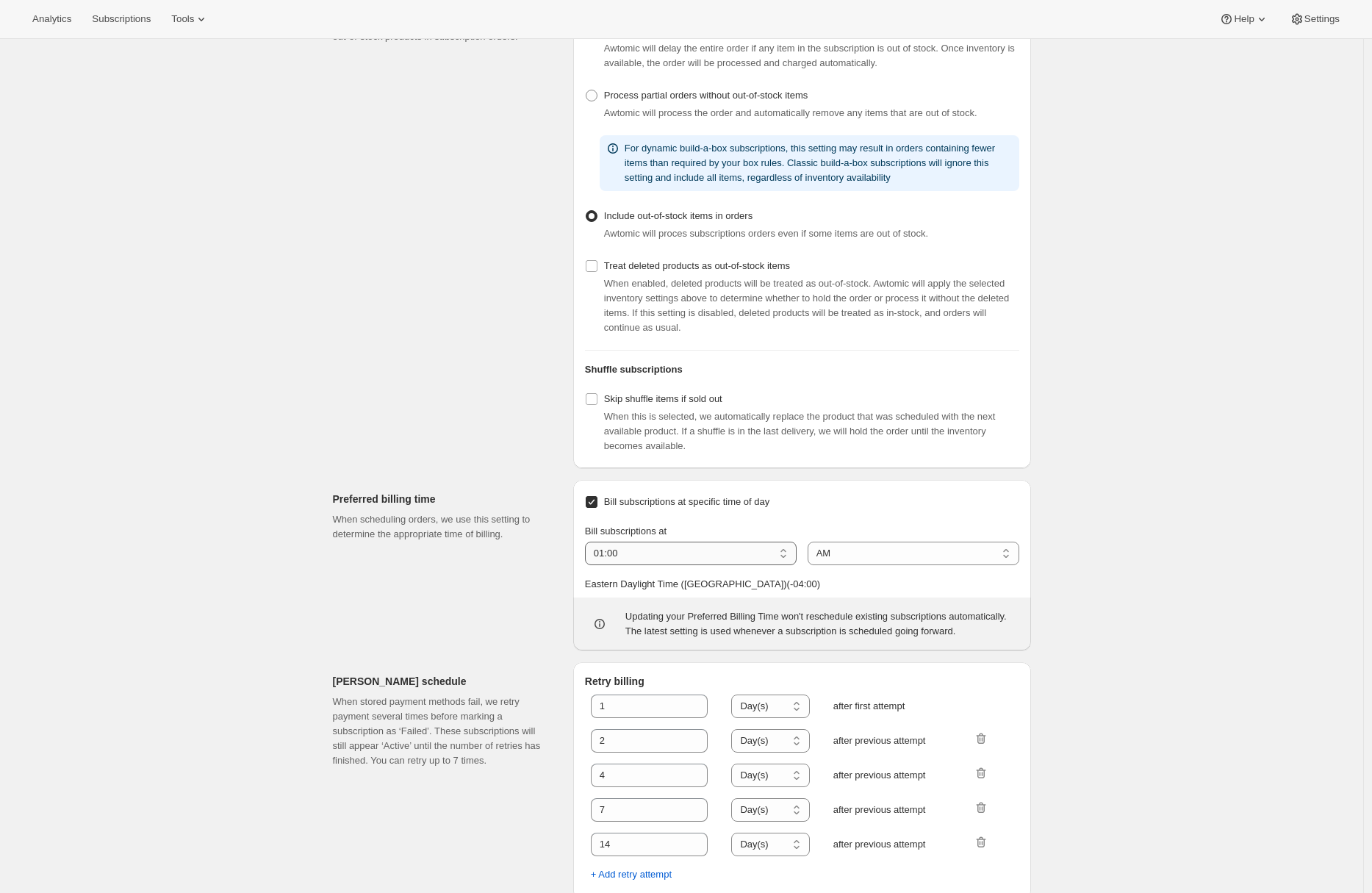 click on "01:00 02:00 03:00 04:00 05:00 06:00 07:00 08:00 09:00 10:00 11:00 12:00" at bounding box center (691, 553) 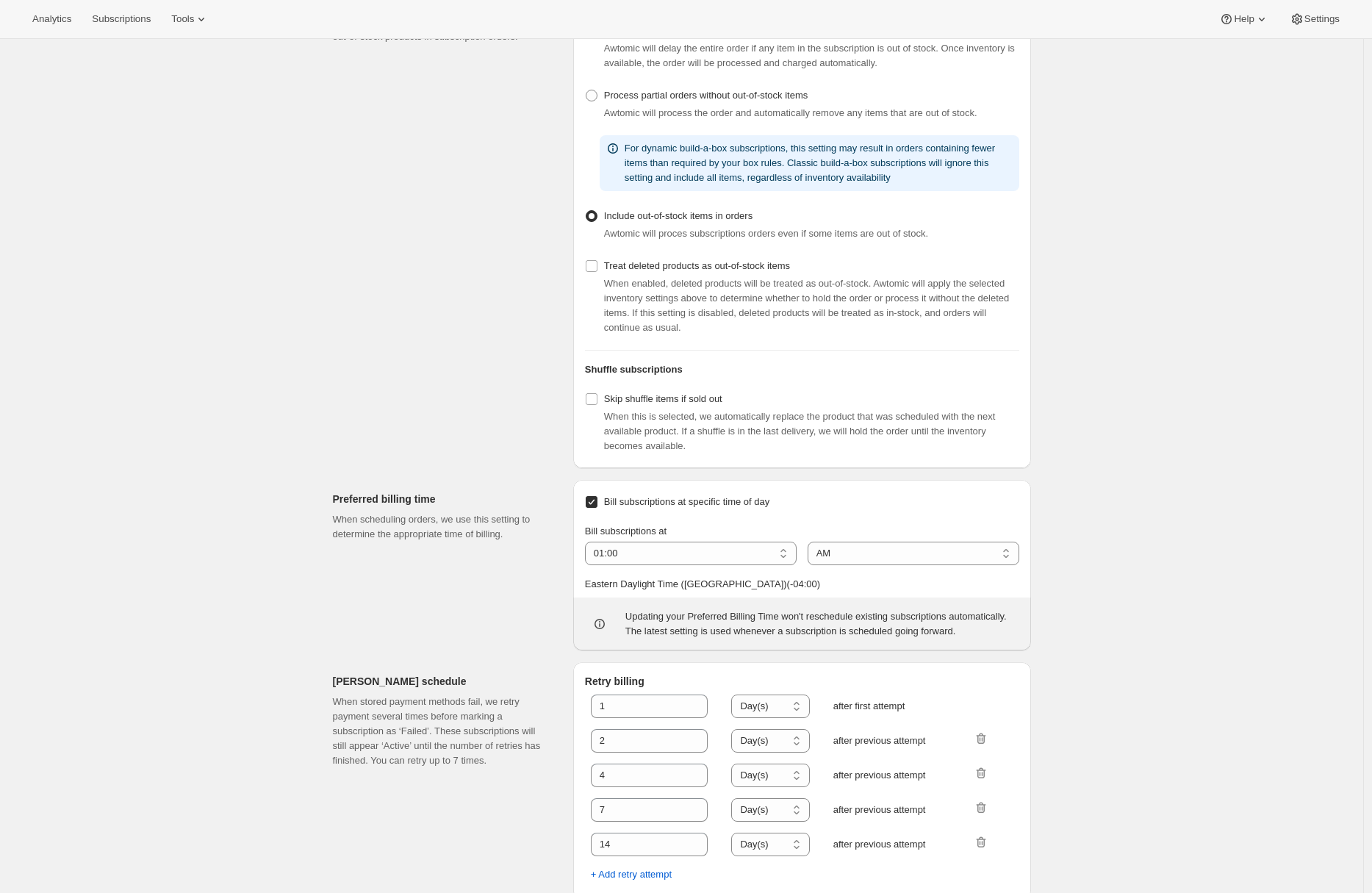 scroll, scrollTop: 0, scrollLeft: 0, axis: both 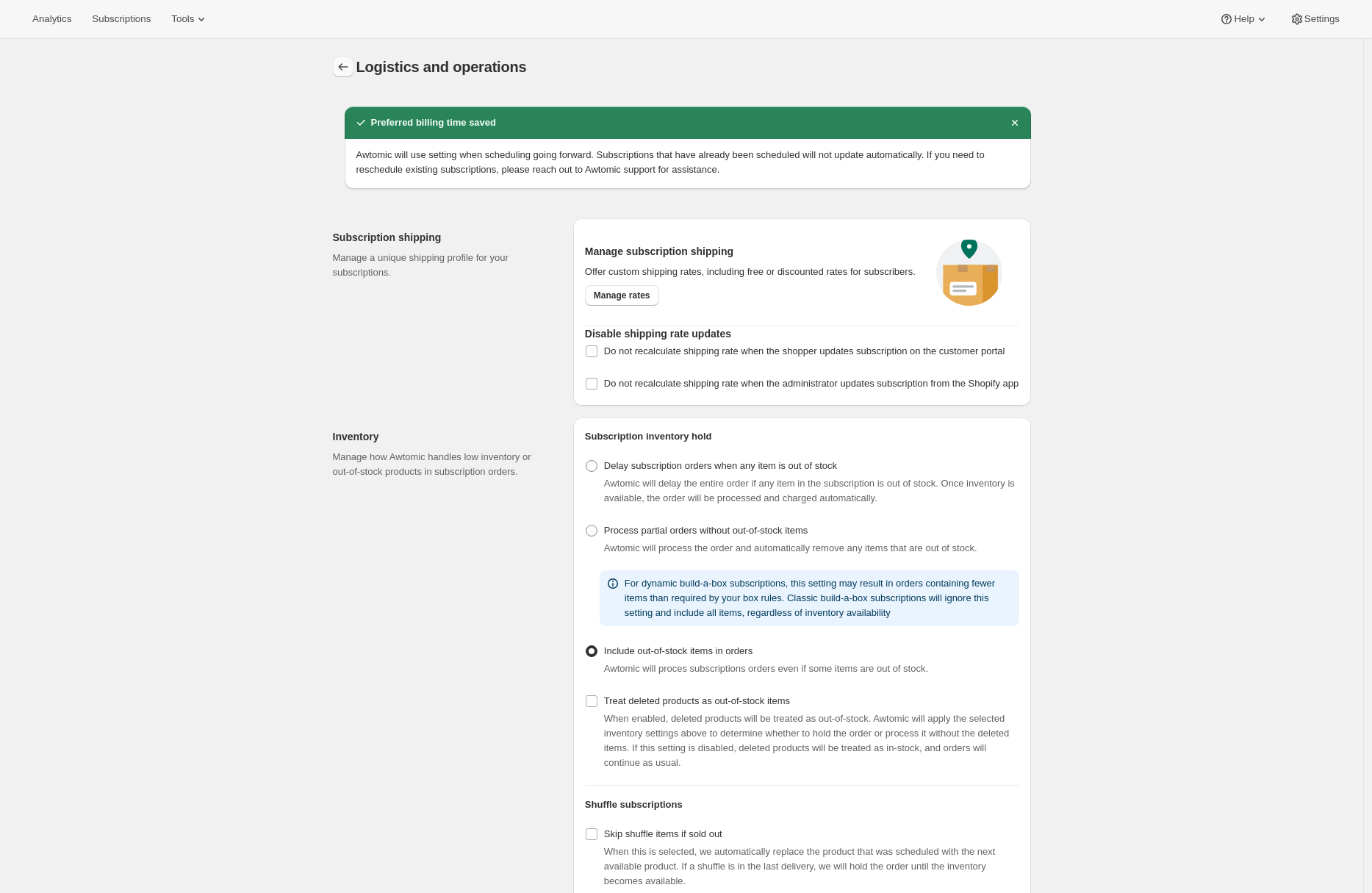 click at bounding box center [343, 67] 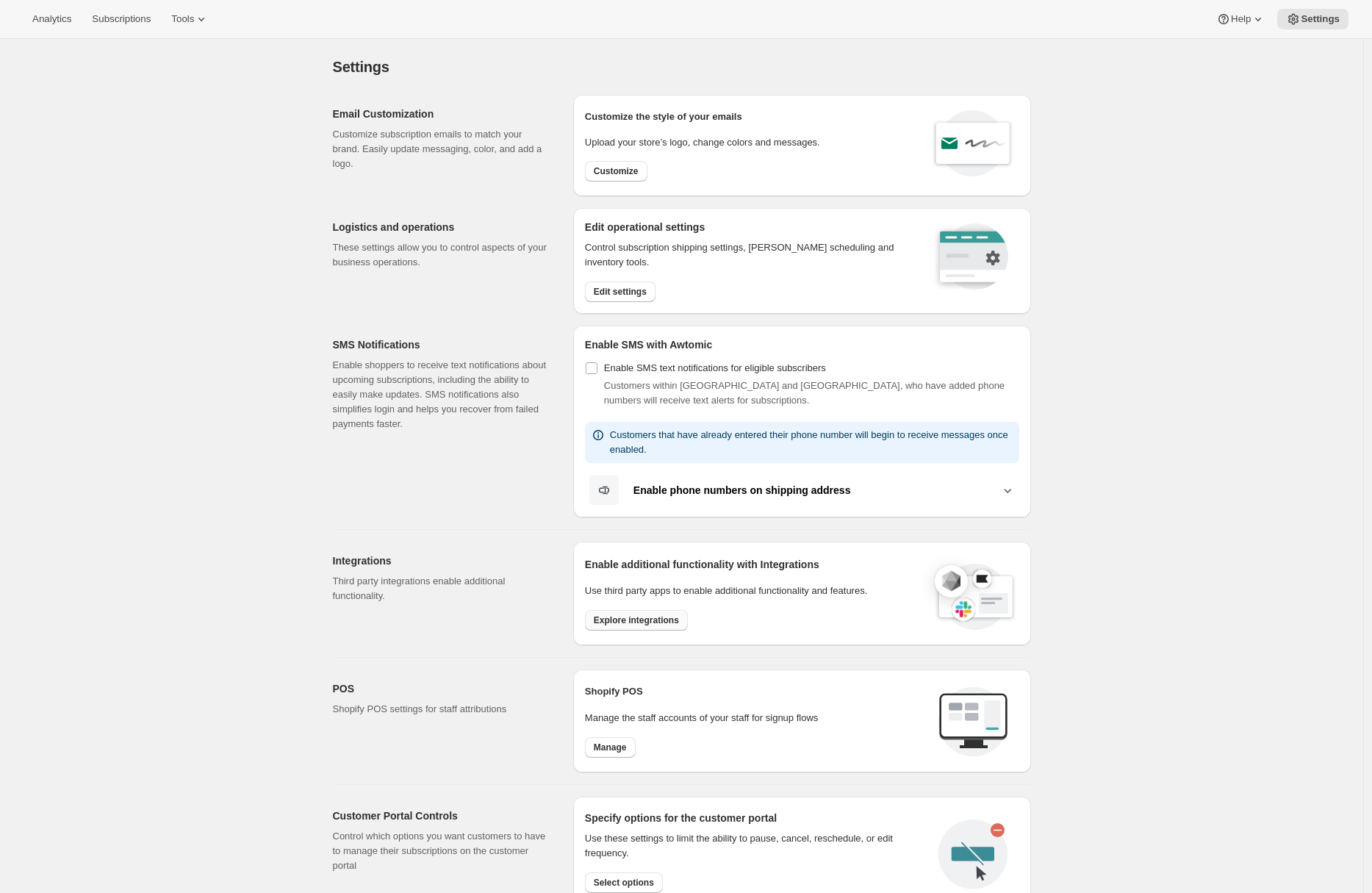click on "Explore integrations" at bounding box center [636, 620] 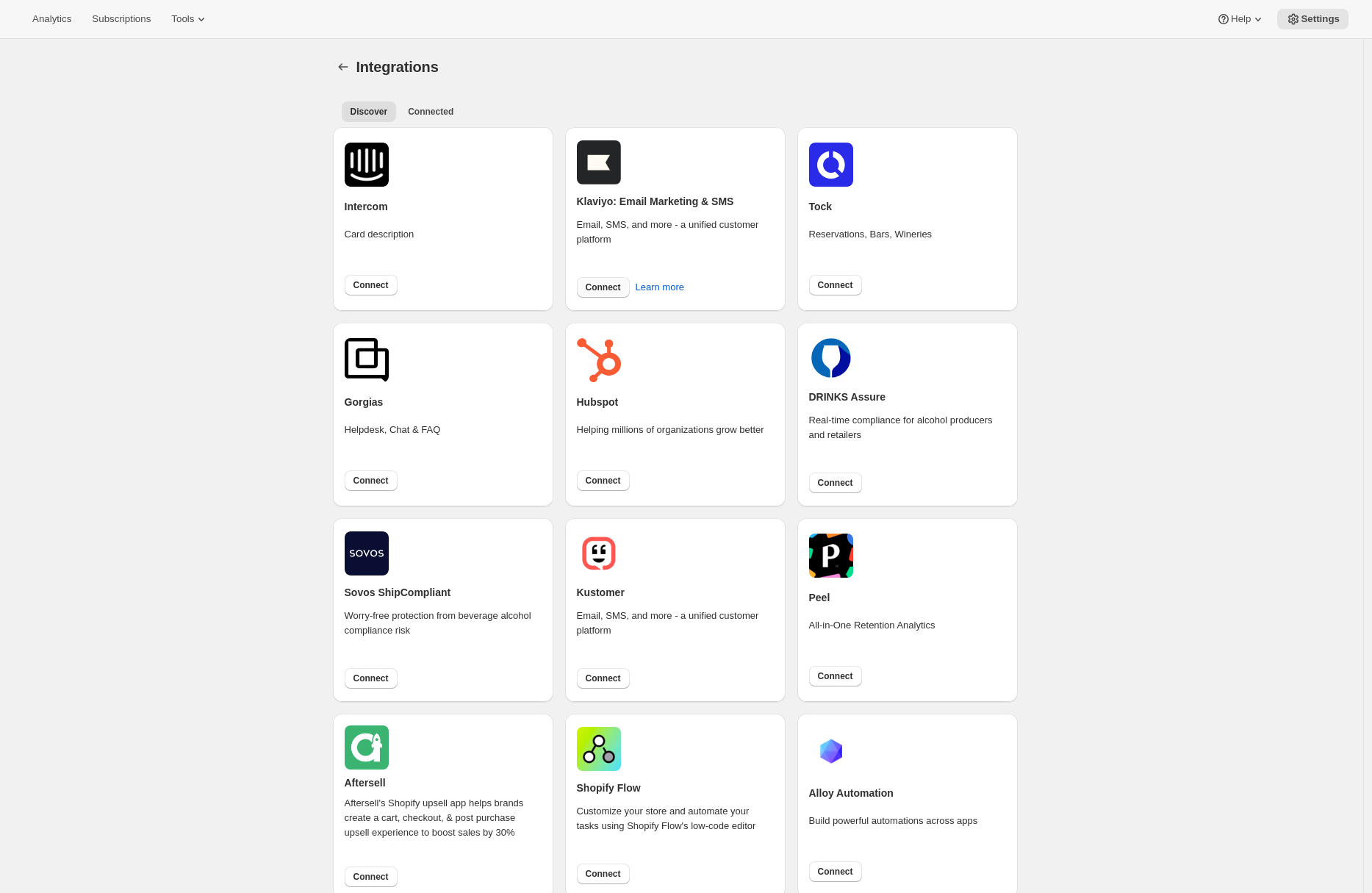 click on "Connect" at bounding box center [603, 287] 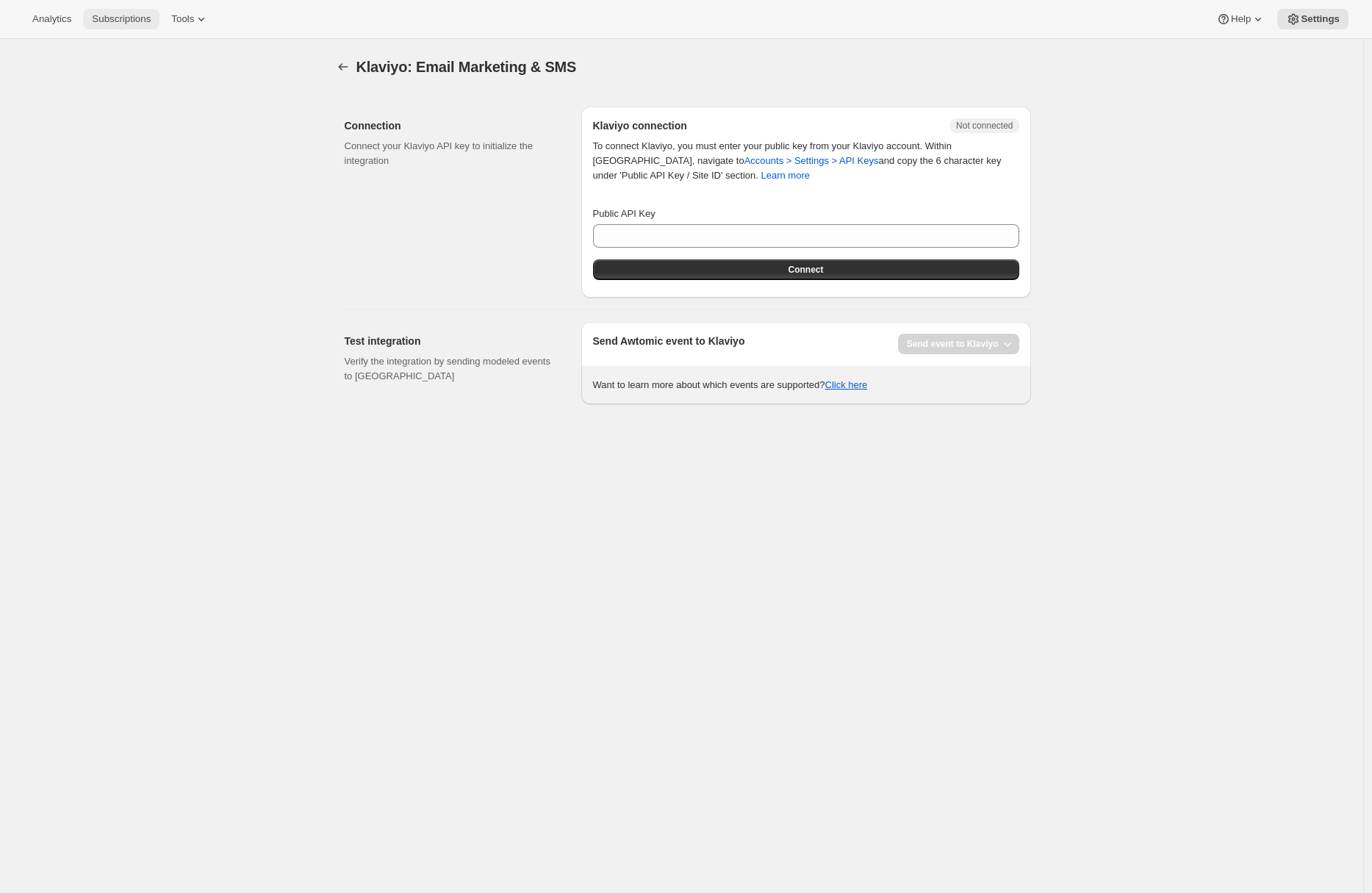 click on "Subscriptions" at bounding box center (121, 19) 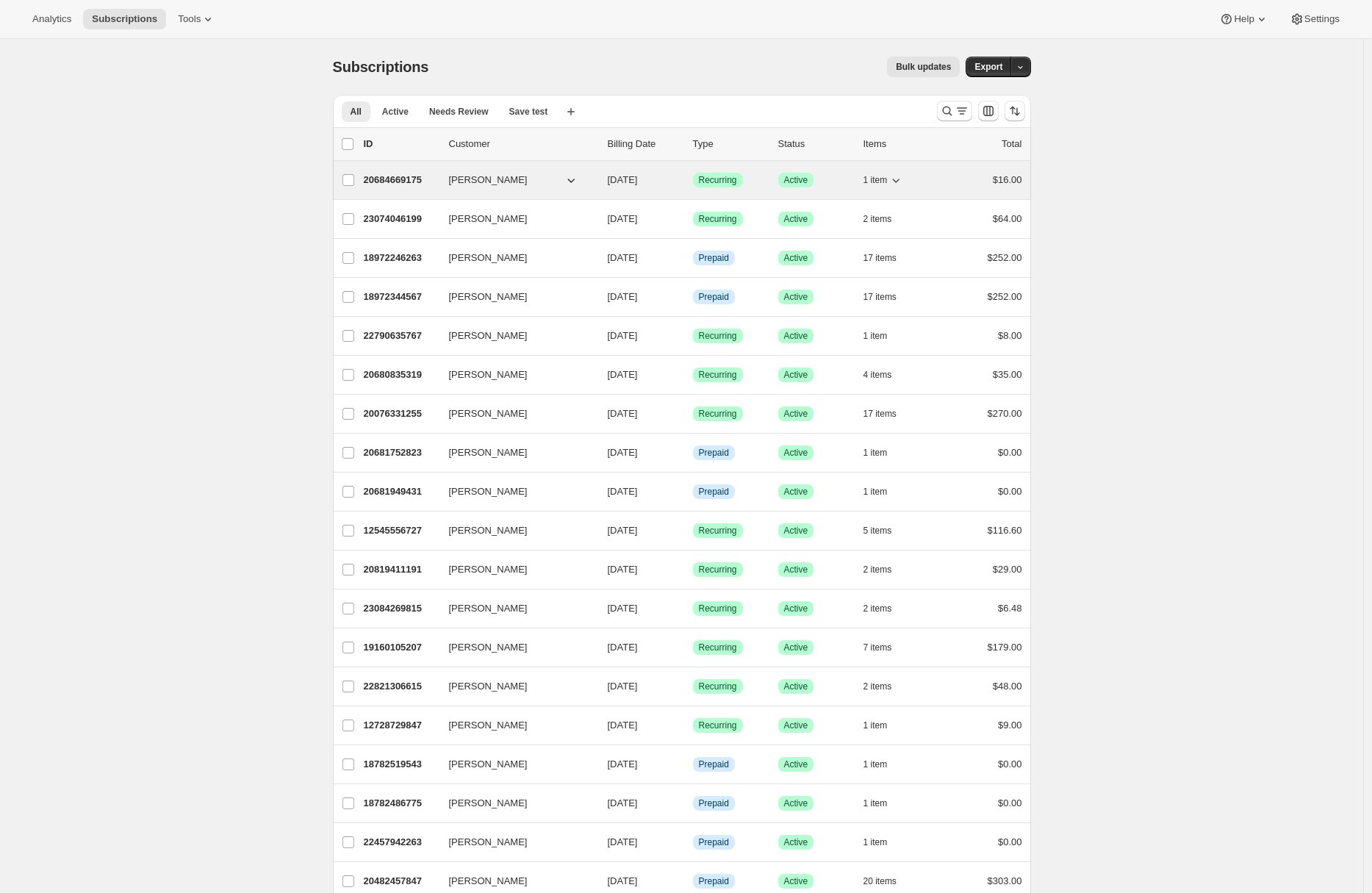 click on "20684669175" at bounding box center (401, 180) 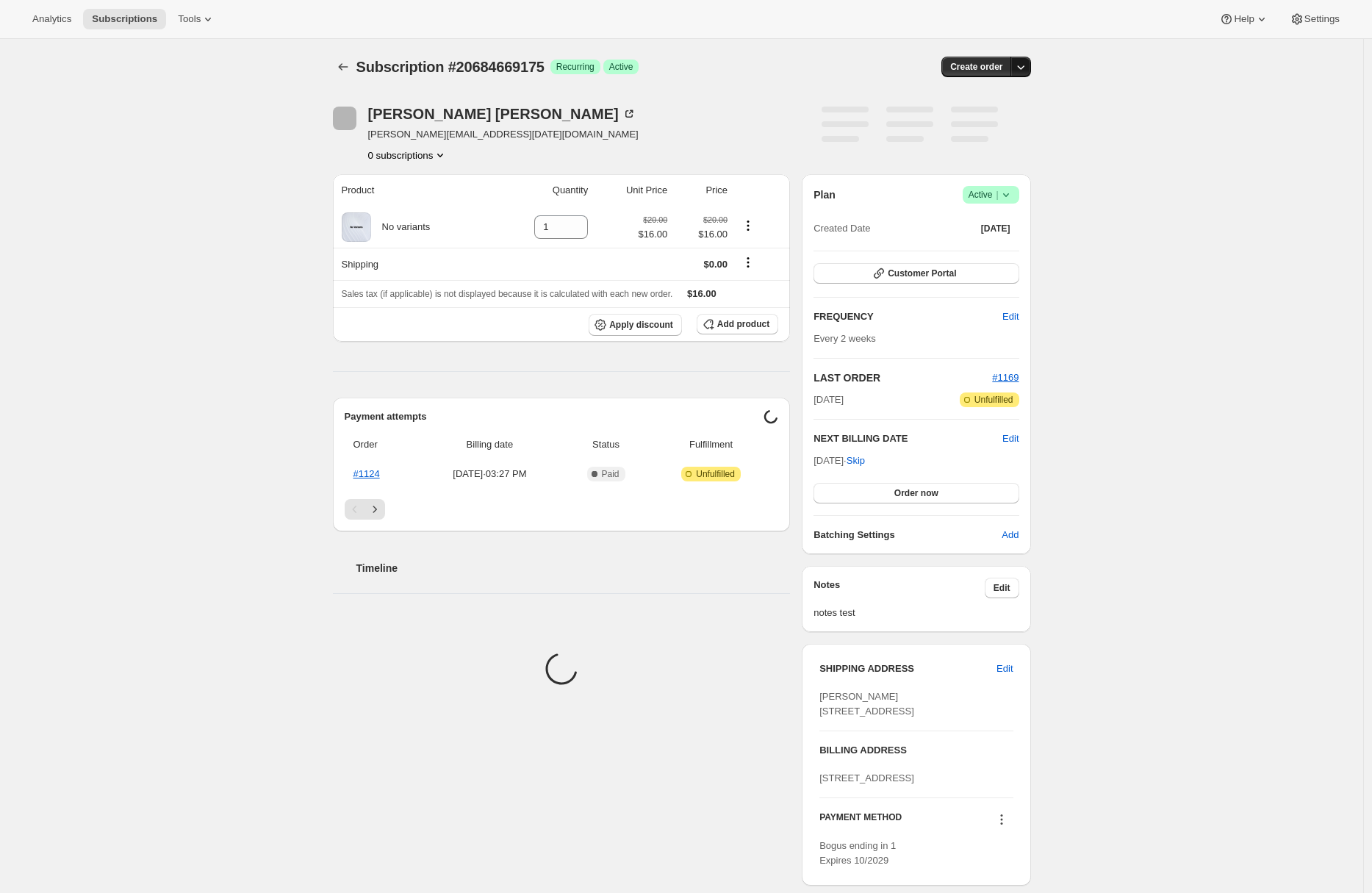 click at bounding box center [1021, 67] 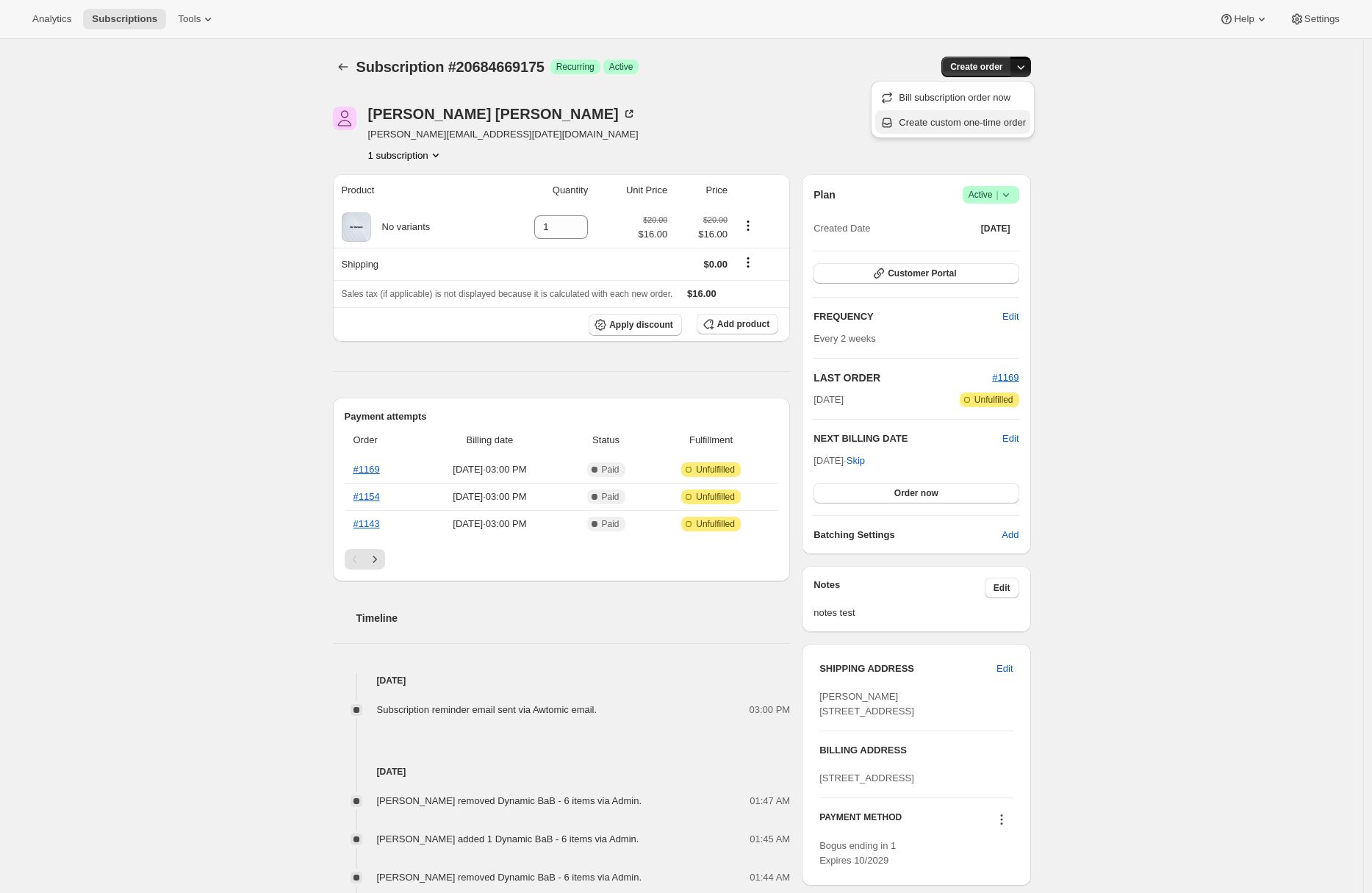 click on "Create custom one-time order" at bounding box center [962, 122] 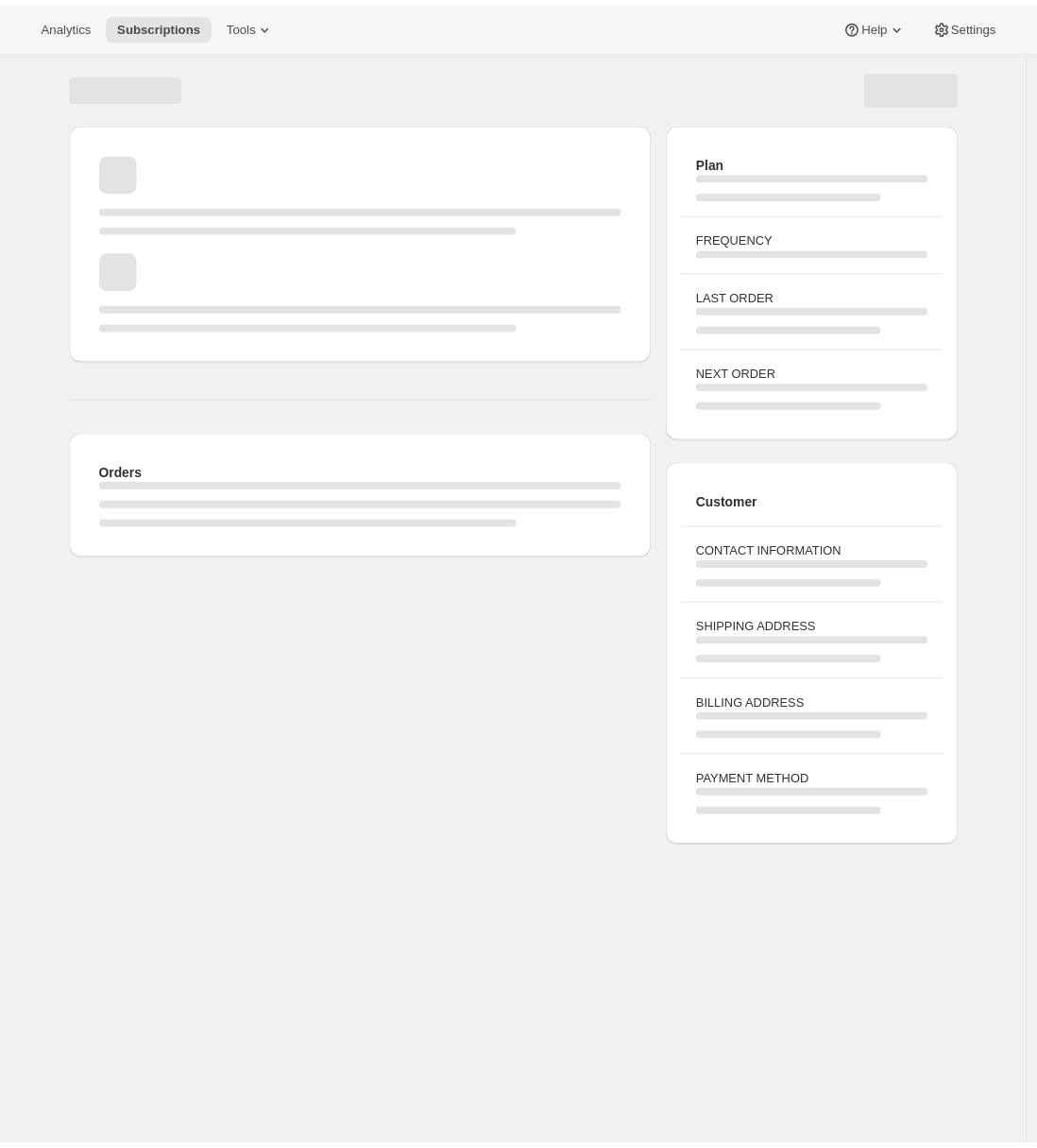 scroll, scrollTop: 0, scrollLeft: 0, axis: both 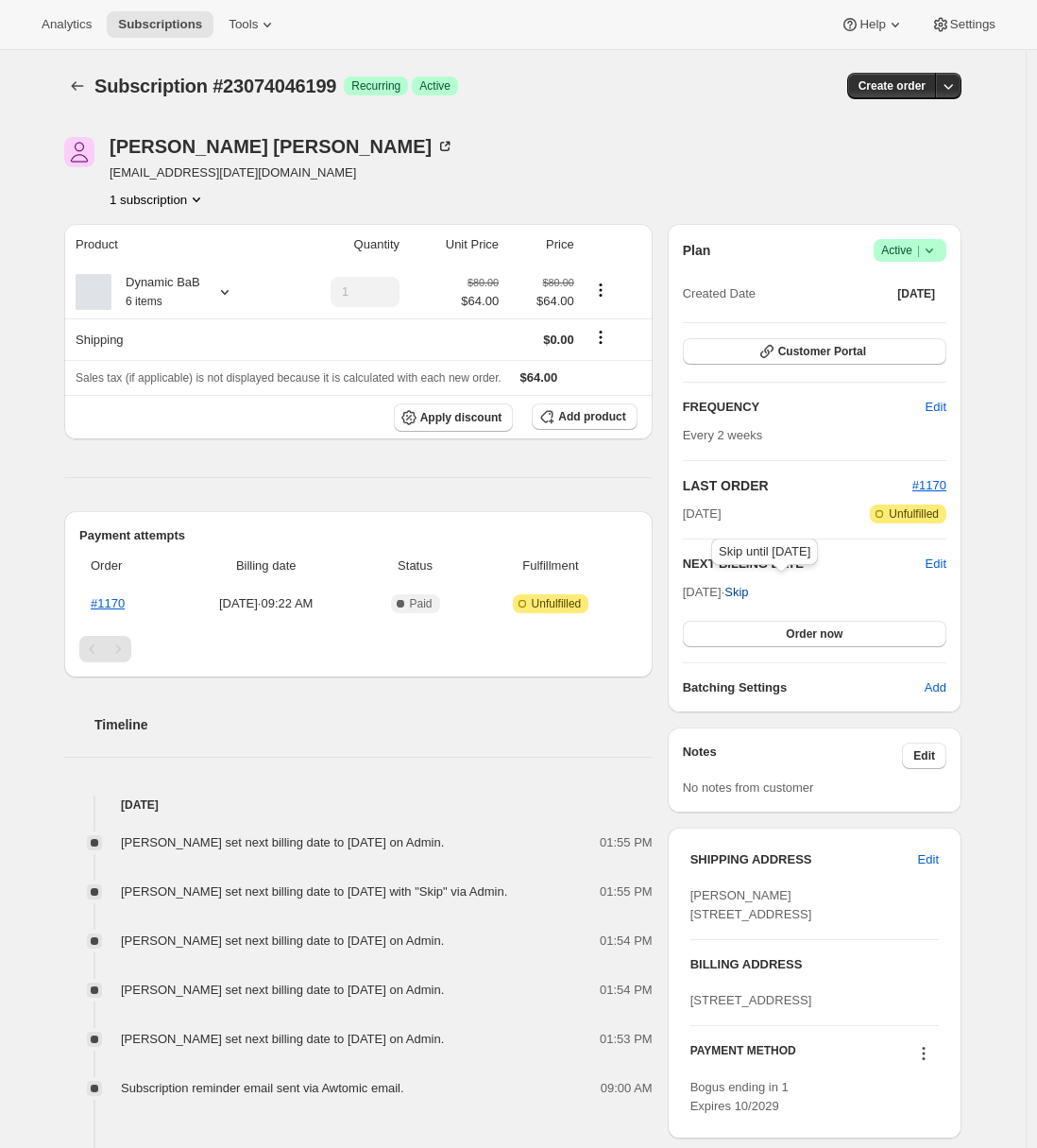 click on "Skip" at bounding box center [736, 592] 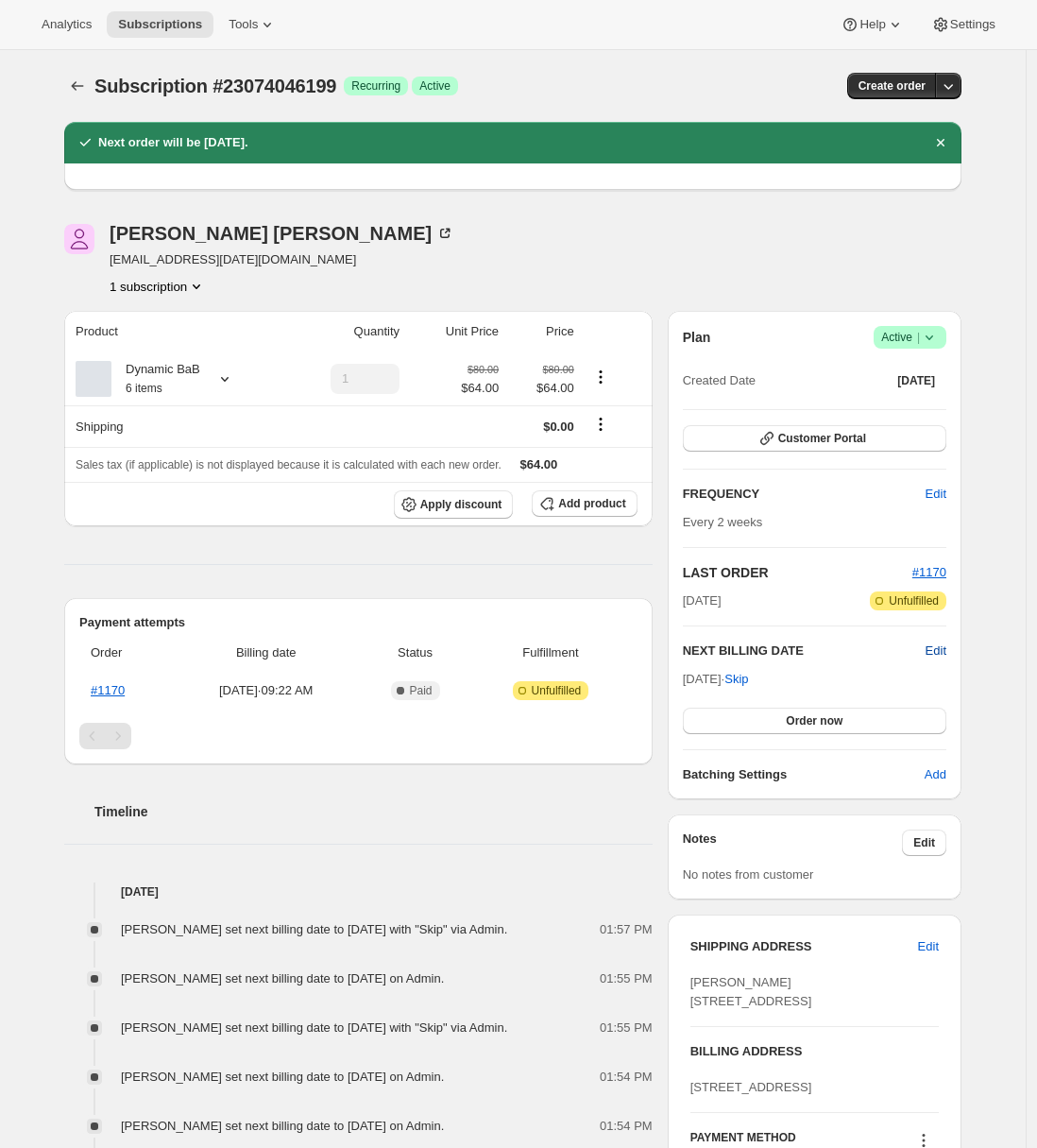 click on "Edit" at bounding box center [936, 651] 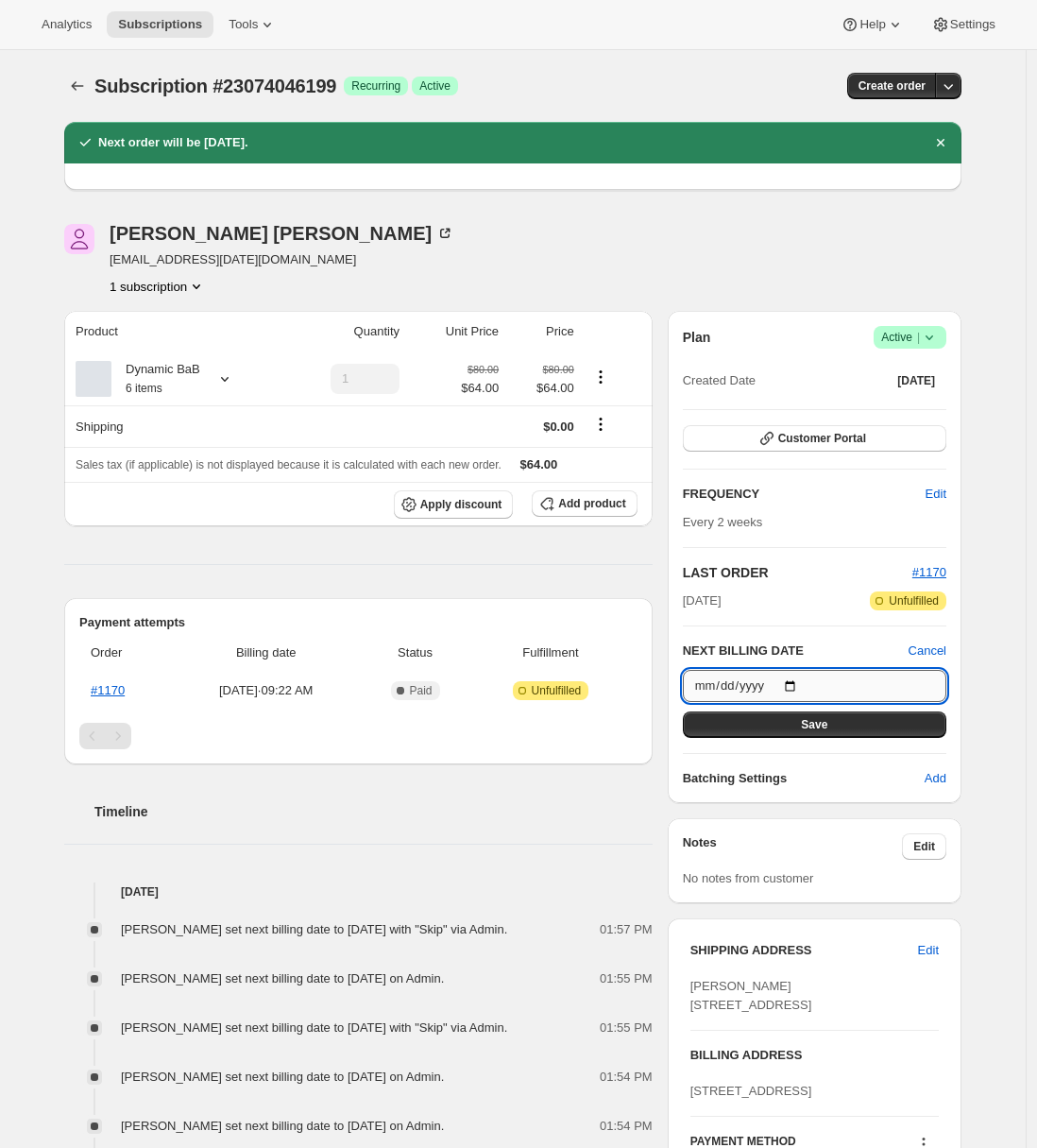 click on "2025-08-09" at bounding box center [814, 686] 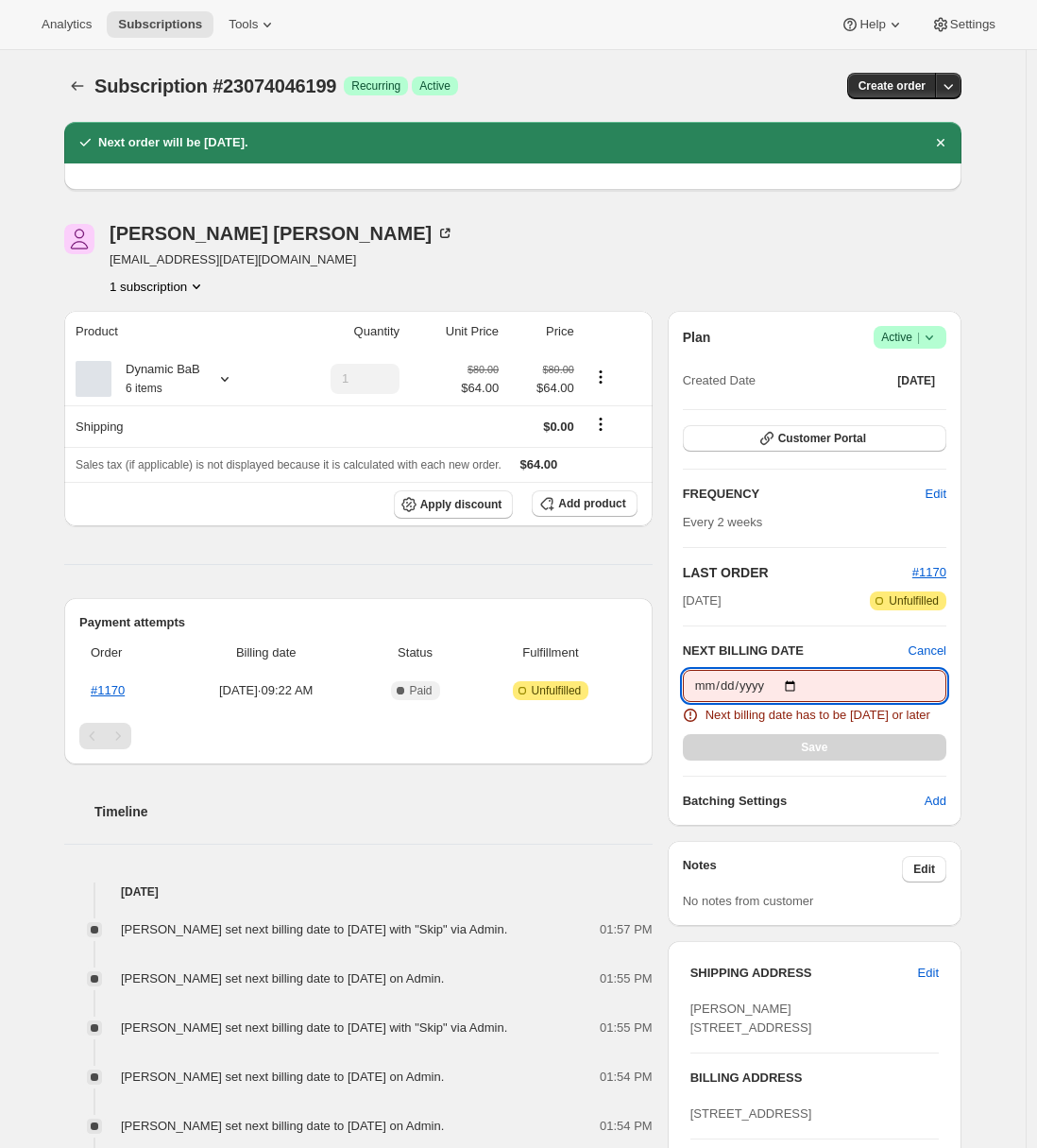 type on "2025-07-26" 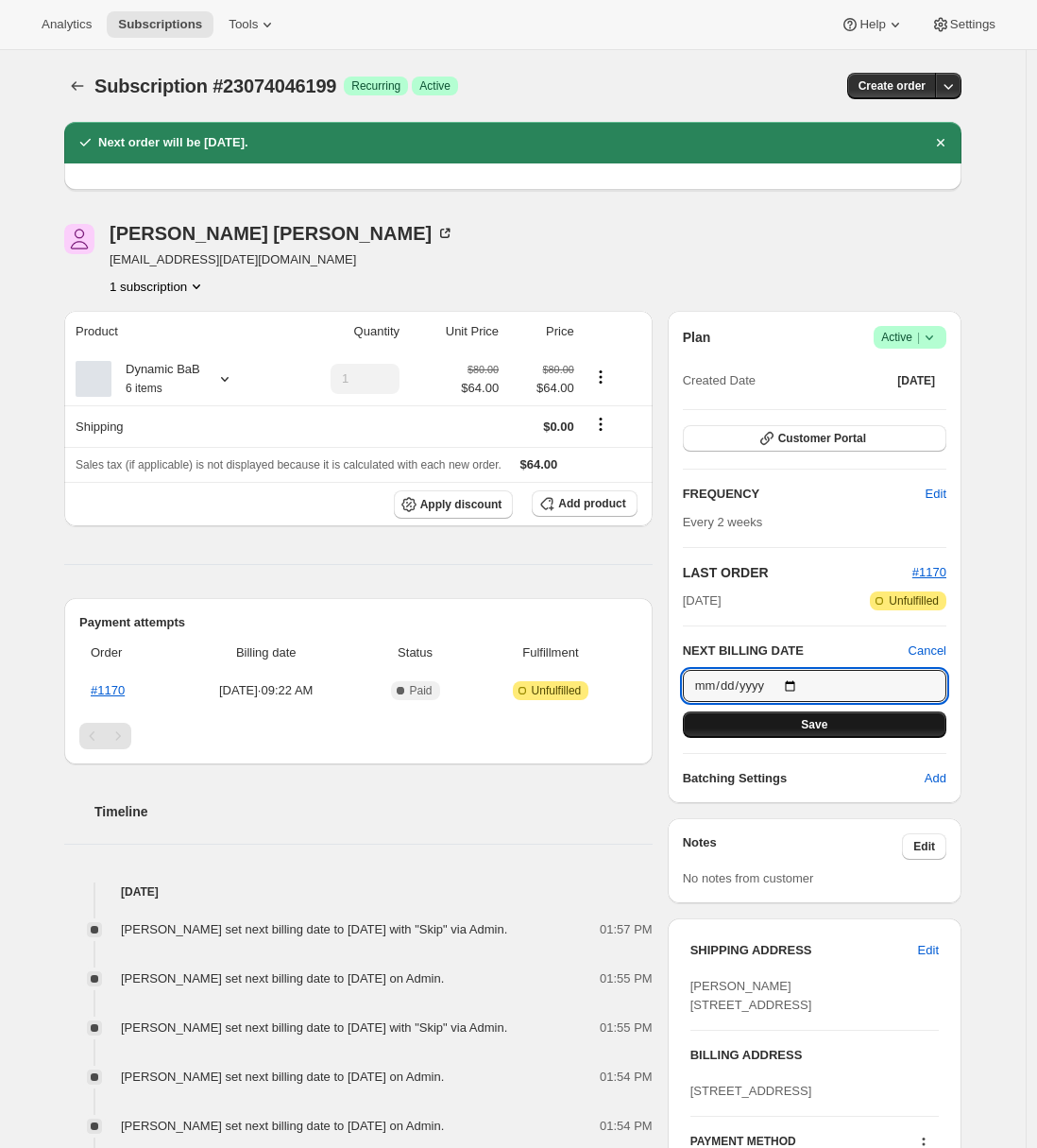 click on "Save" at bounding box center (814, 725) 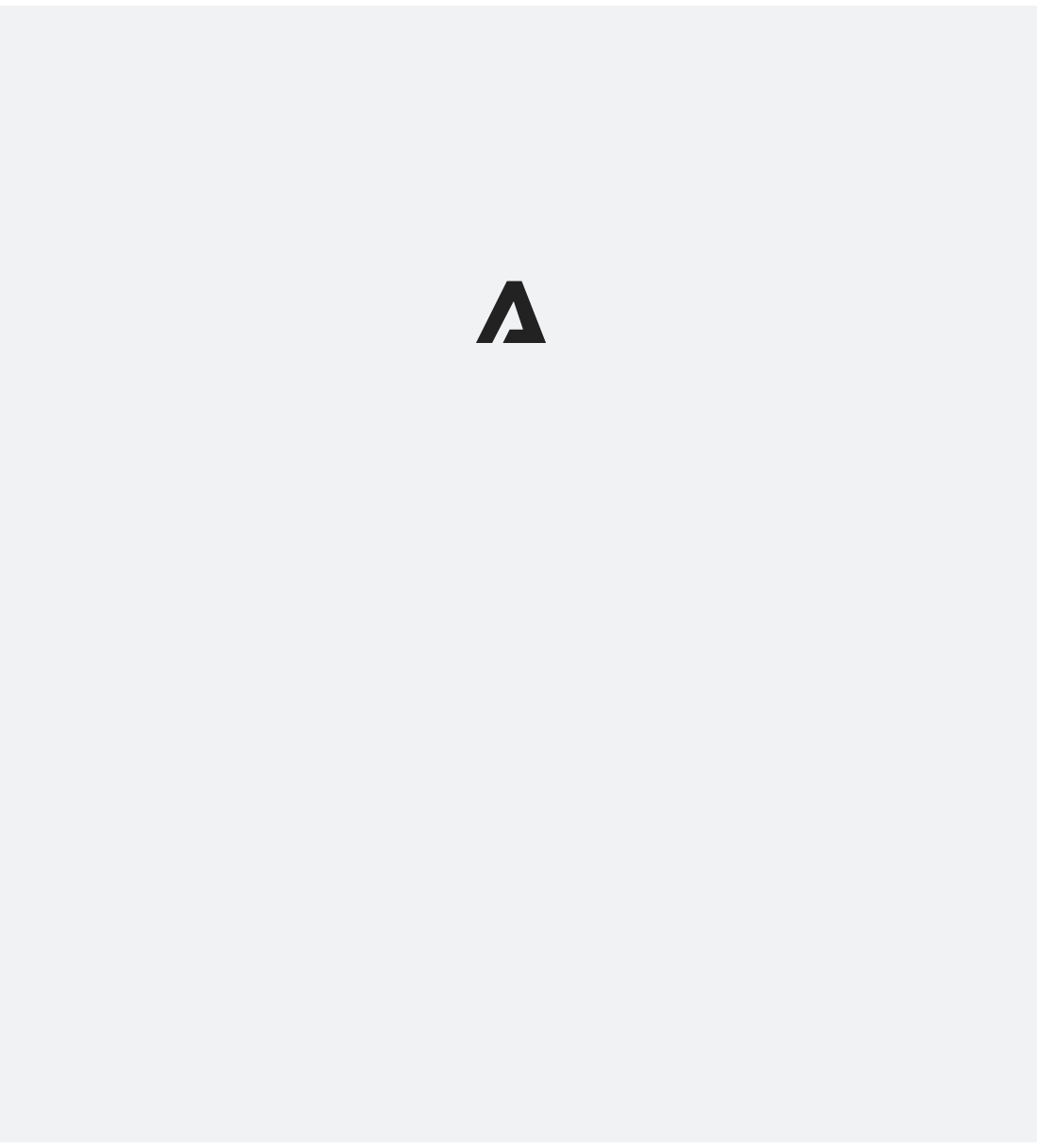 scroll, scrollTop: 0, scrollLeft: 0, axis: both 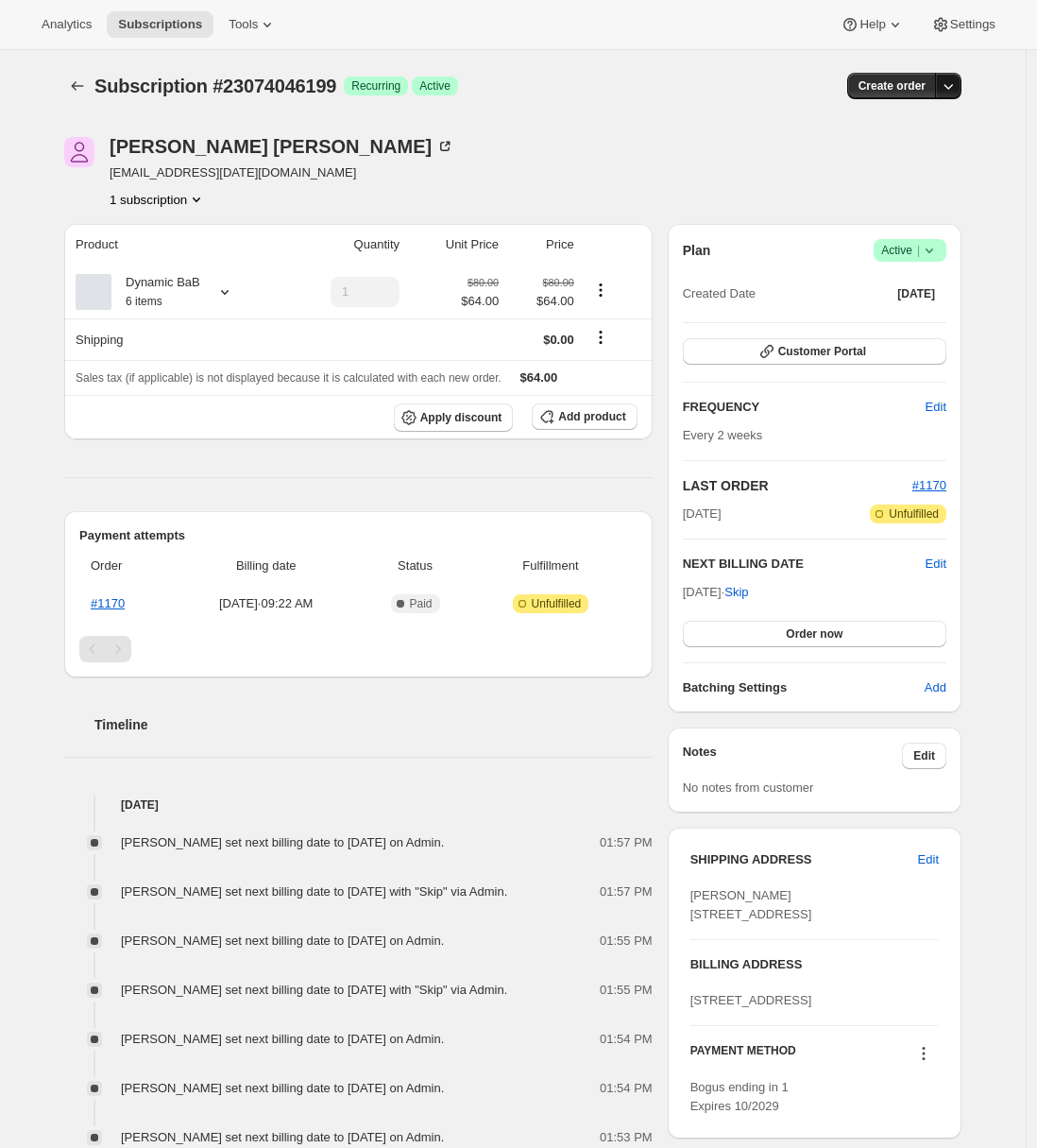 click 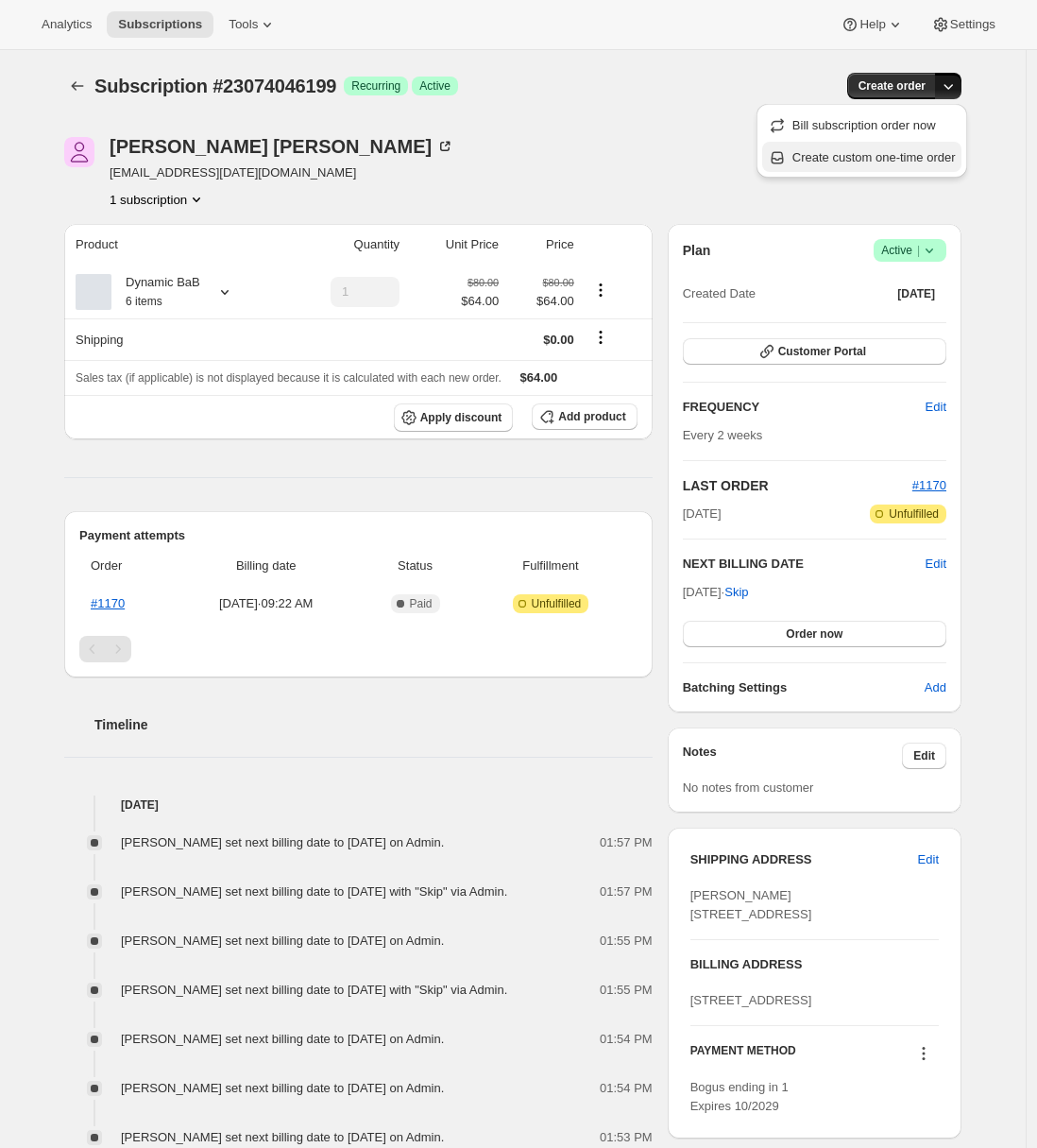 click on "Create custom one-time order" at bounding box center (874, 157) 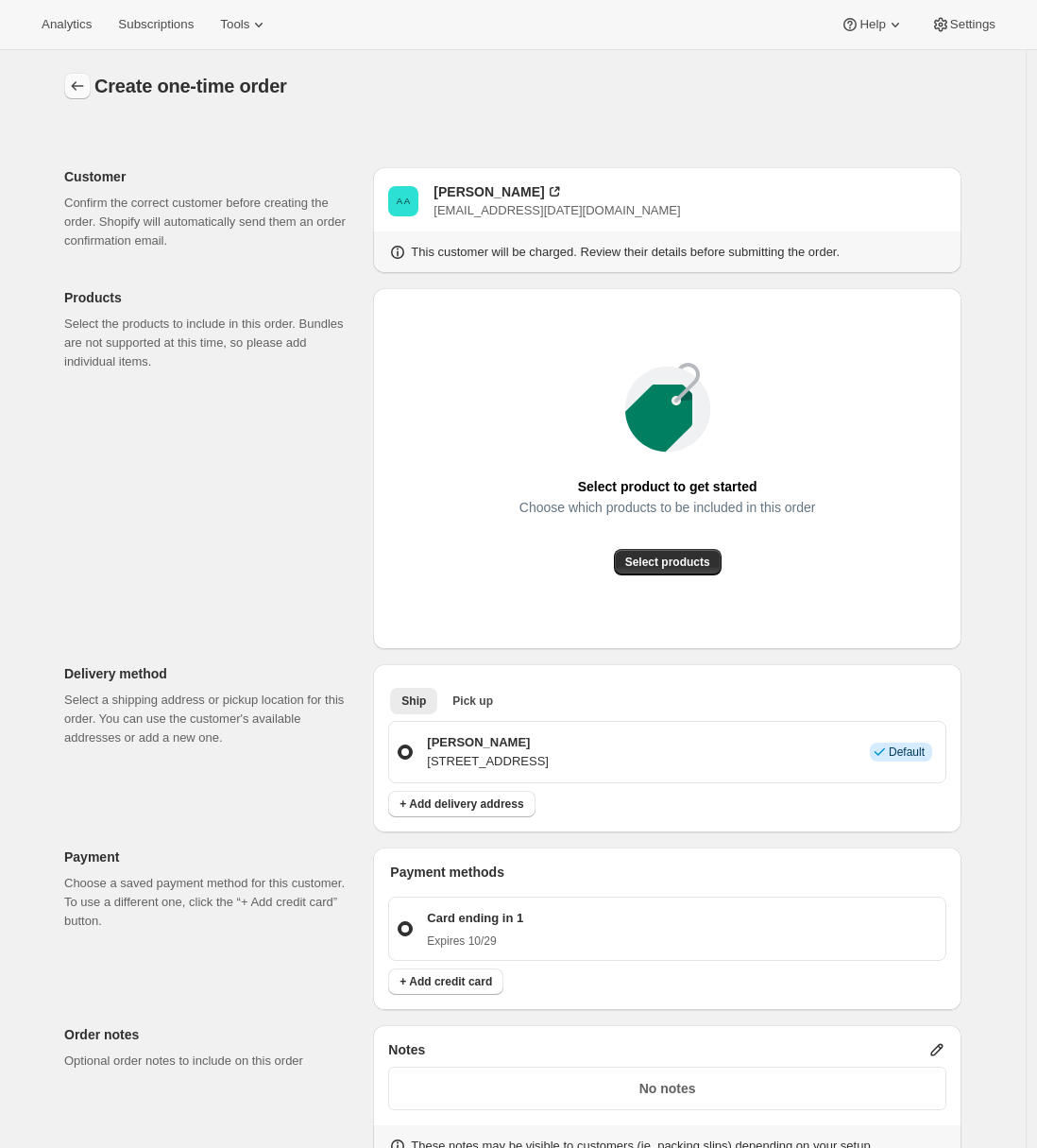 click 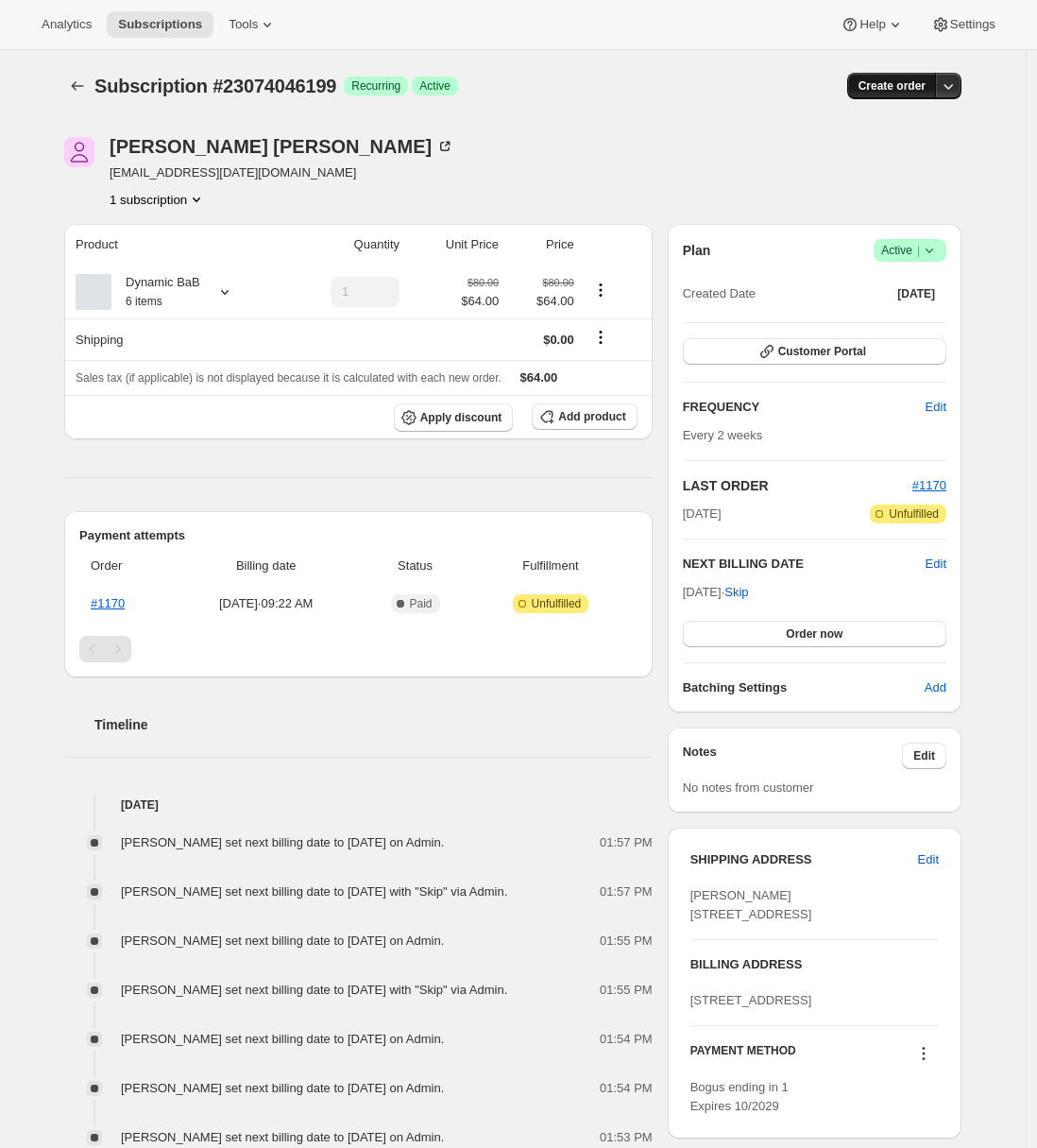 click on "Create order" at bounding box center (892, 86) 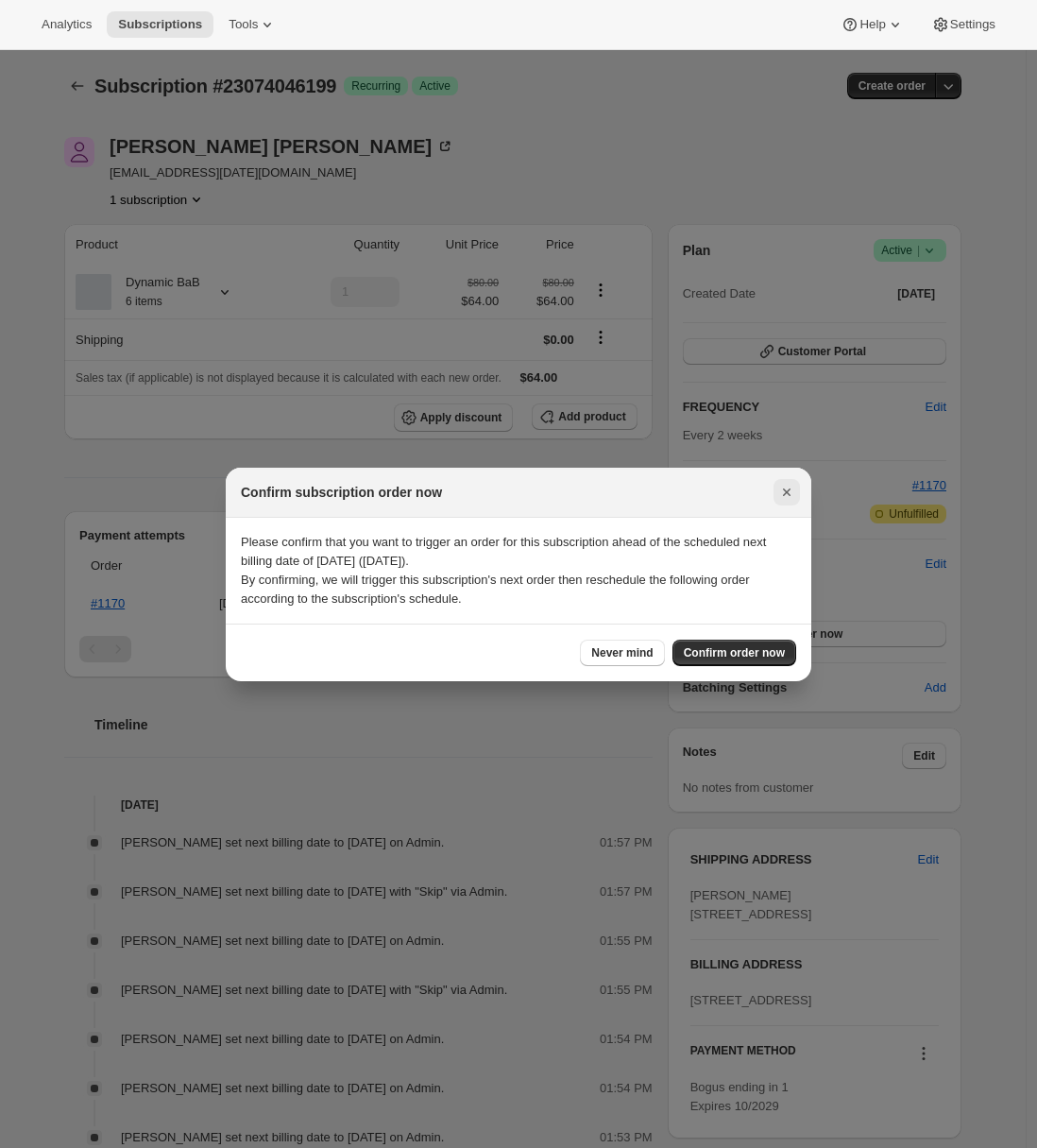 click 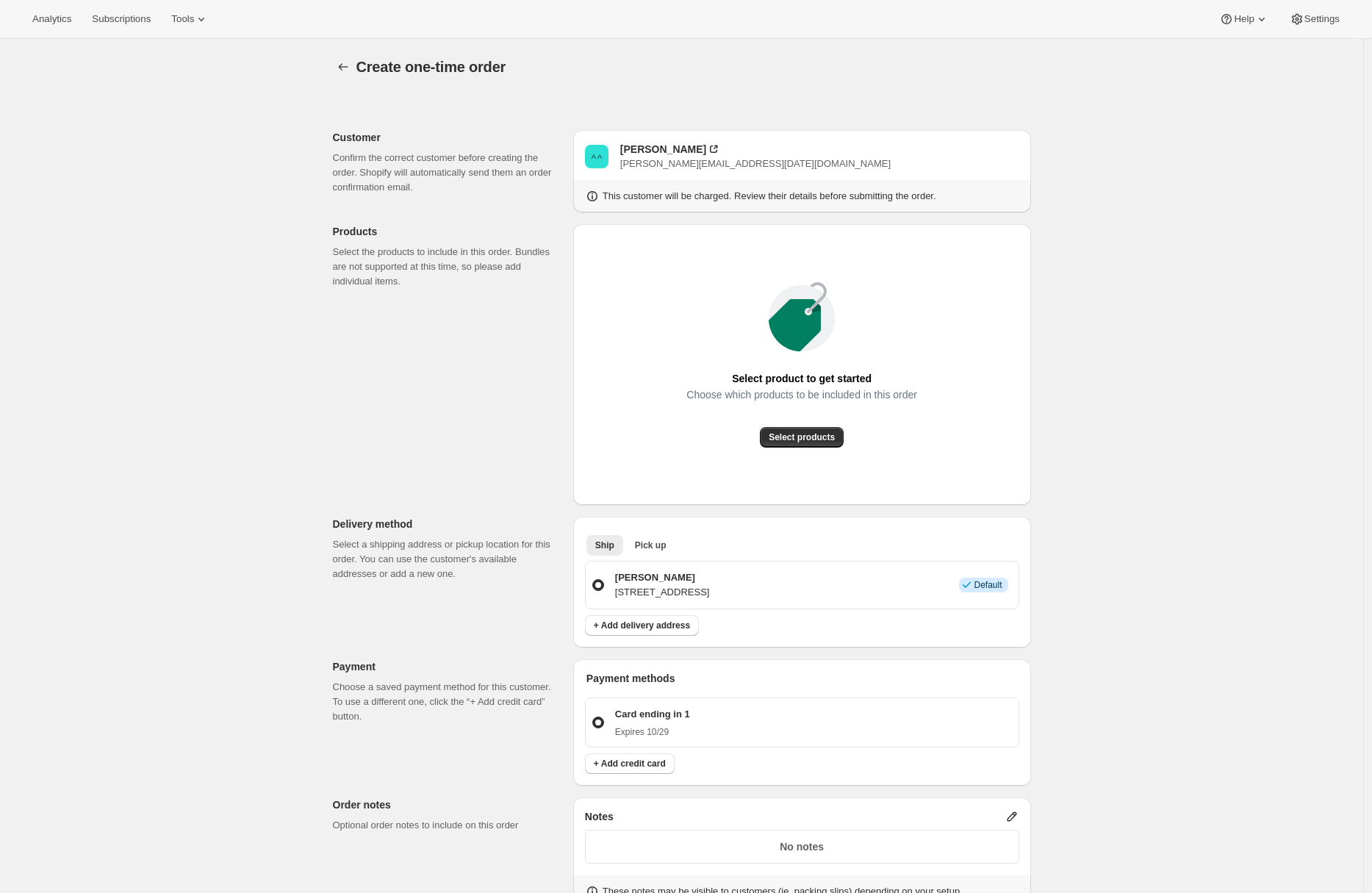 scroll, scrollTop: 316, scrollLeft: 0, axis: vertical 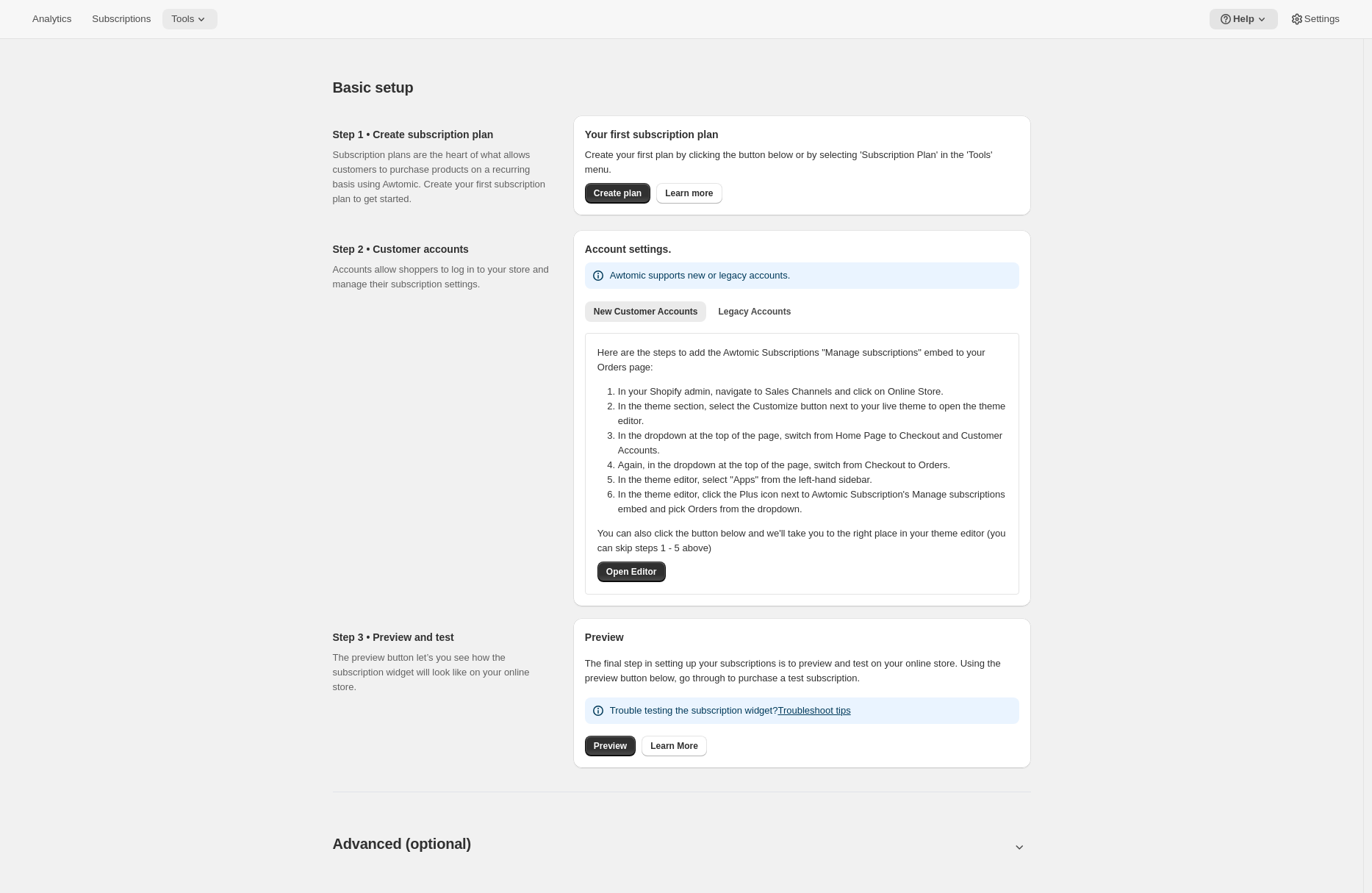 click on "Tools" at bounding box center (182, 19) 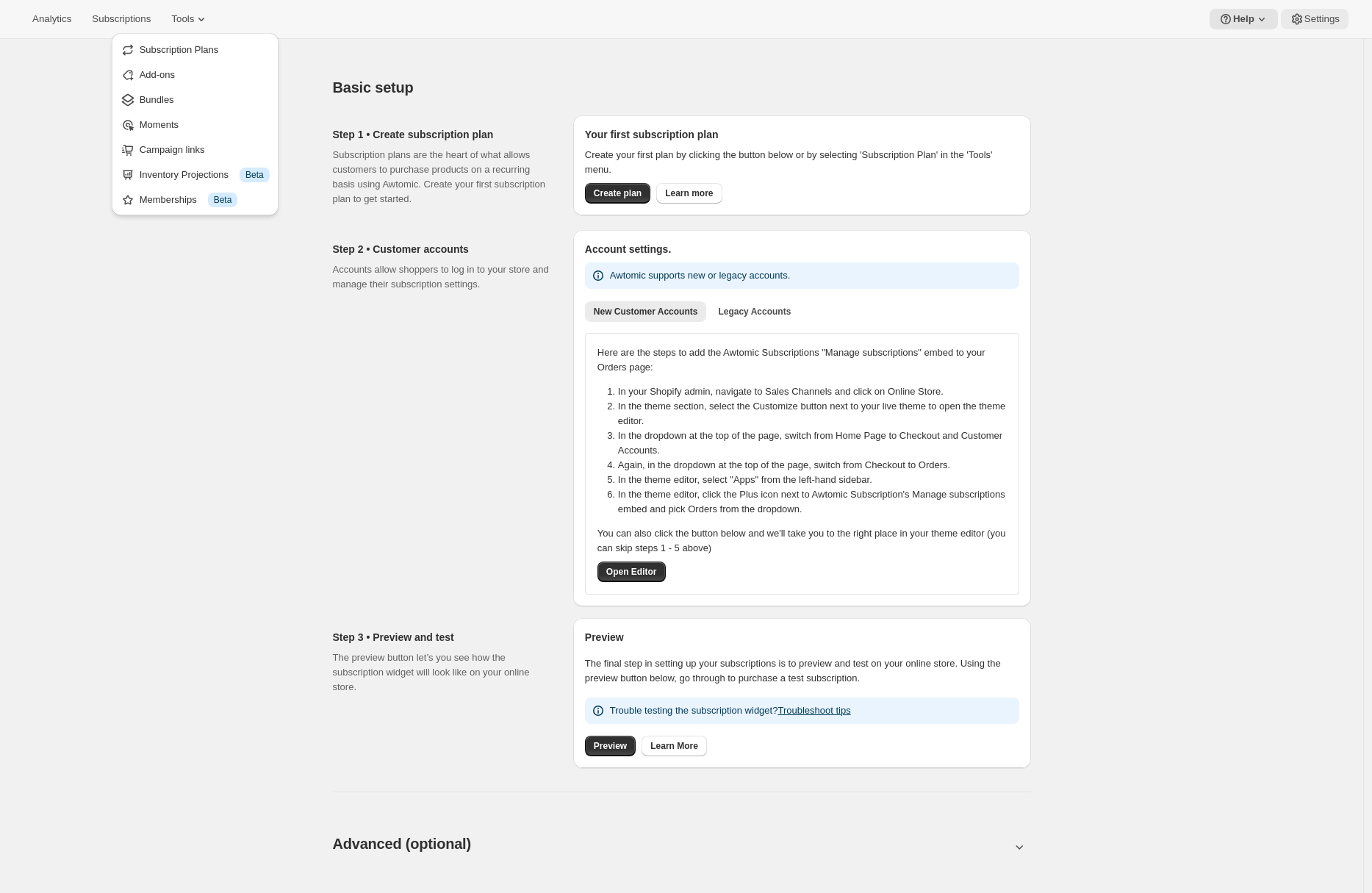click on "Settings" at bounding box center [1322, 19] 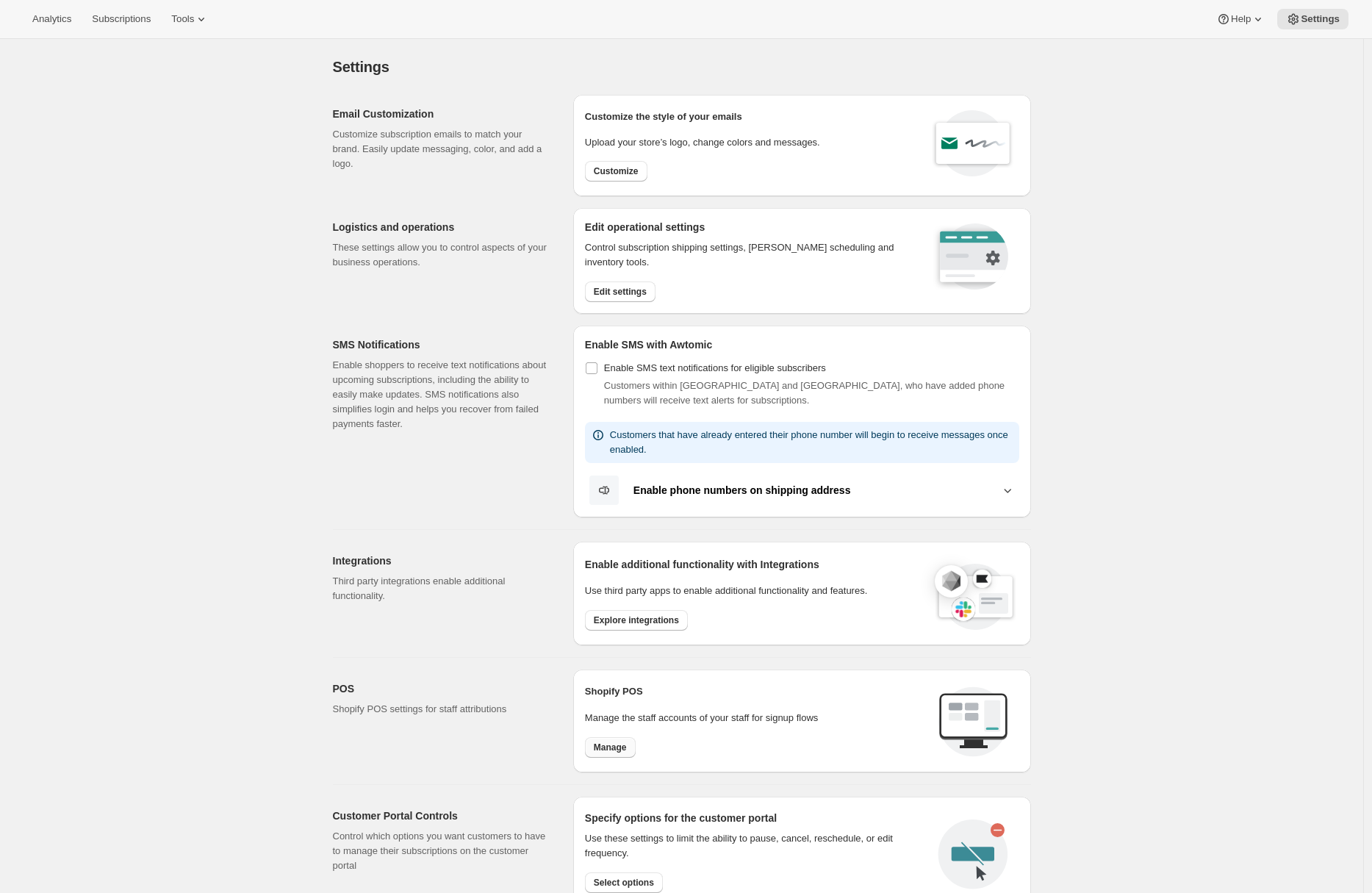click on "Manage" at bounding box center [610, 747] 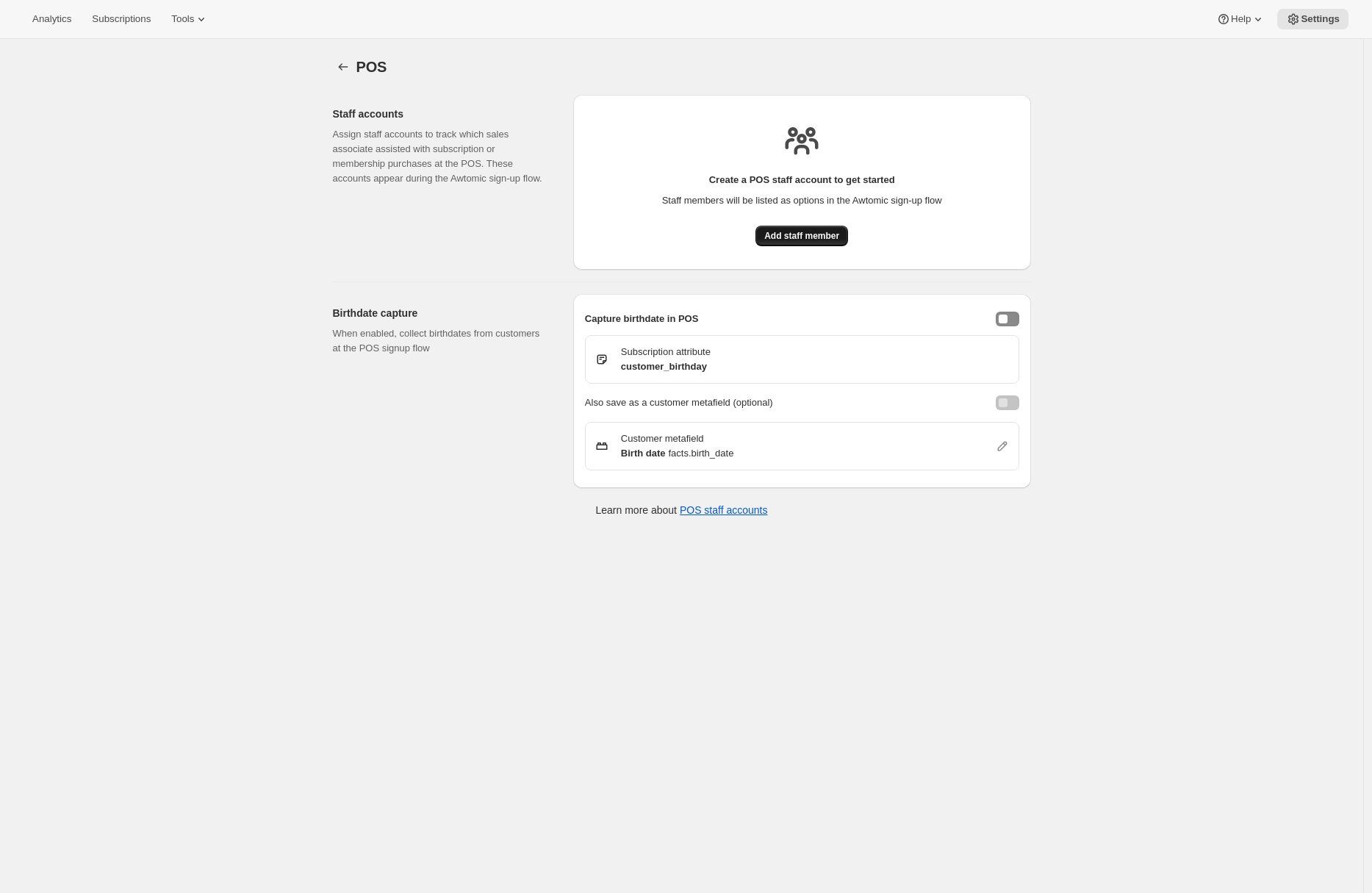 click on "Add staff member" at bounding box center [802, 236] 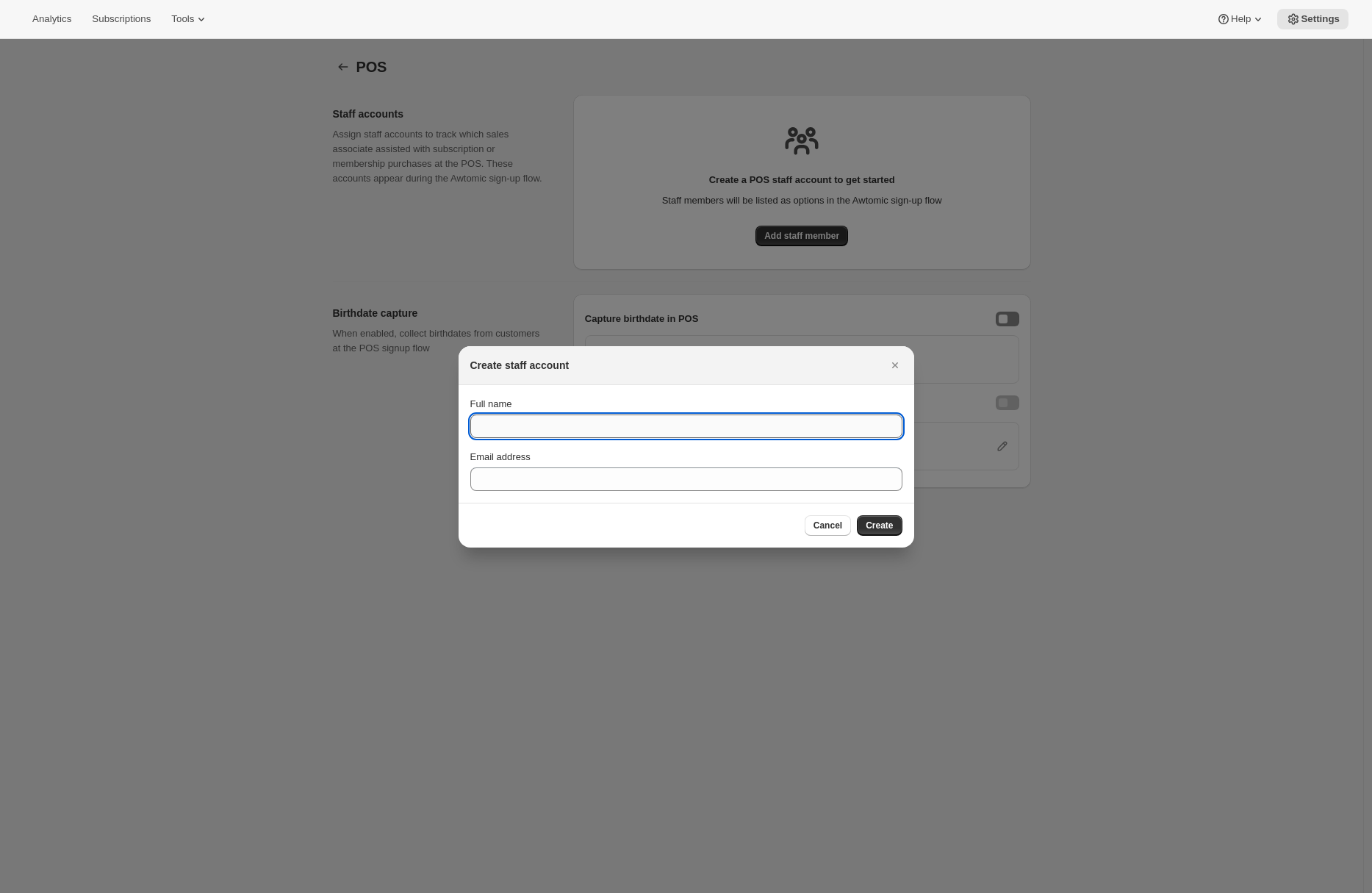 click on "Full name" at bounding box center (686, 426) 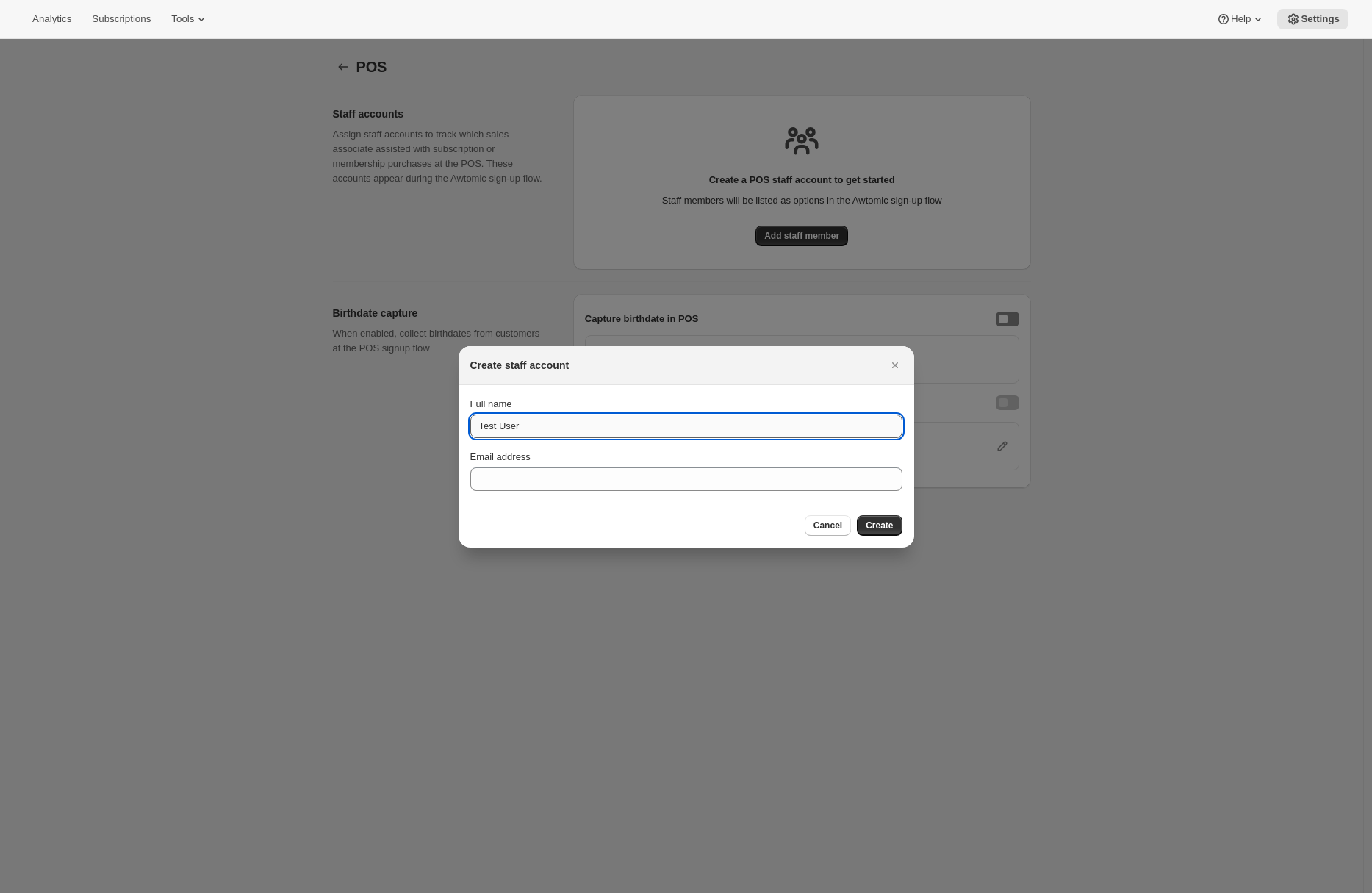 type on "Test User" 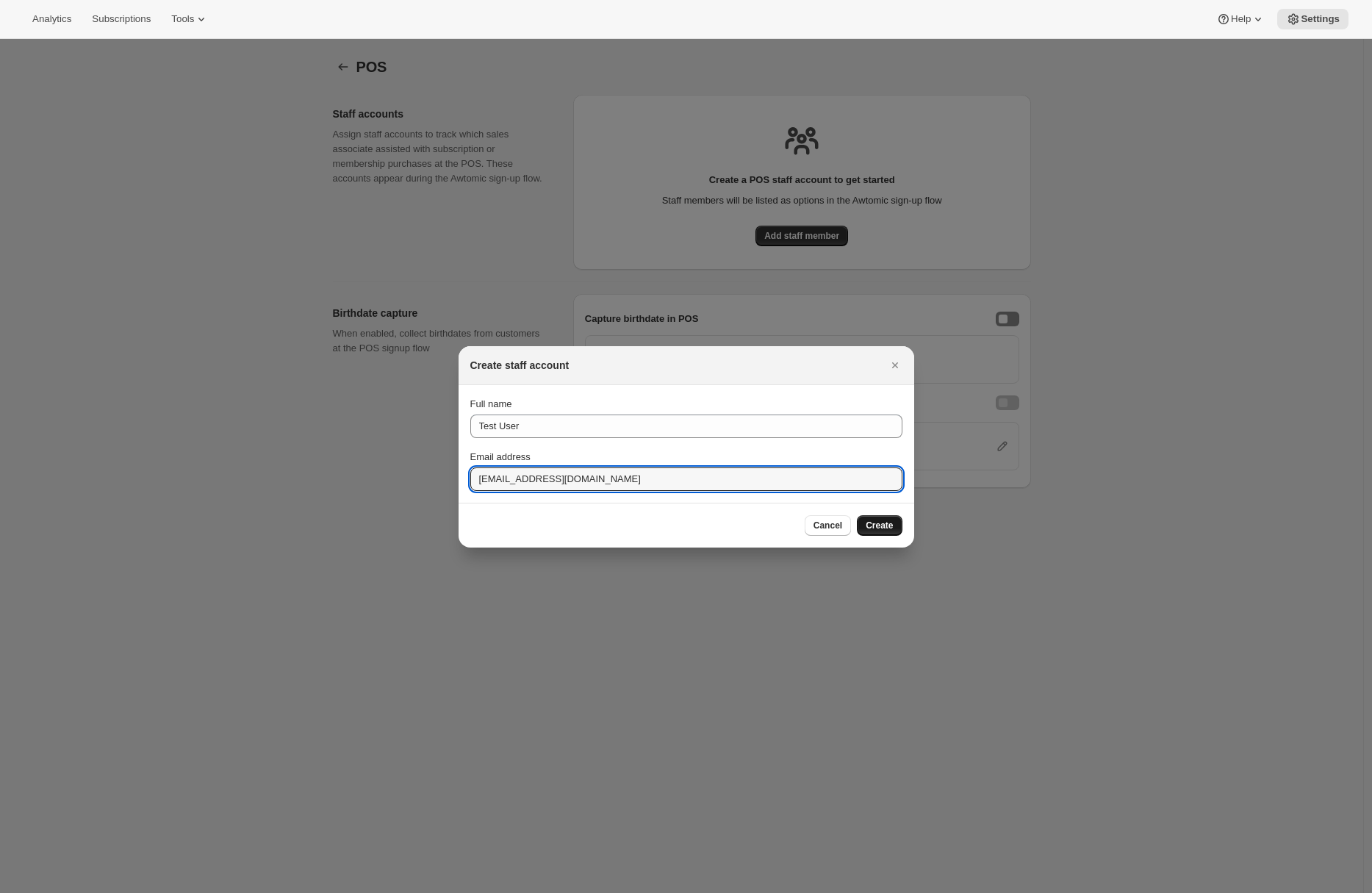 type on "[EMAIL_ADDRESS][DOMAIN_NAME]" 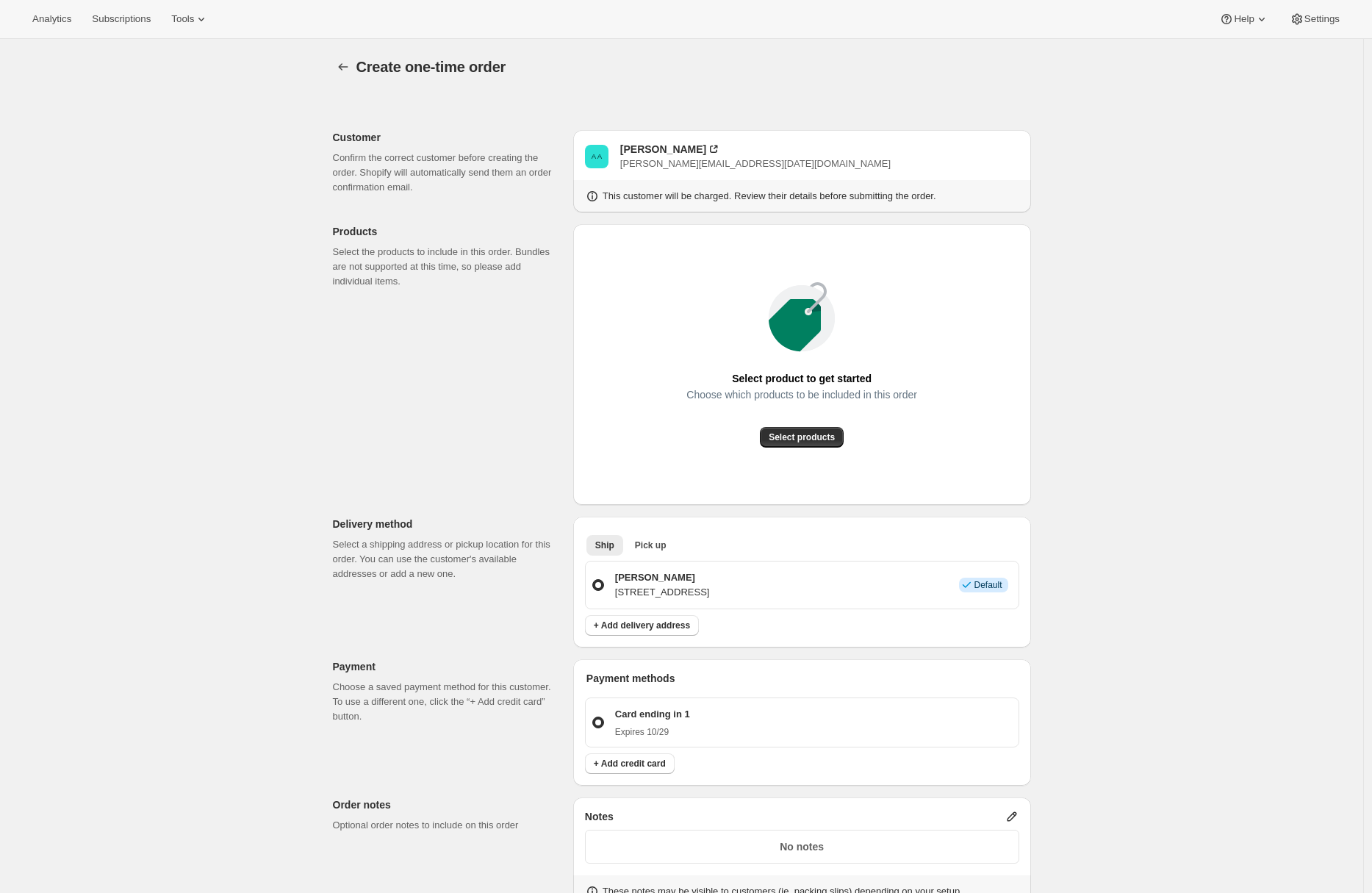 scroll, scrollTop: 402, scrollLeft: 0, axis: vertical 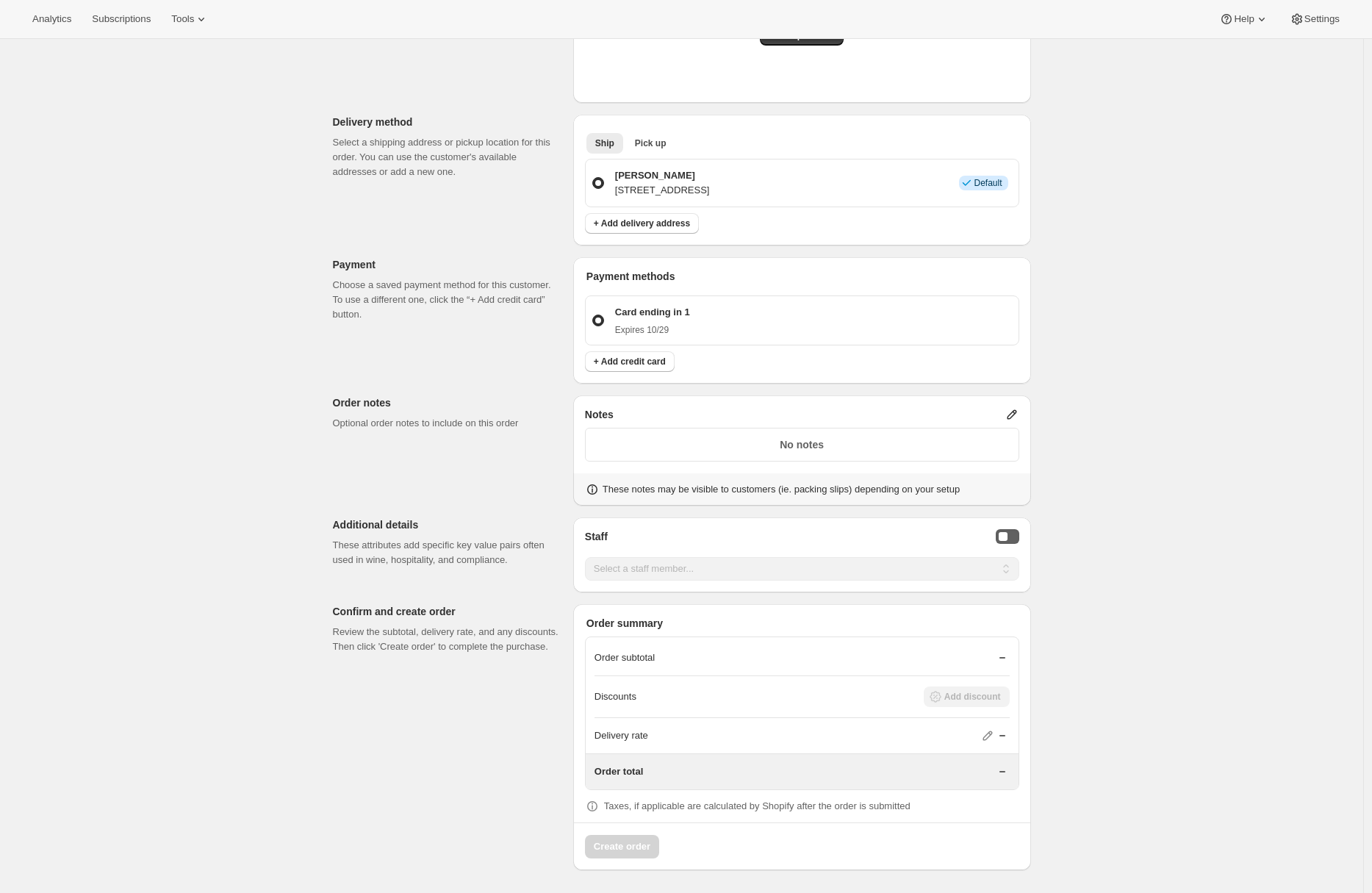 click at bounding box center (1003, 537) 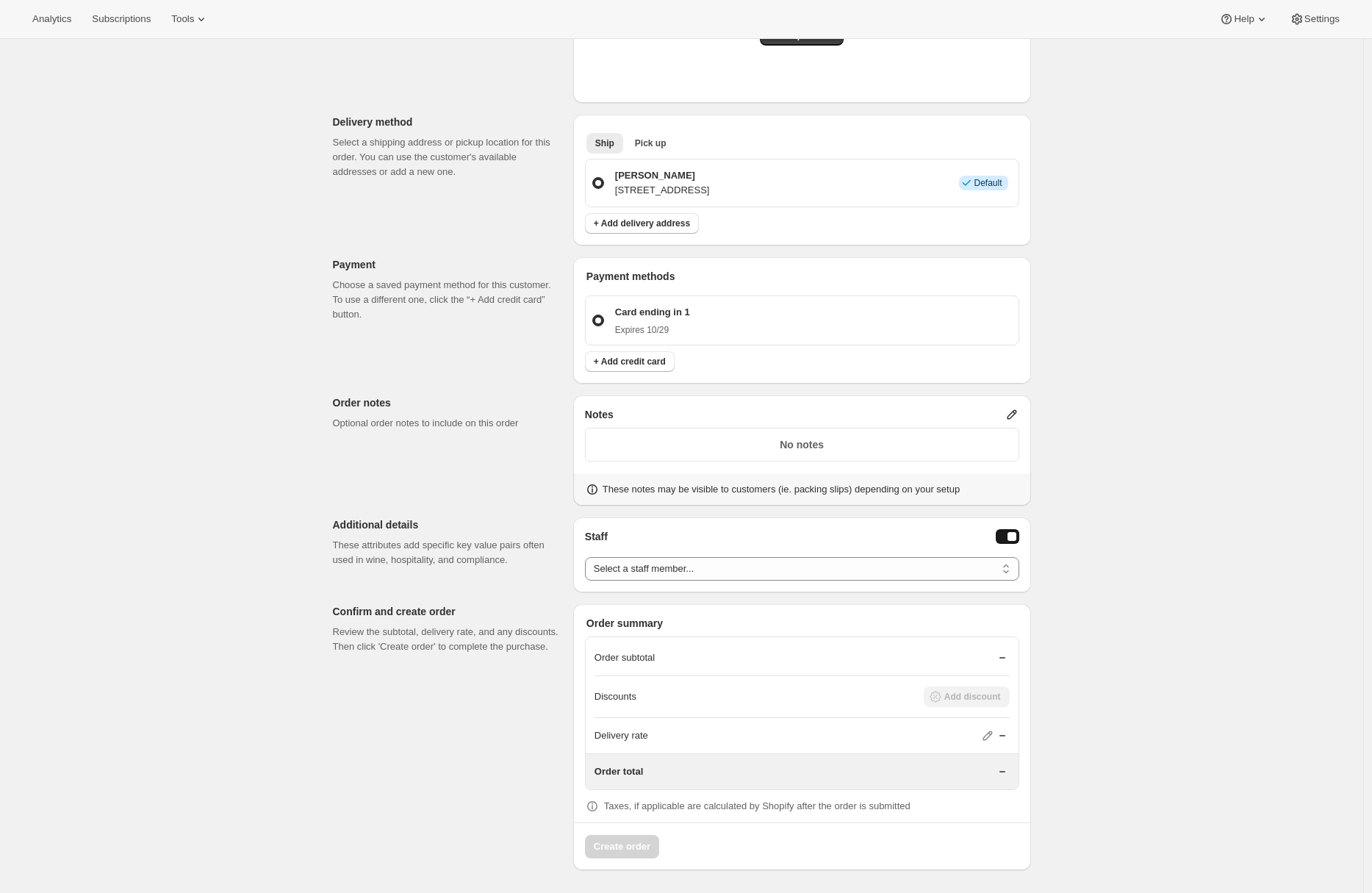 click on "Staff Select a staff member... Test User Select a staff member..." at bounding box center (802, 555) 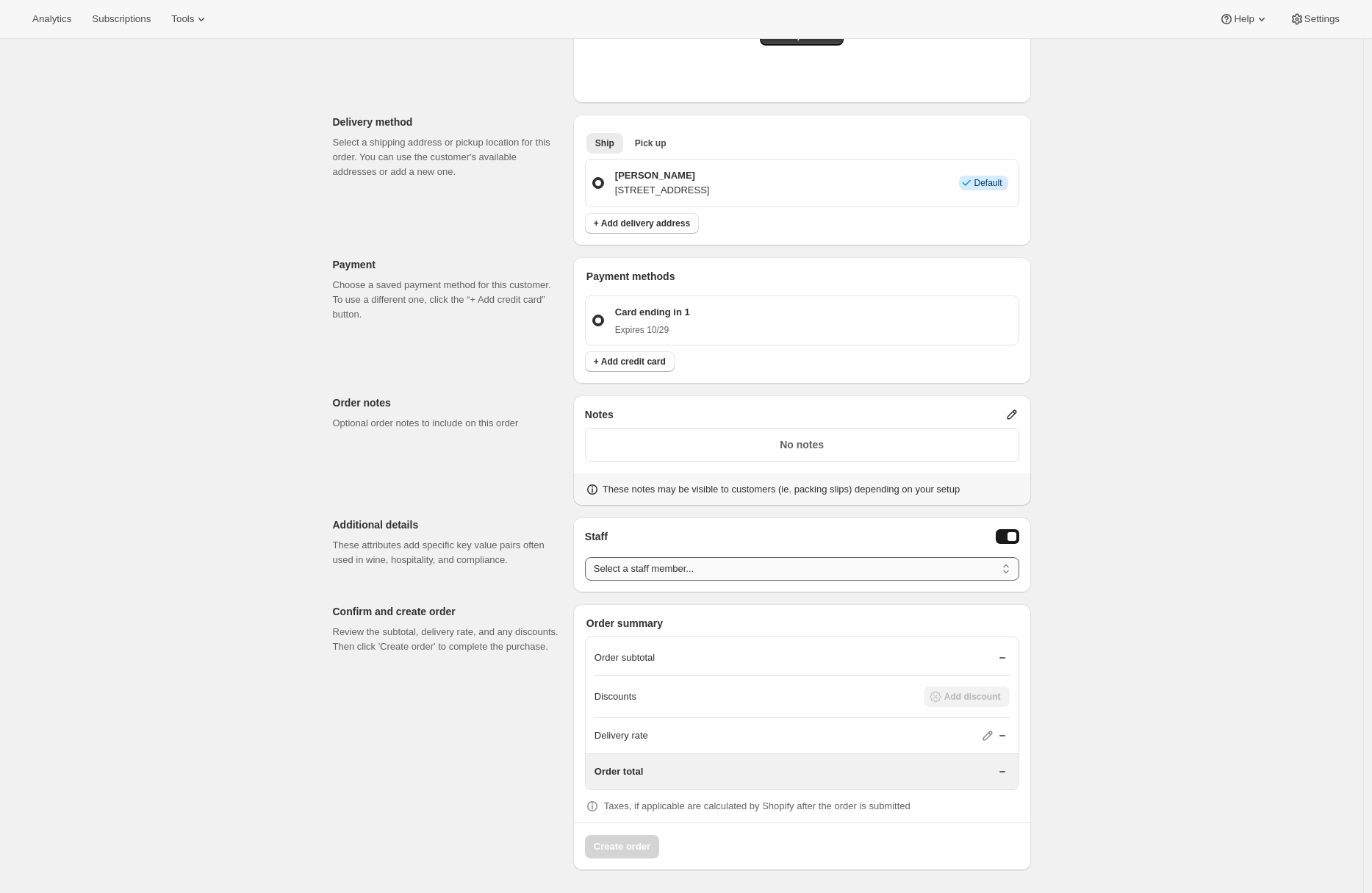 click on "Select a staff member... Test User" at bounding box center [802, 569] 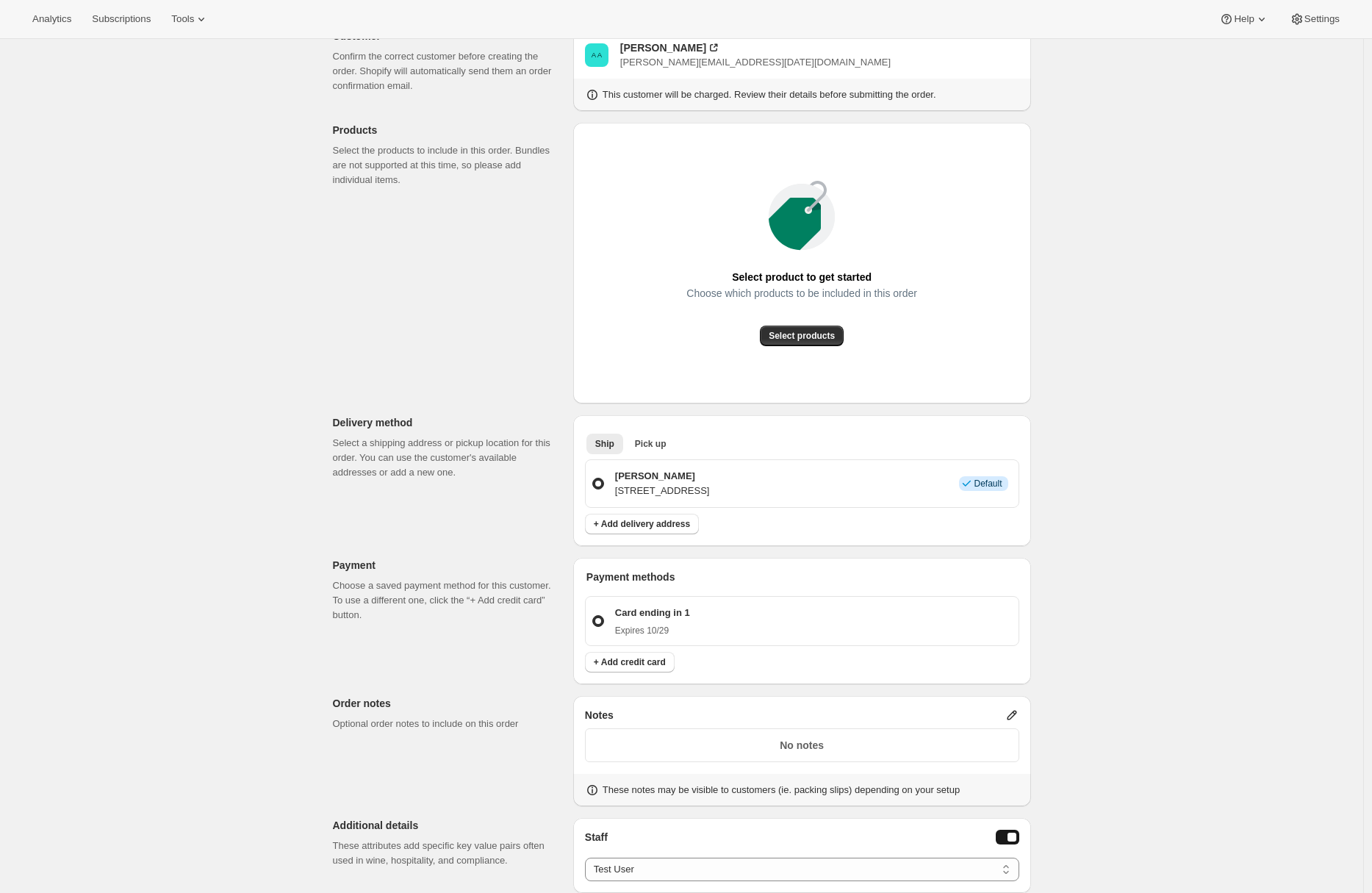 scroll, scrollTop: 0, scrollLeft: 0, axis: both 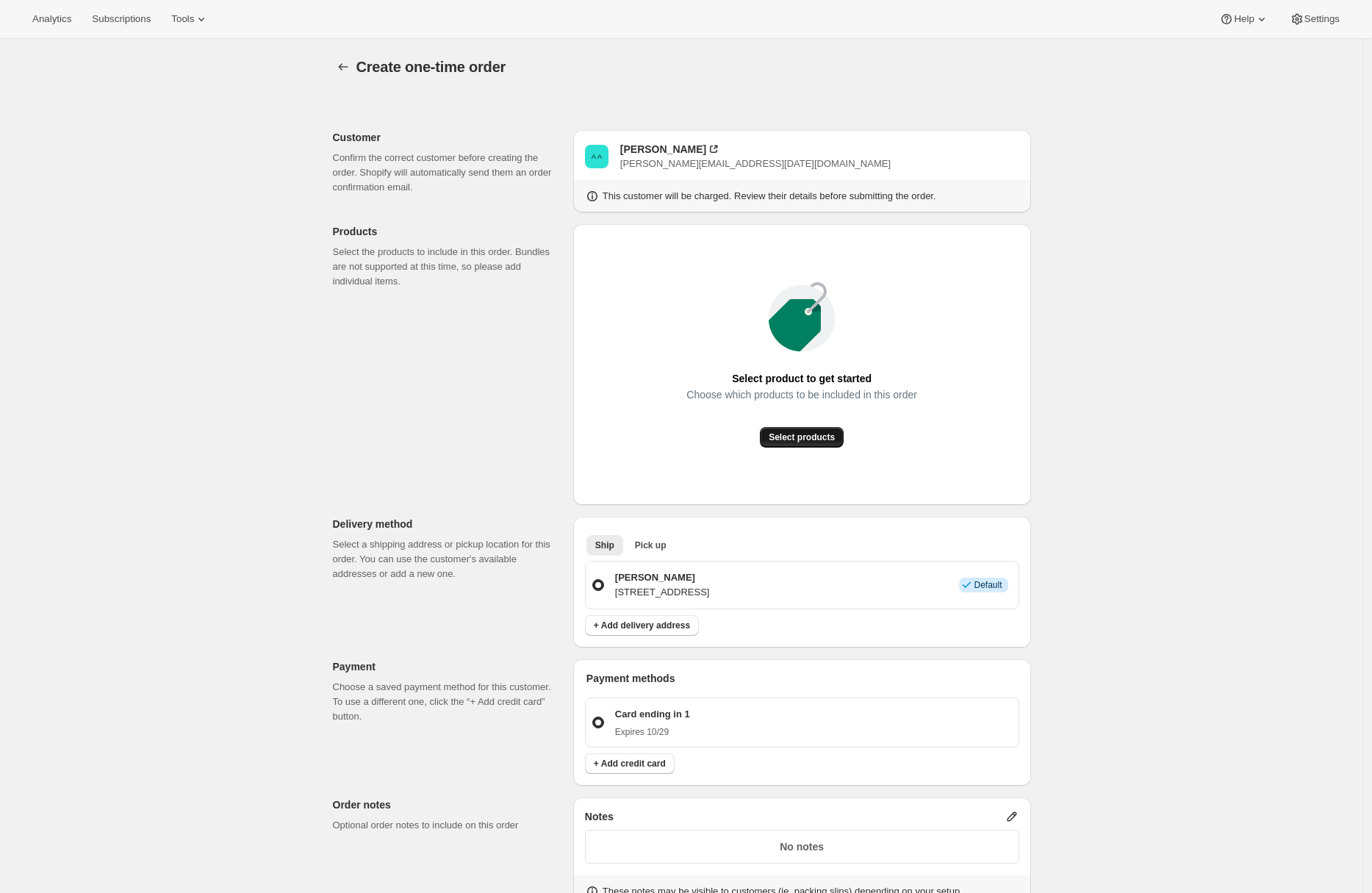 click on "Select products" at bounding box center [802, 437] 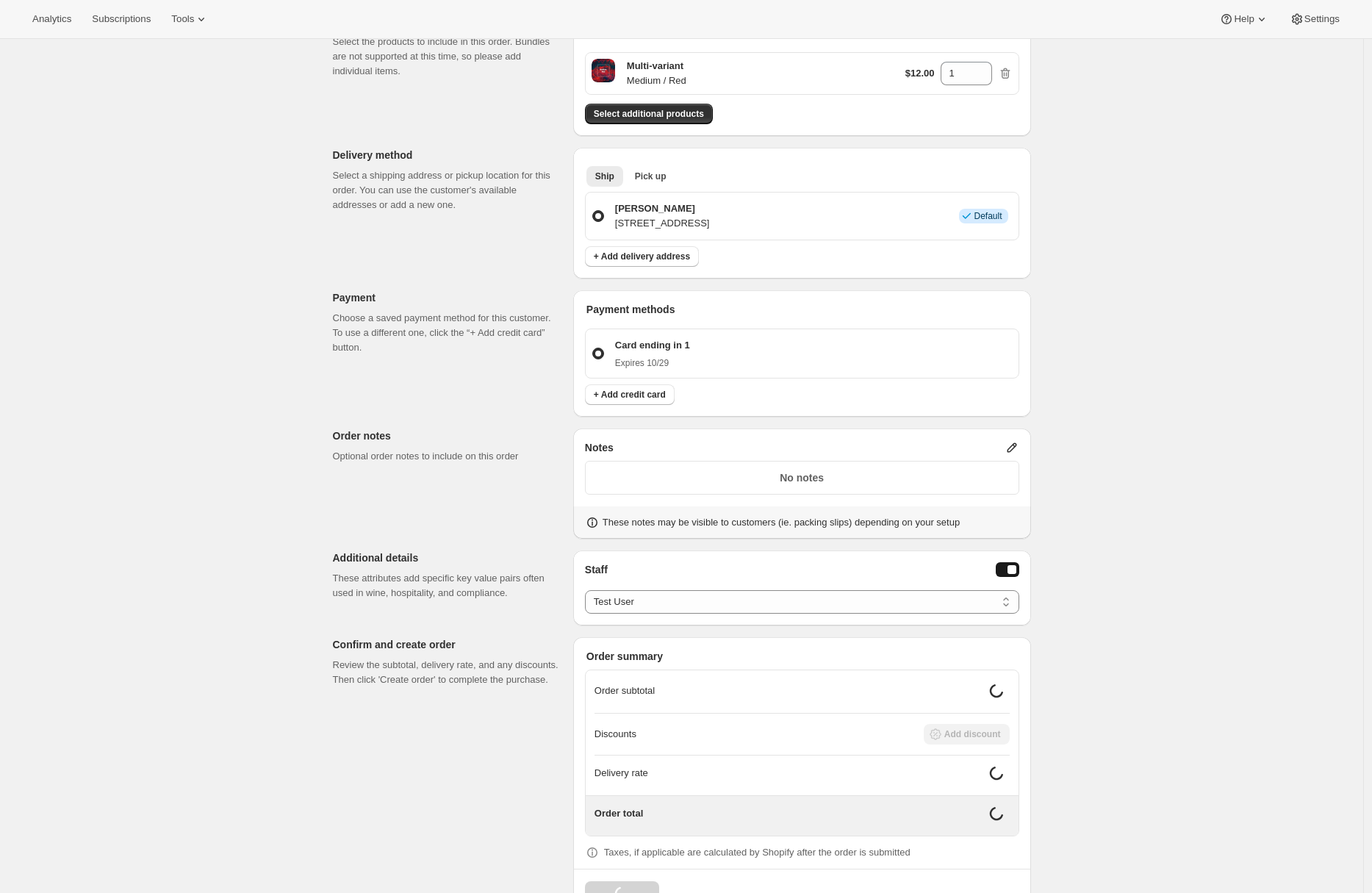 scroll, scrollTop: 254, scrollLeft: 0, axis: vertical 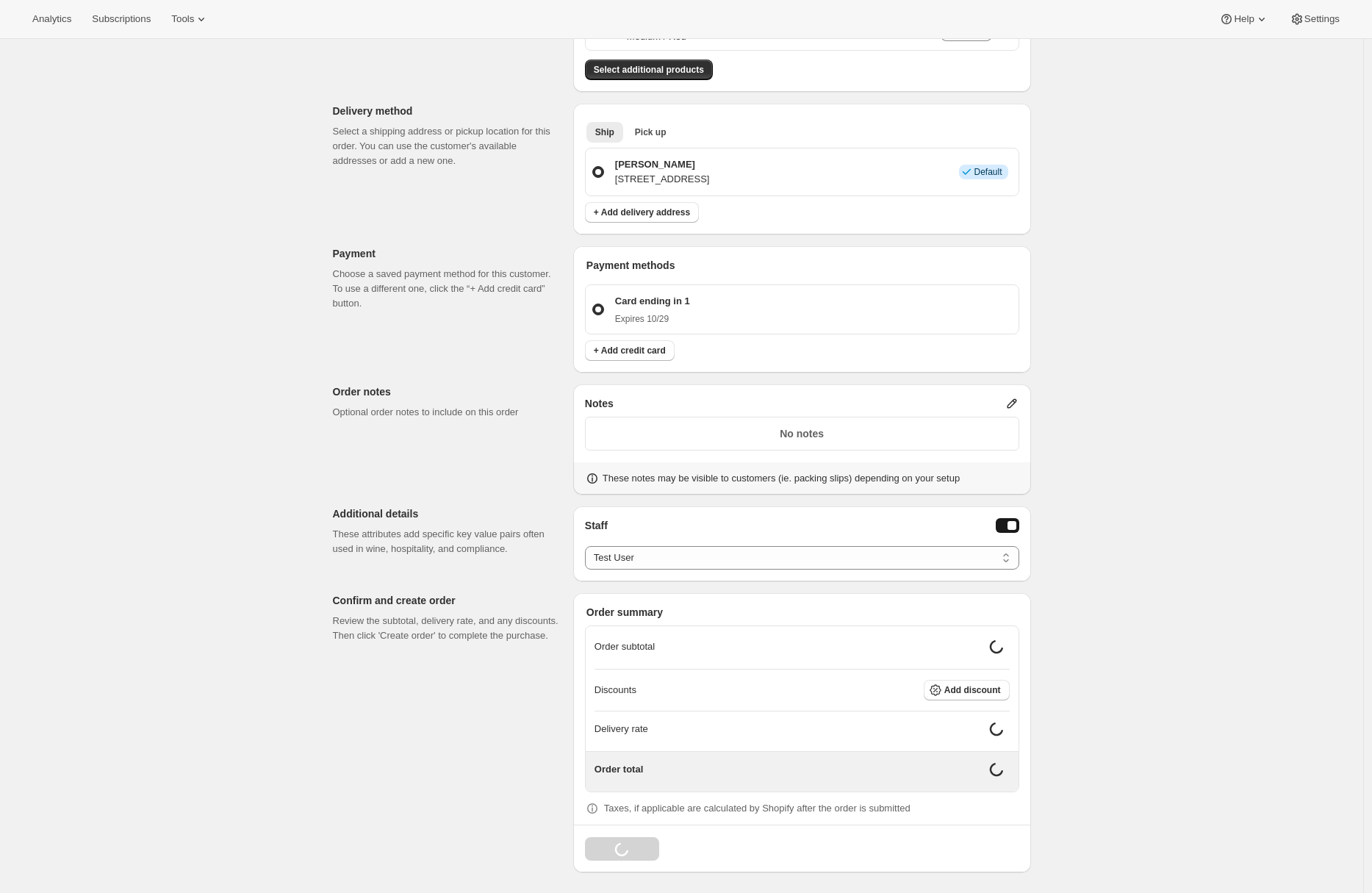 click 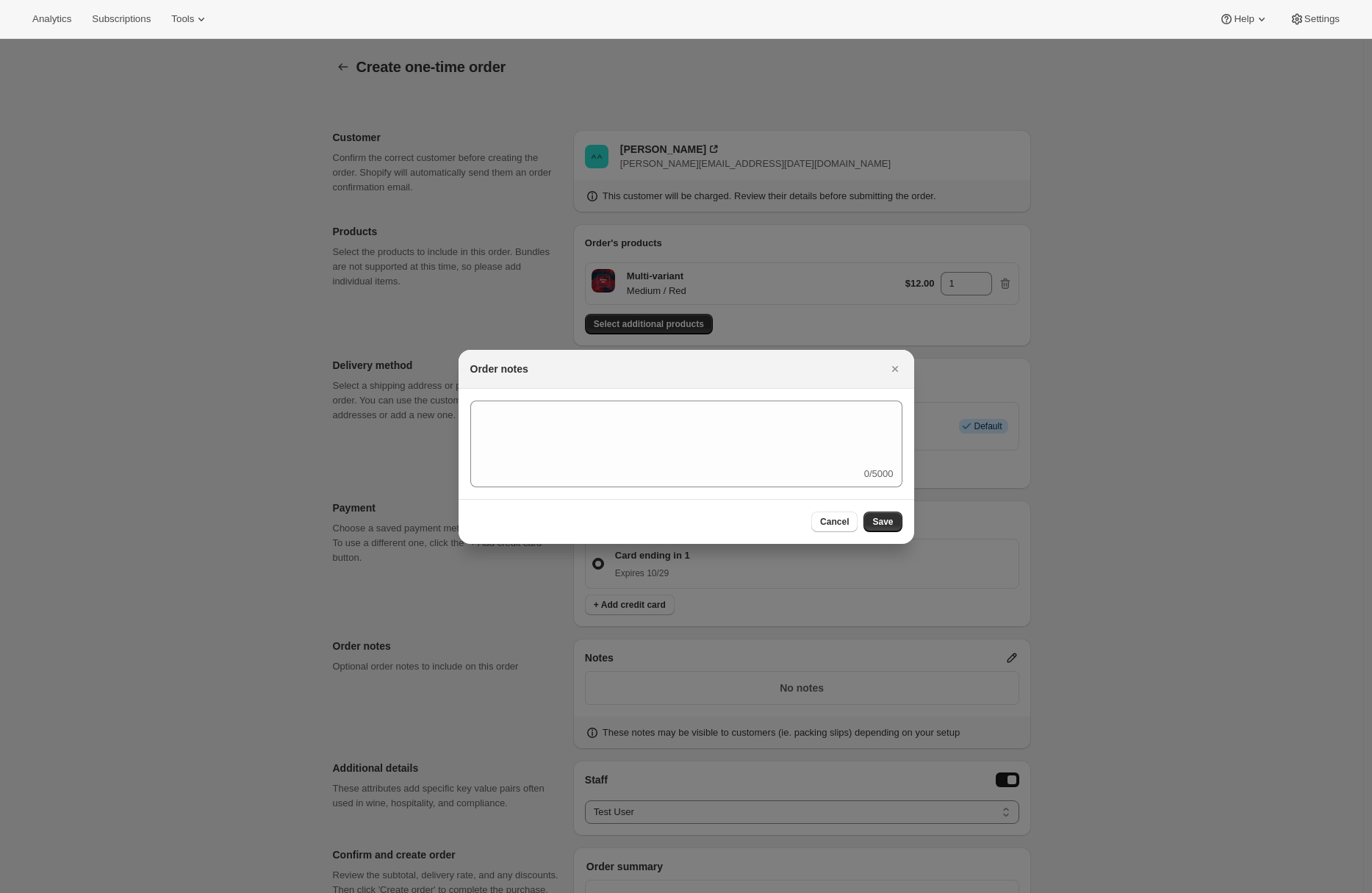 scroll, scrollTop: 254, scrollLeft: 0, axis: vertical 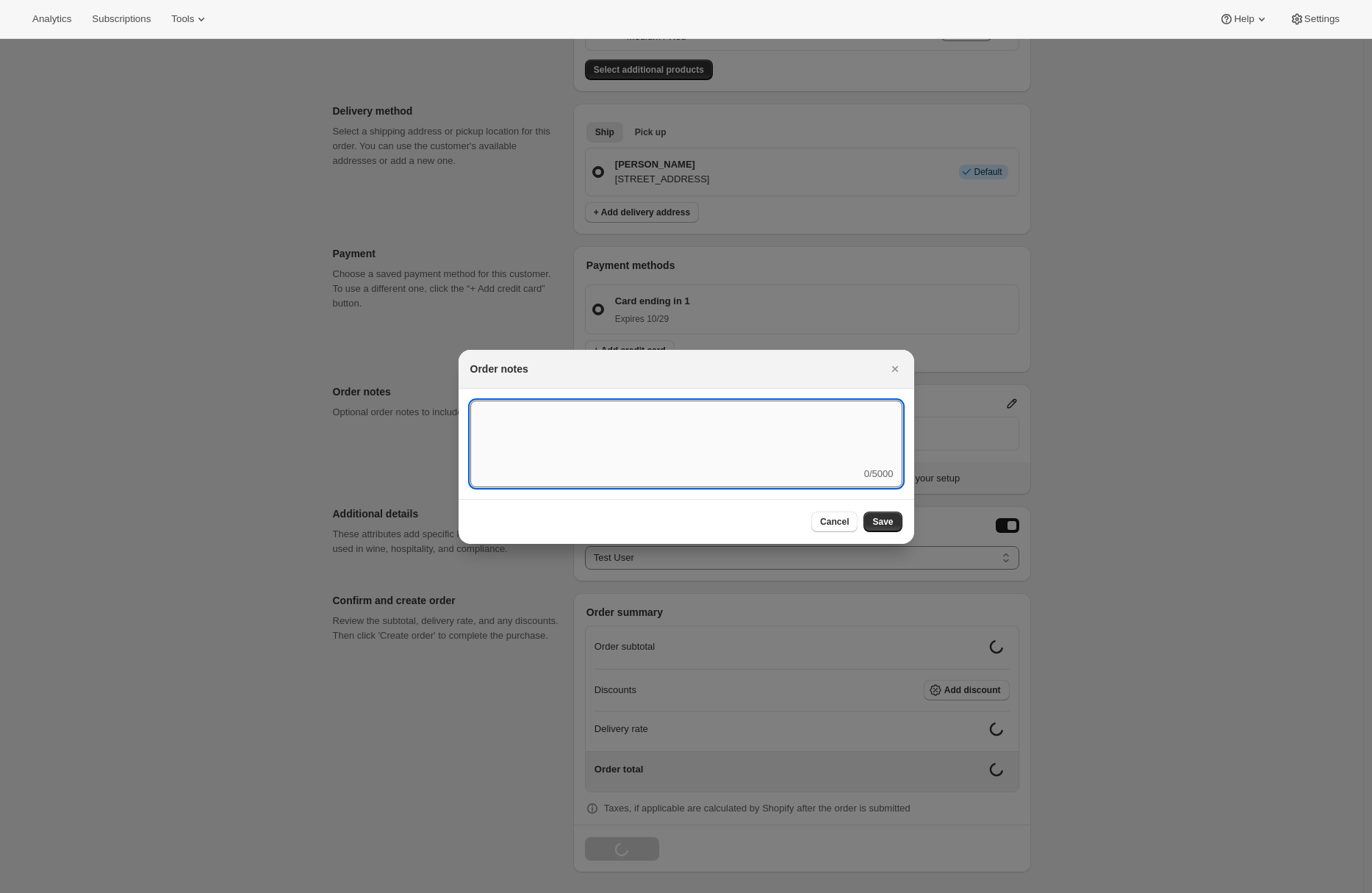 click at bounding box center [686, 434] 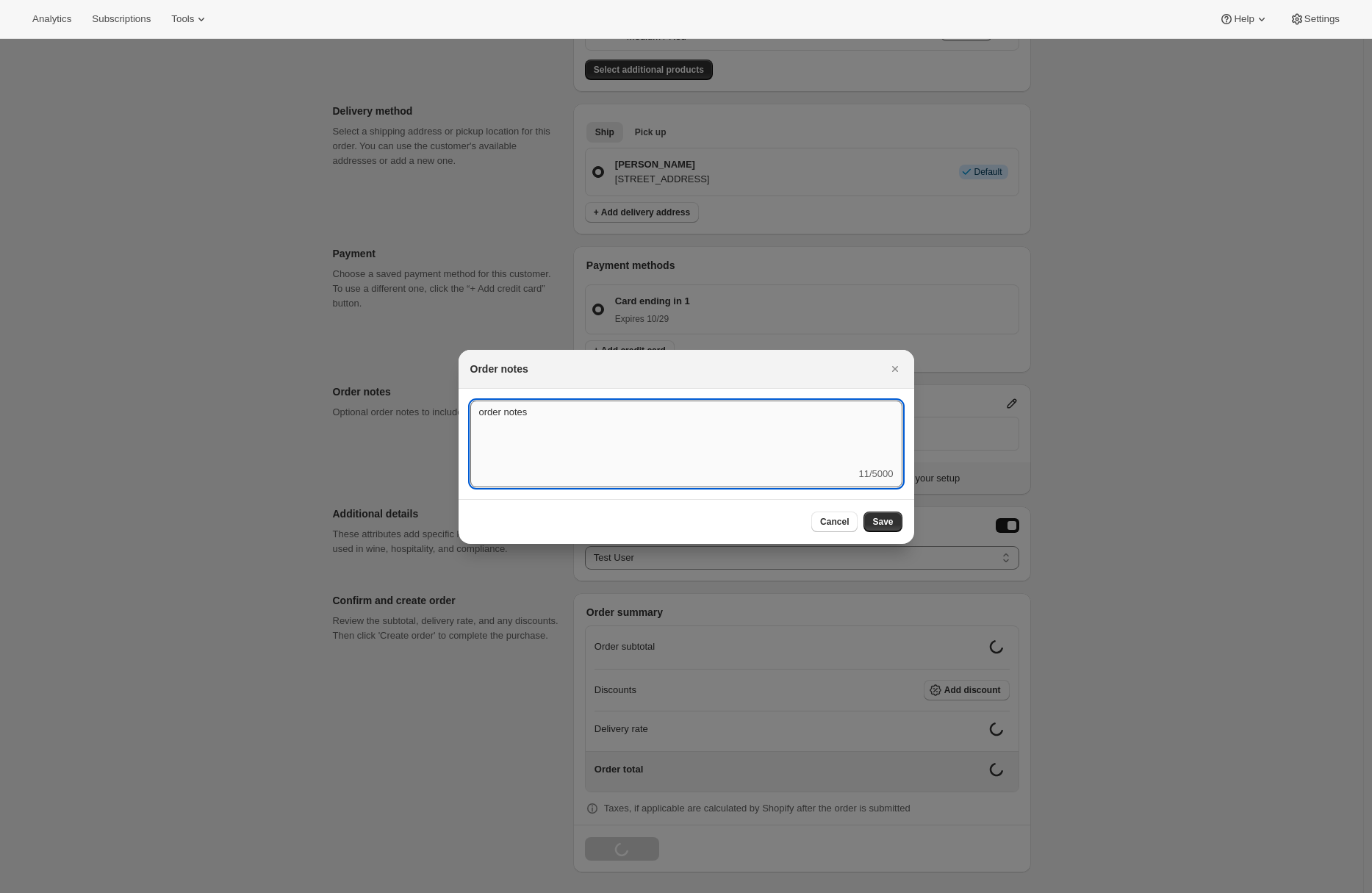 scroll, scrollTop: 243, scrollLeft: 0, axis: vertical 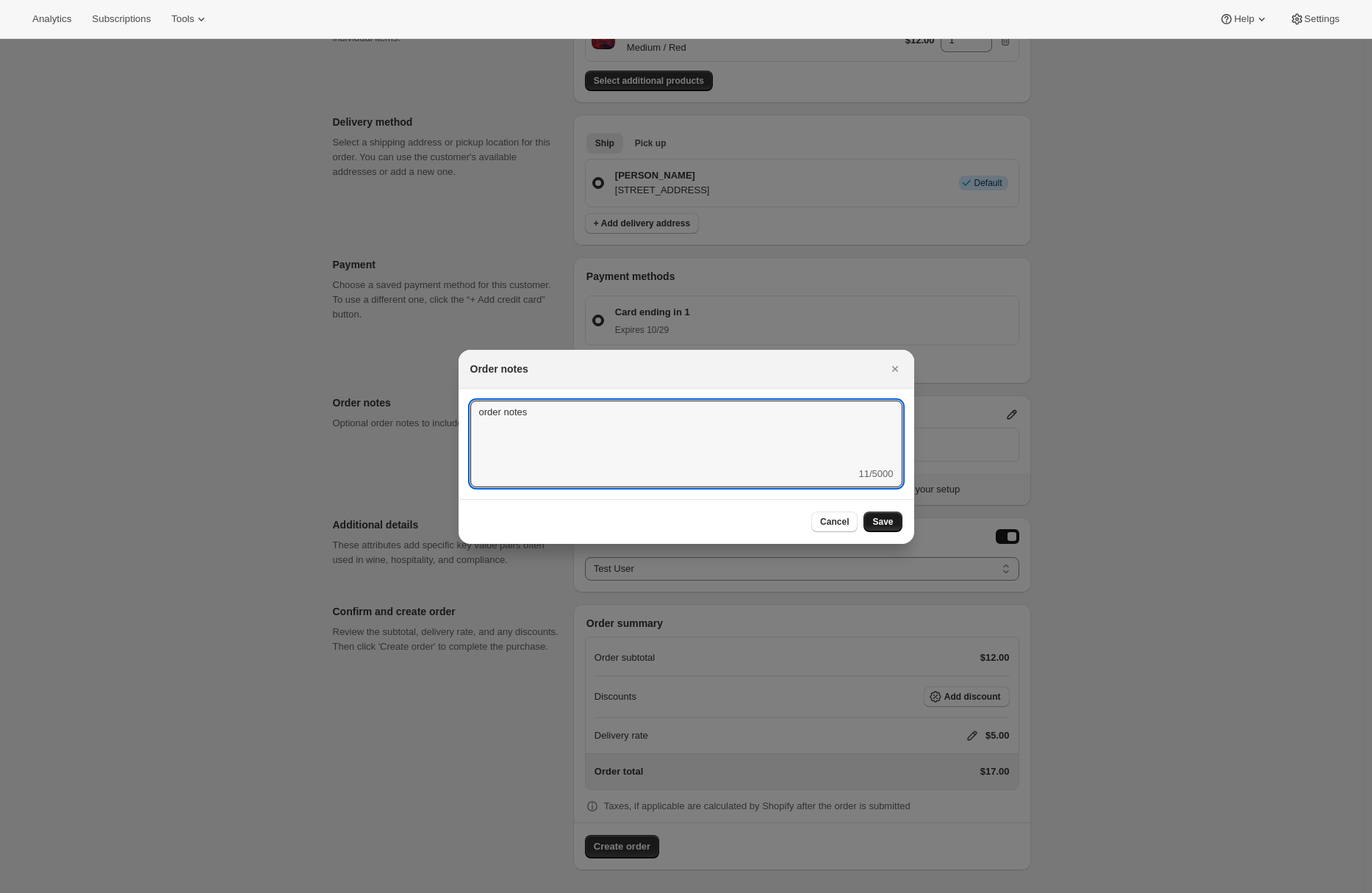 type on "order notes" 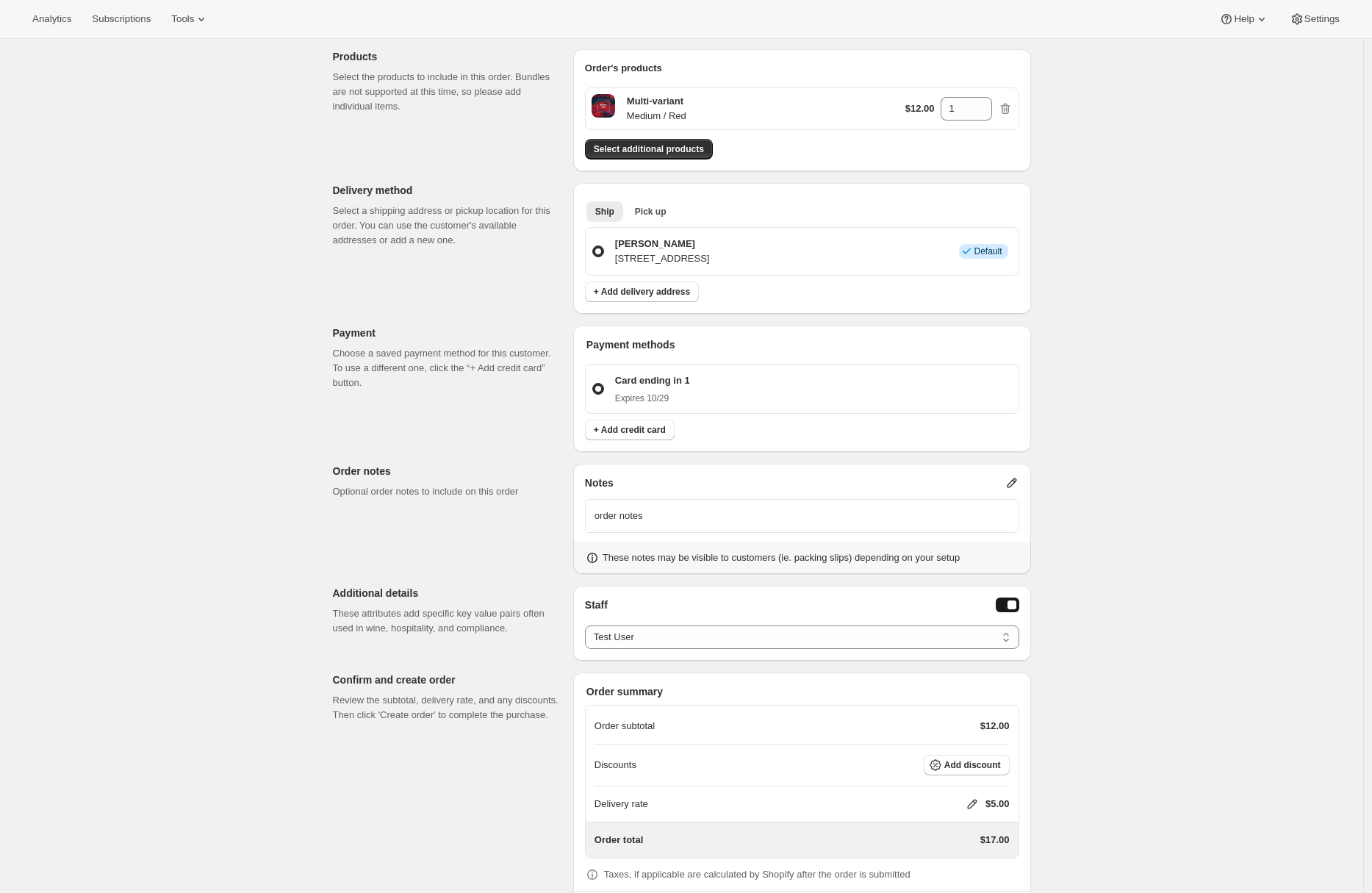 scroll, scrollTop: 243, scrollLeft: 0, axis: vertical 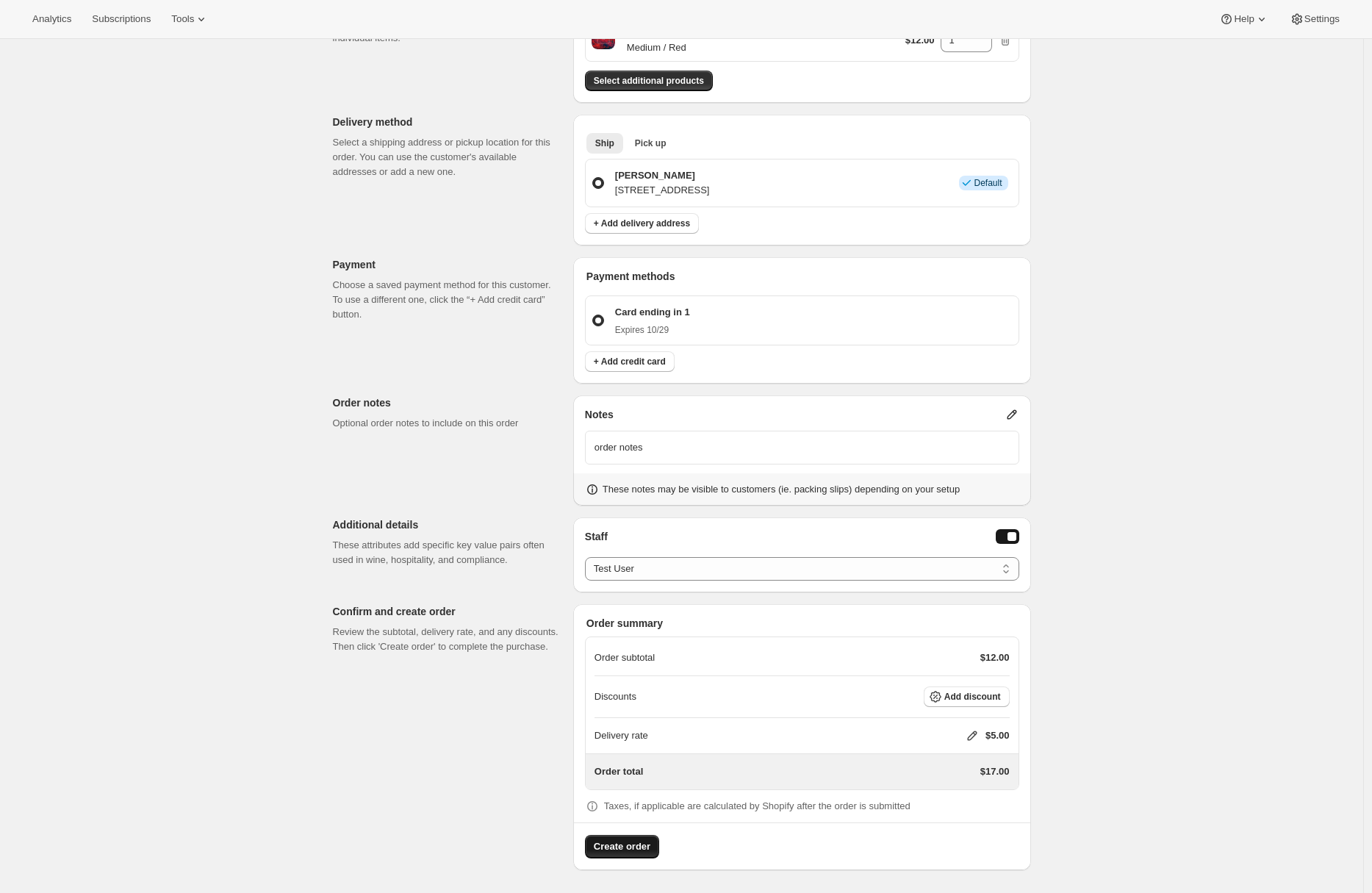click on "Create order" at bounding box center [622, 847] 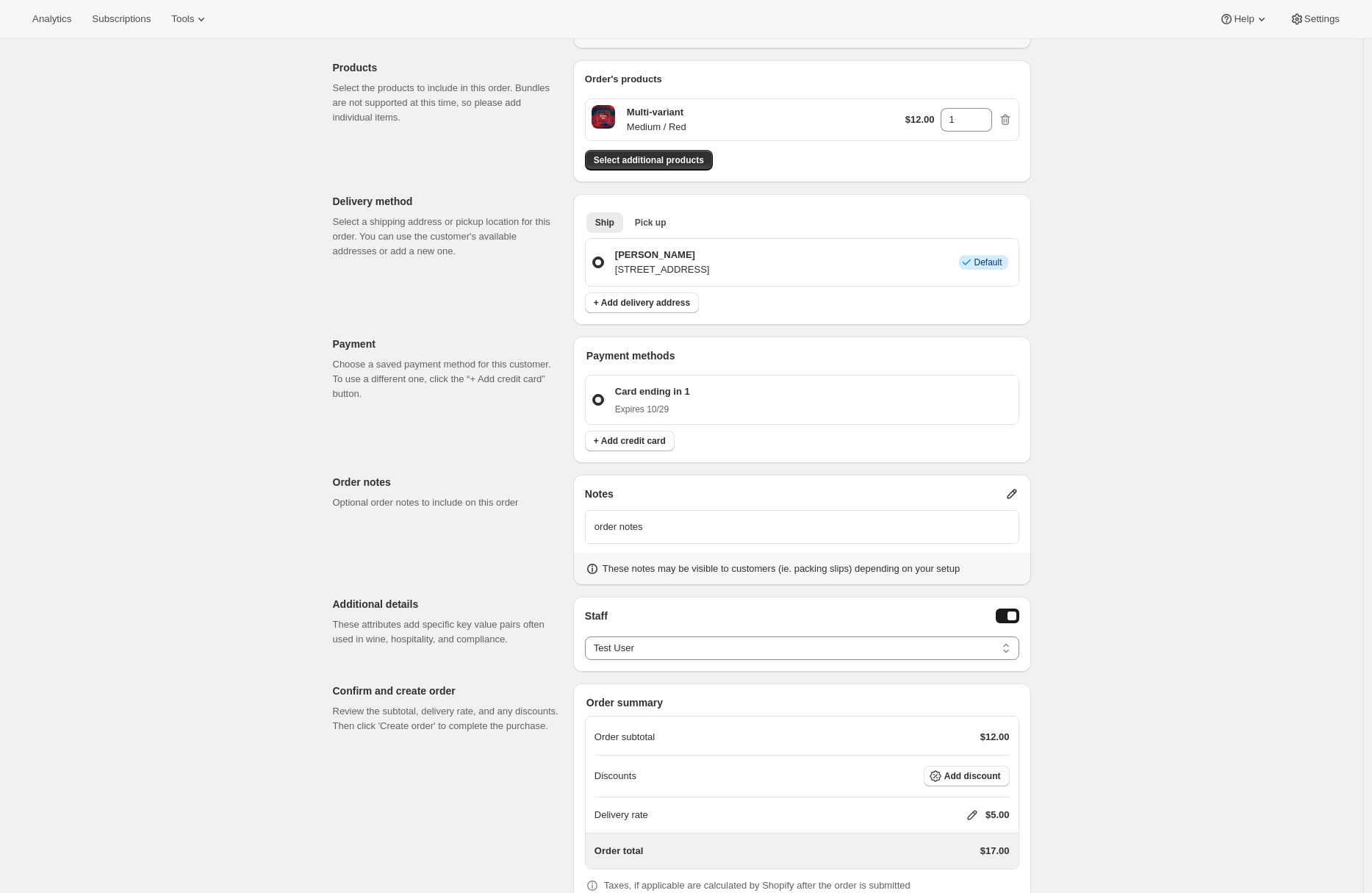 scroll, scrollTop: 0, scrollLeft: 0, axis: both 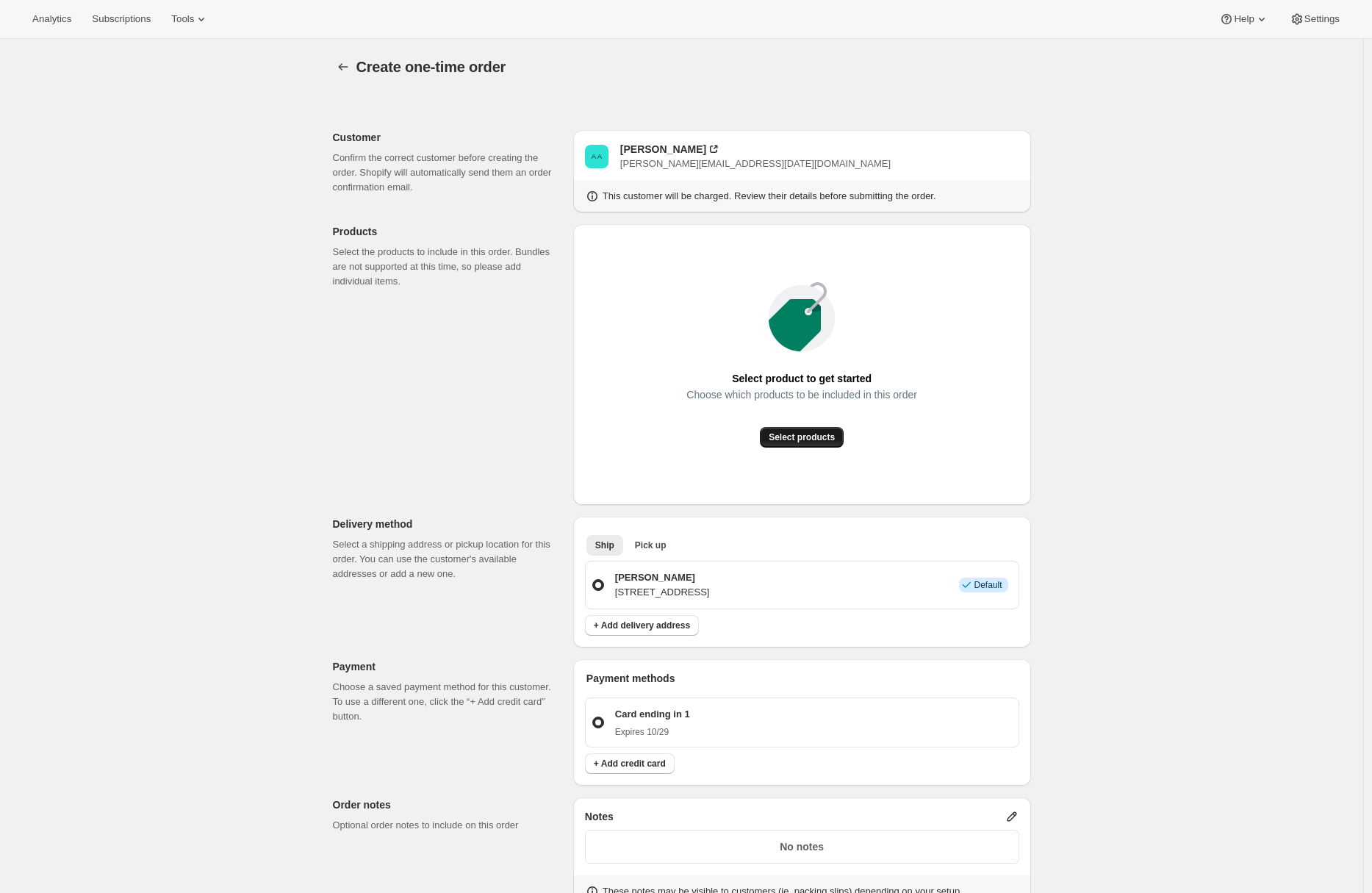 click on "Select products" at bounding box center [802, 437] 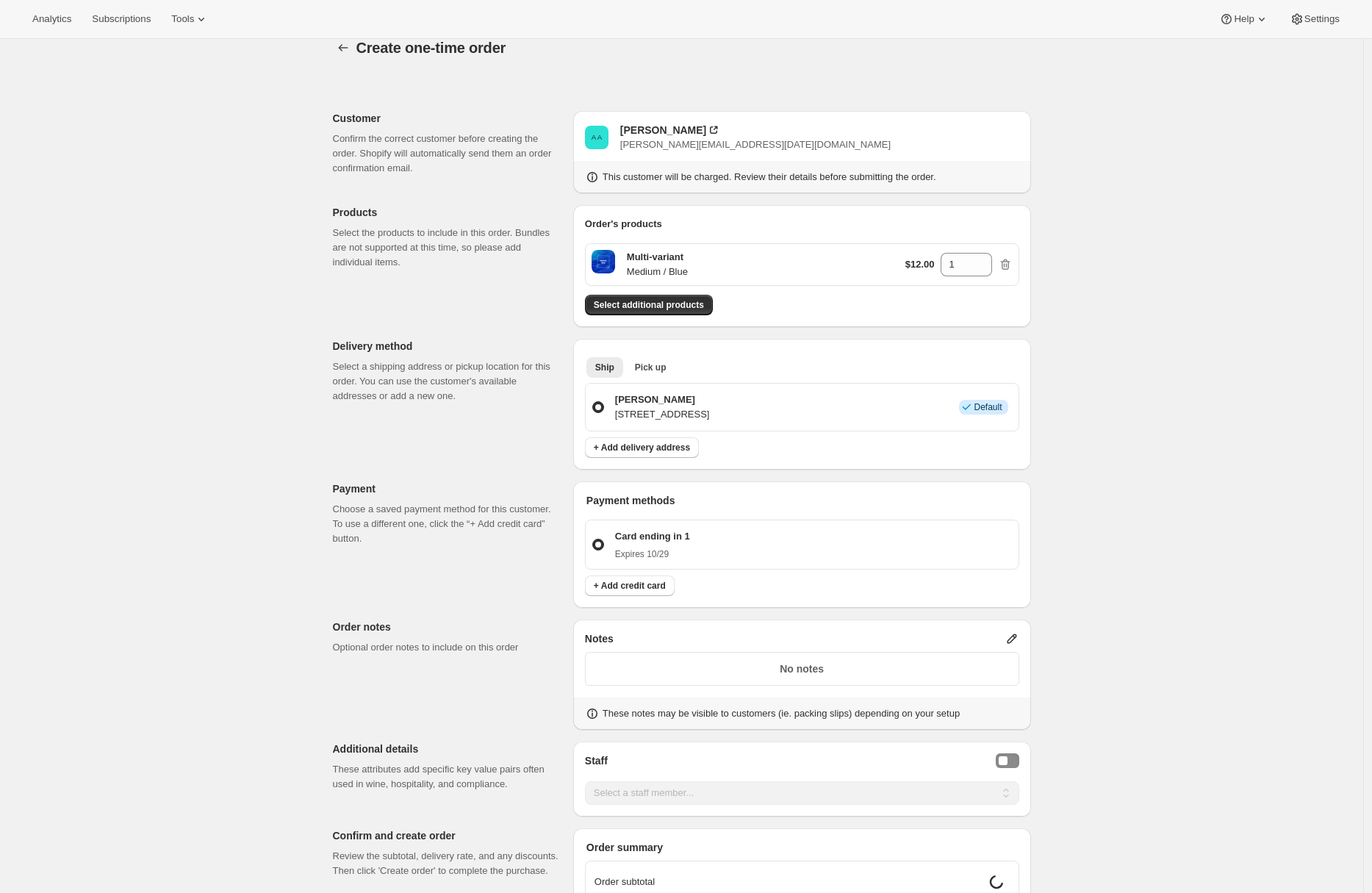 scroll, scrollTop: 254, scrollLeft: 0, axis: vertical 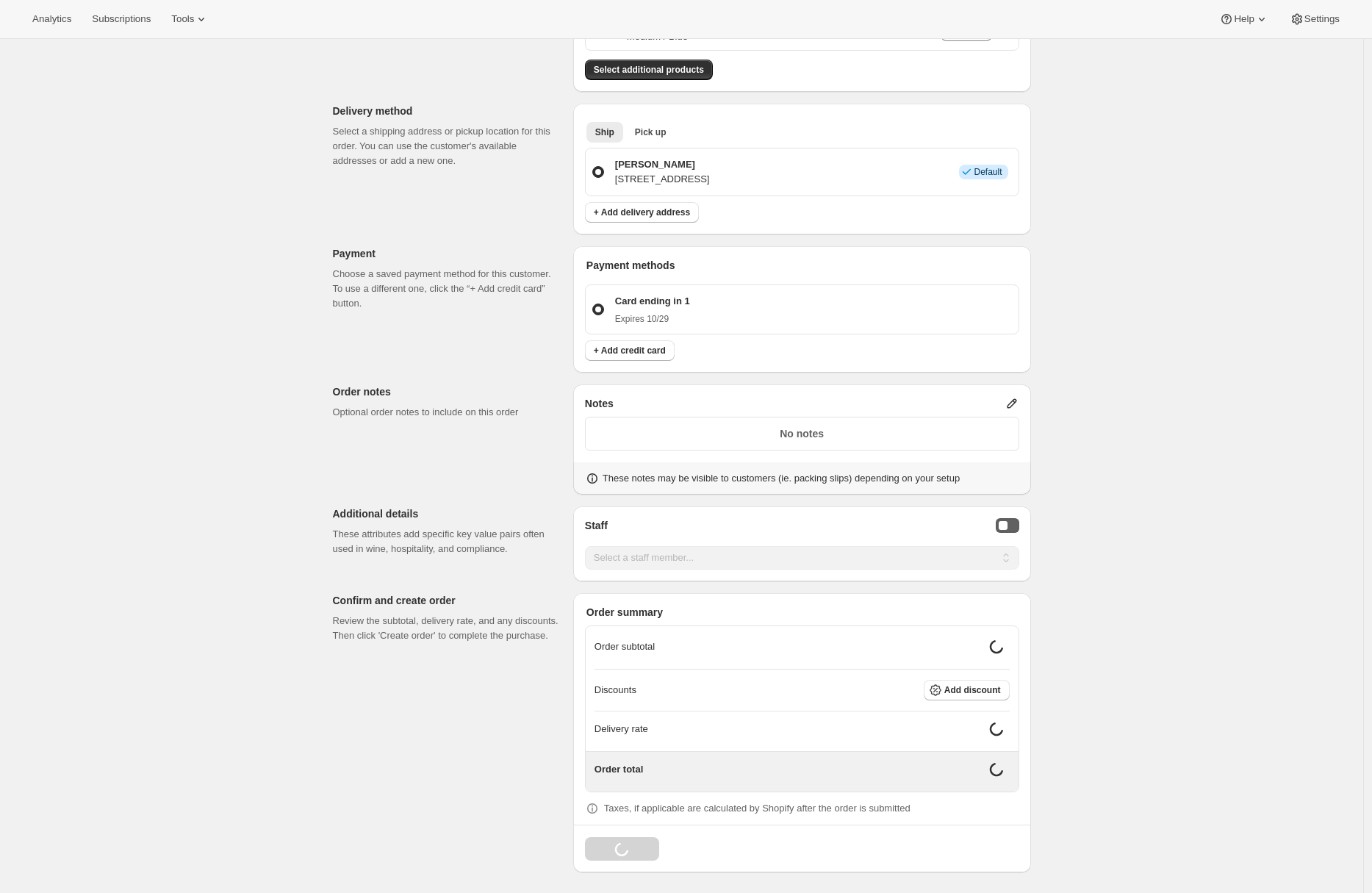 click at bounding box center [1003, 526] 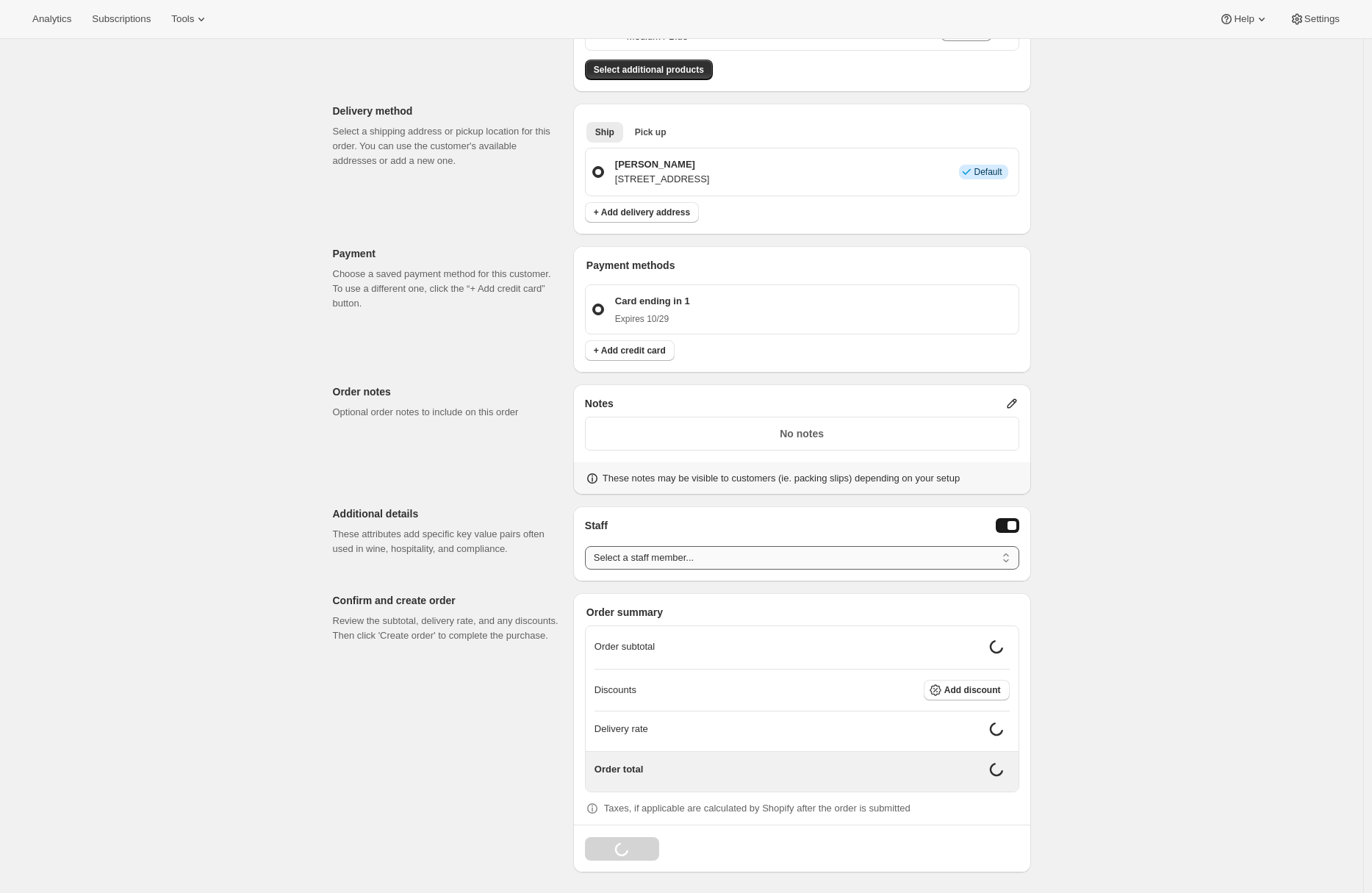 click on "Select a staff member... Test User" at bounding box center [802, 558] 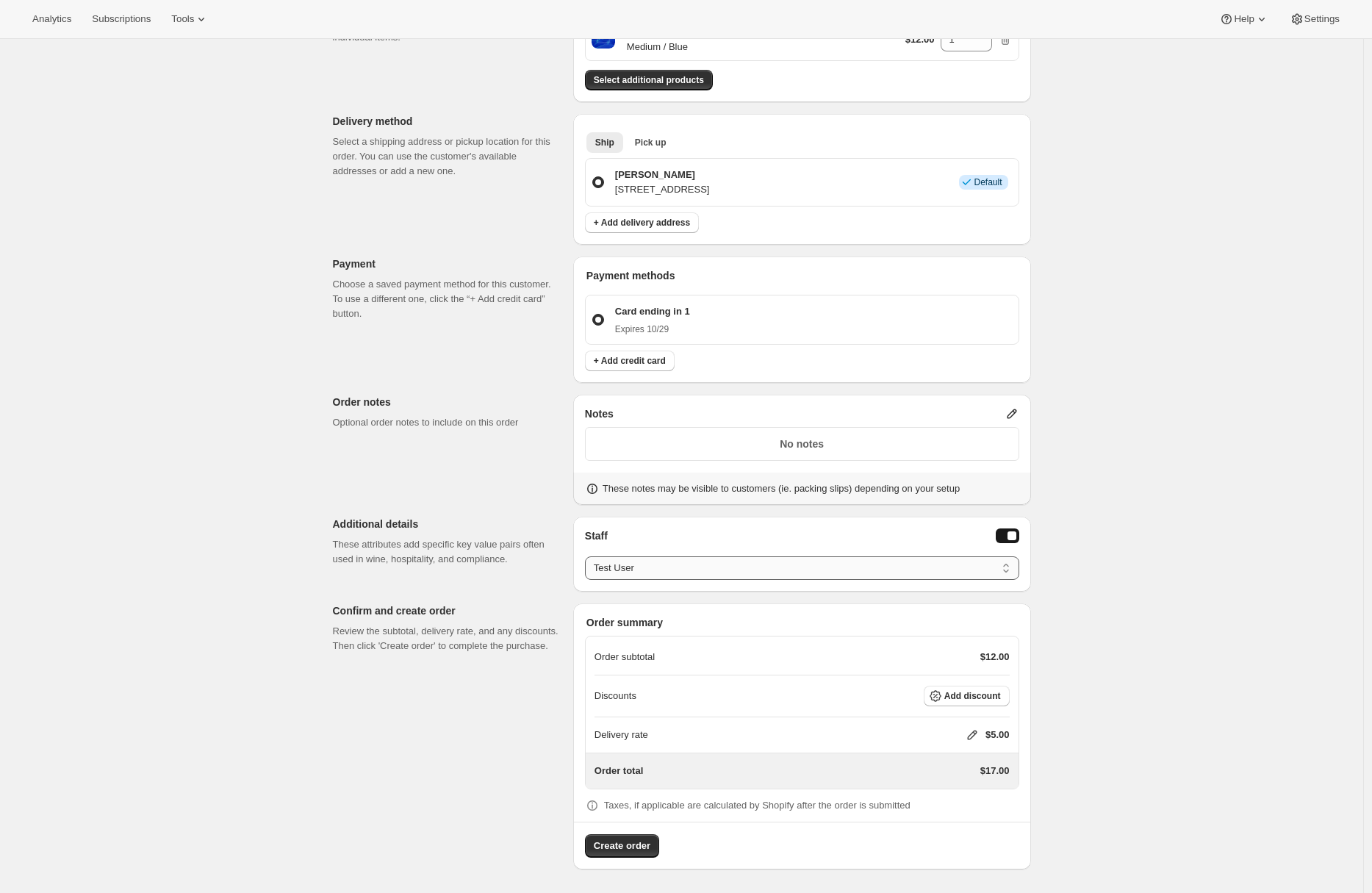 scroll, scrollTop: 243, scrollLeft: 0, axis: vertical 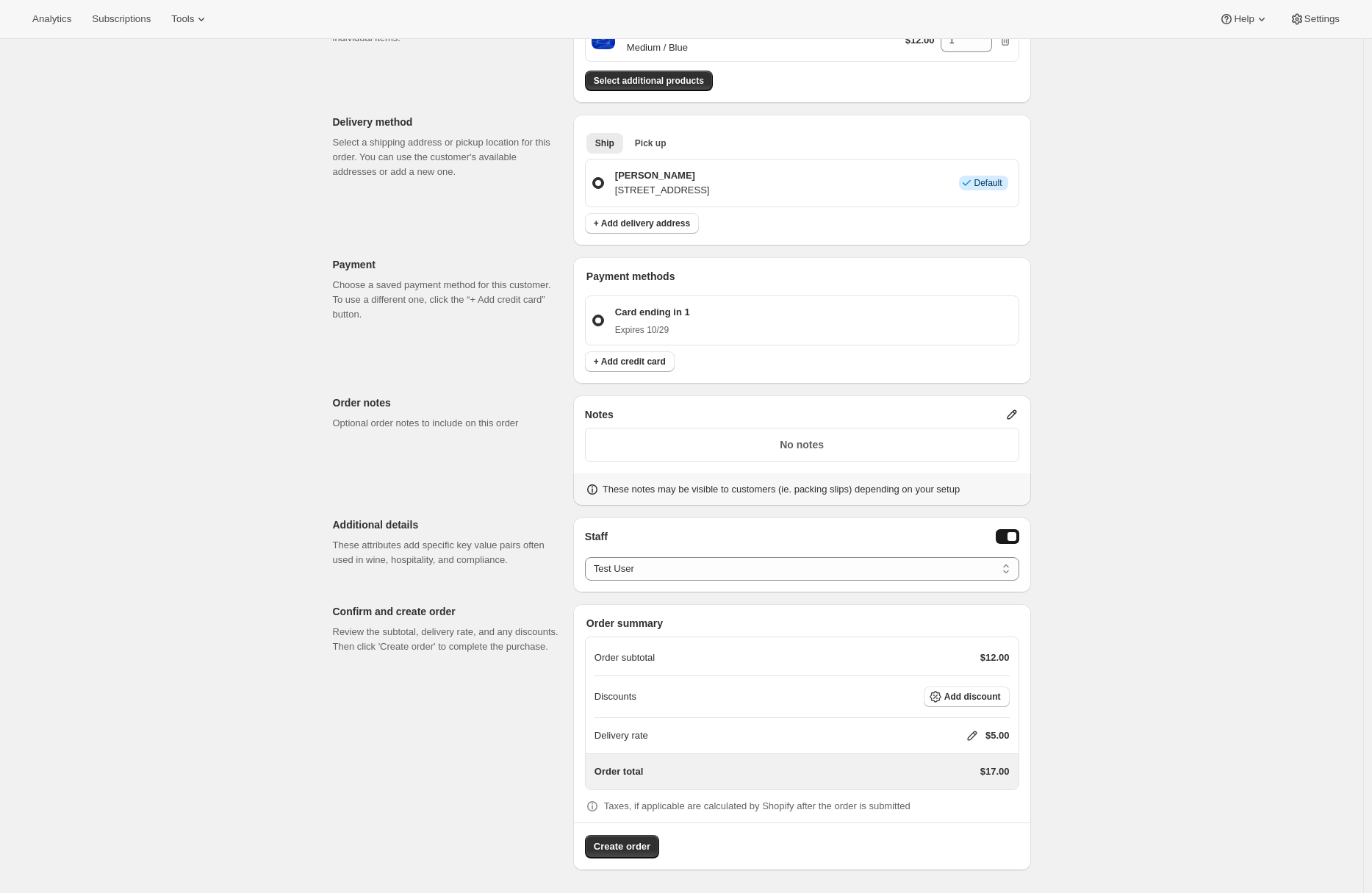 click 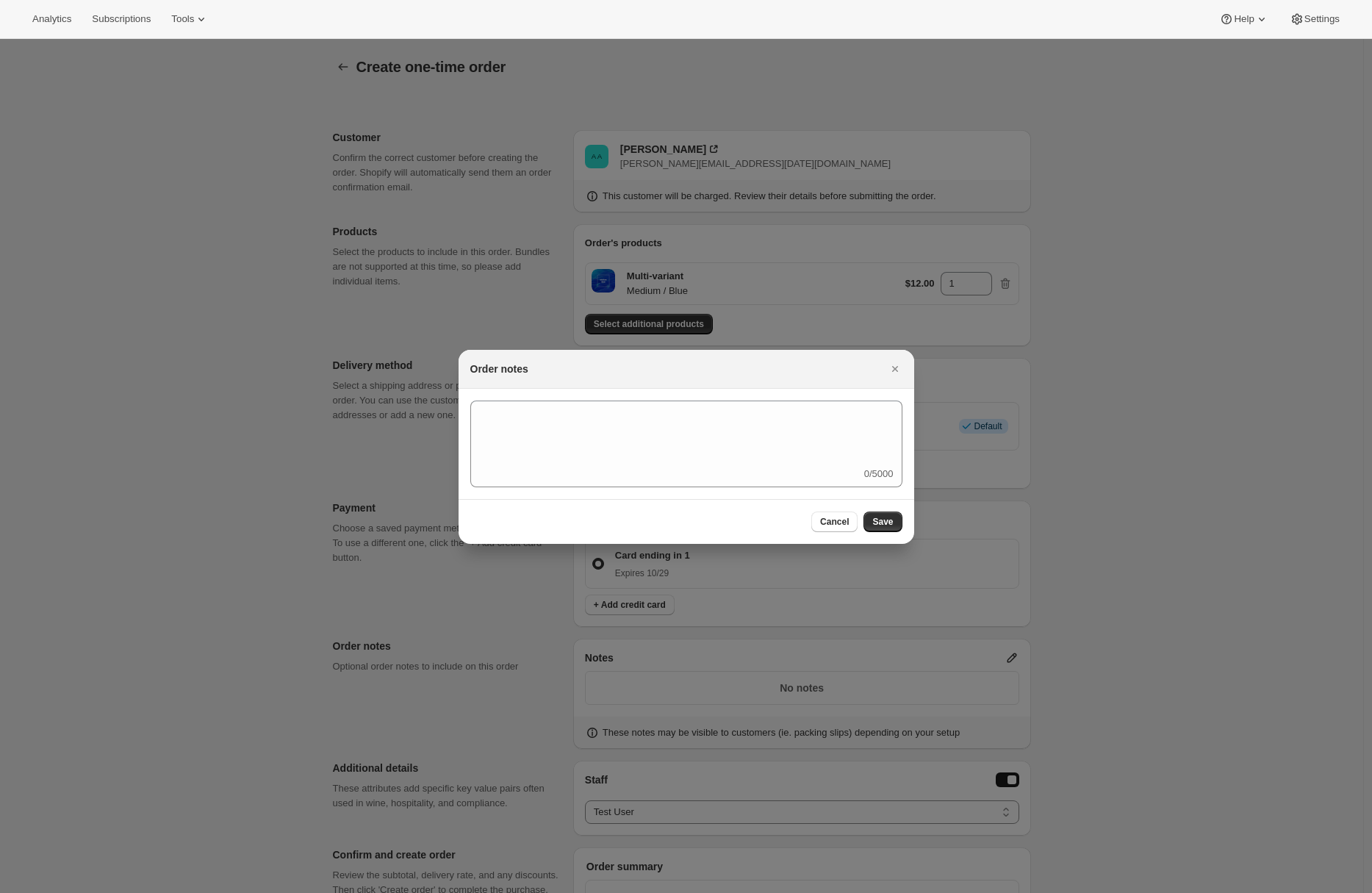 scroll, scrollTop: 243, scrollLeft: 0, axis: vertical 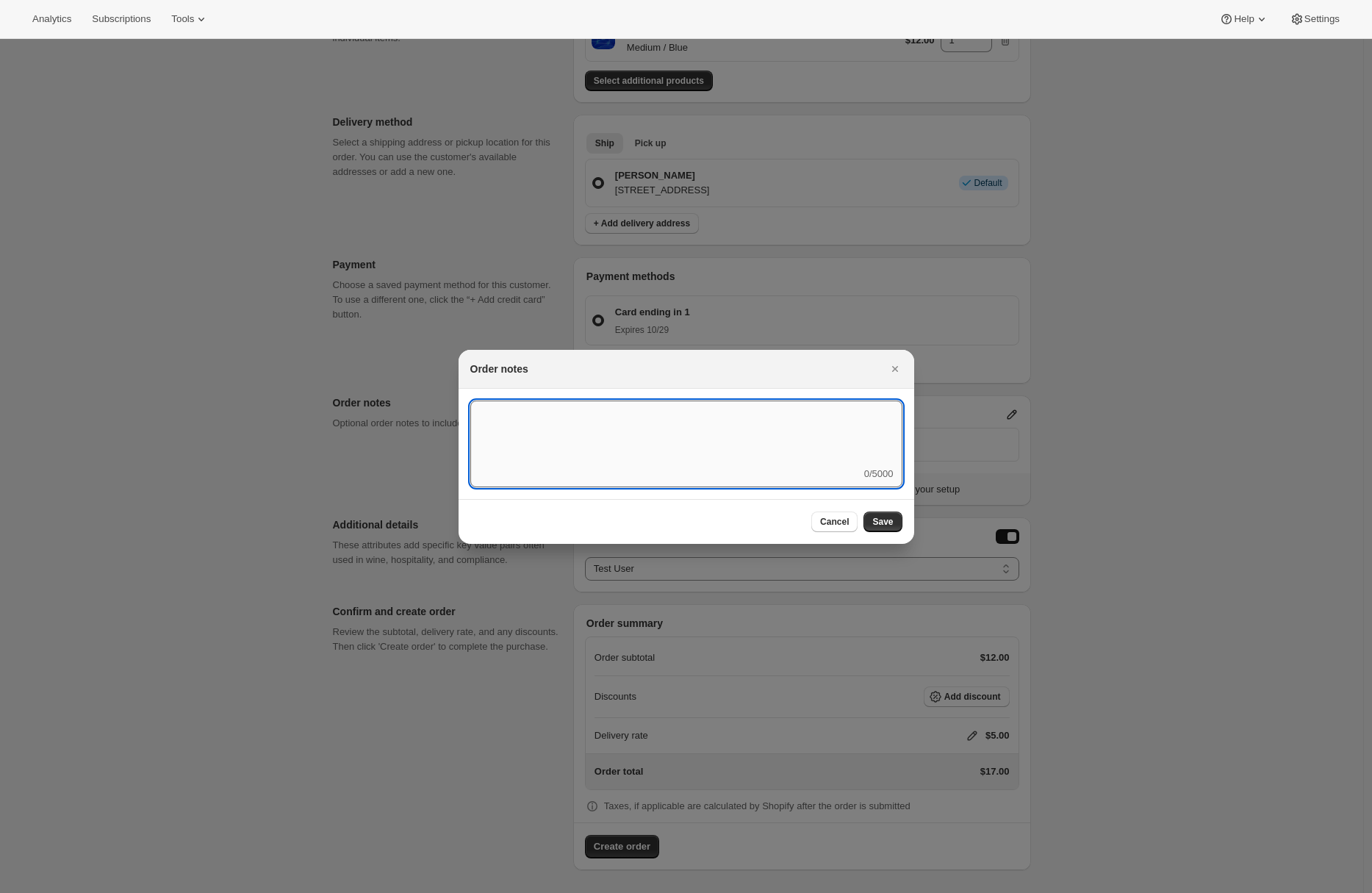 click at bounding box center (686, 434) 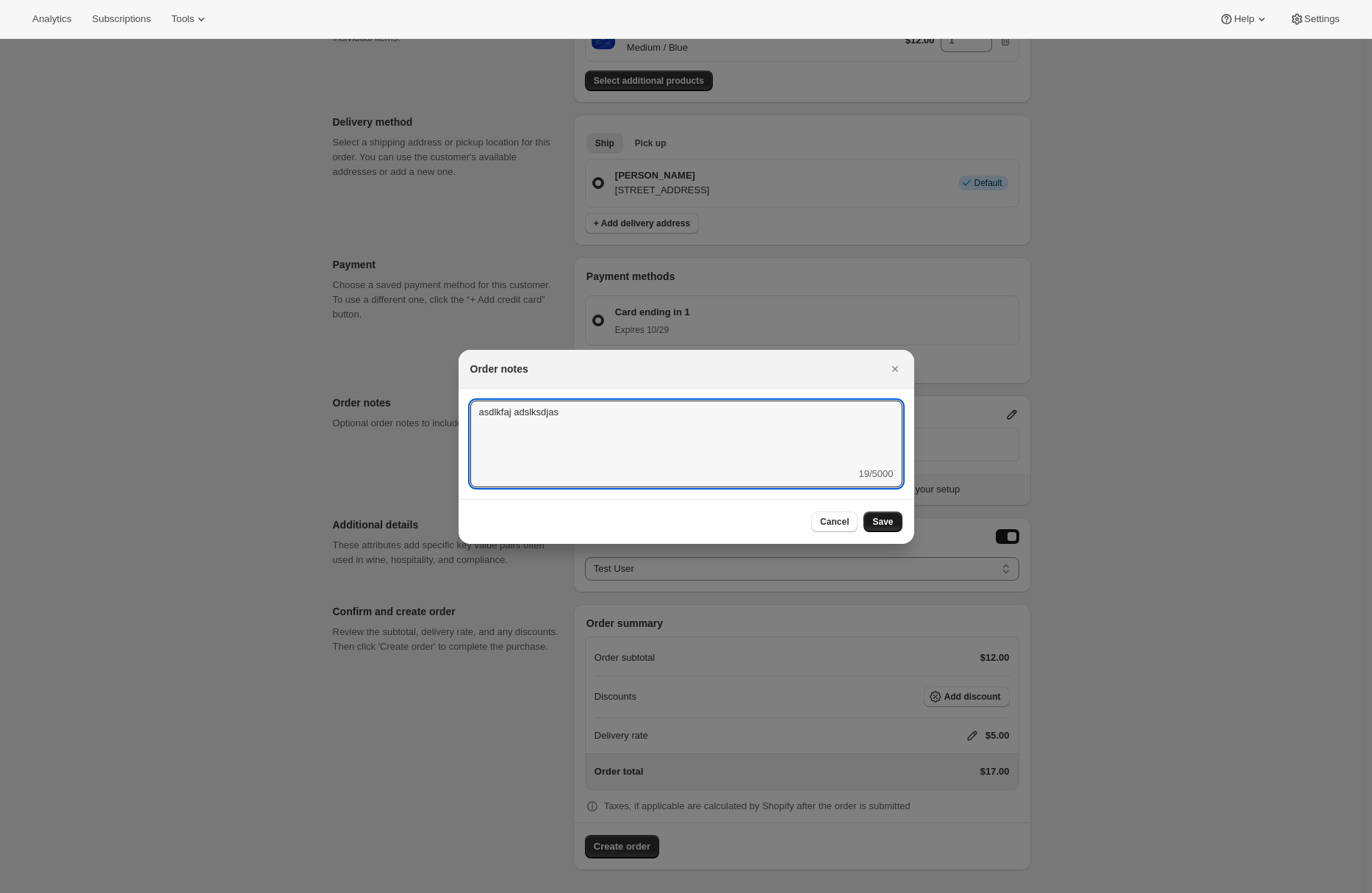 type on "asdlkfaj adslksdjas" 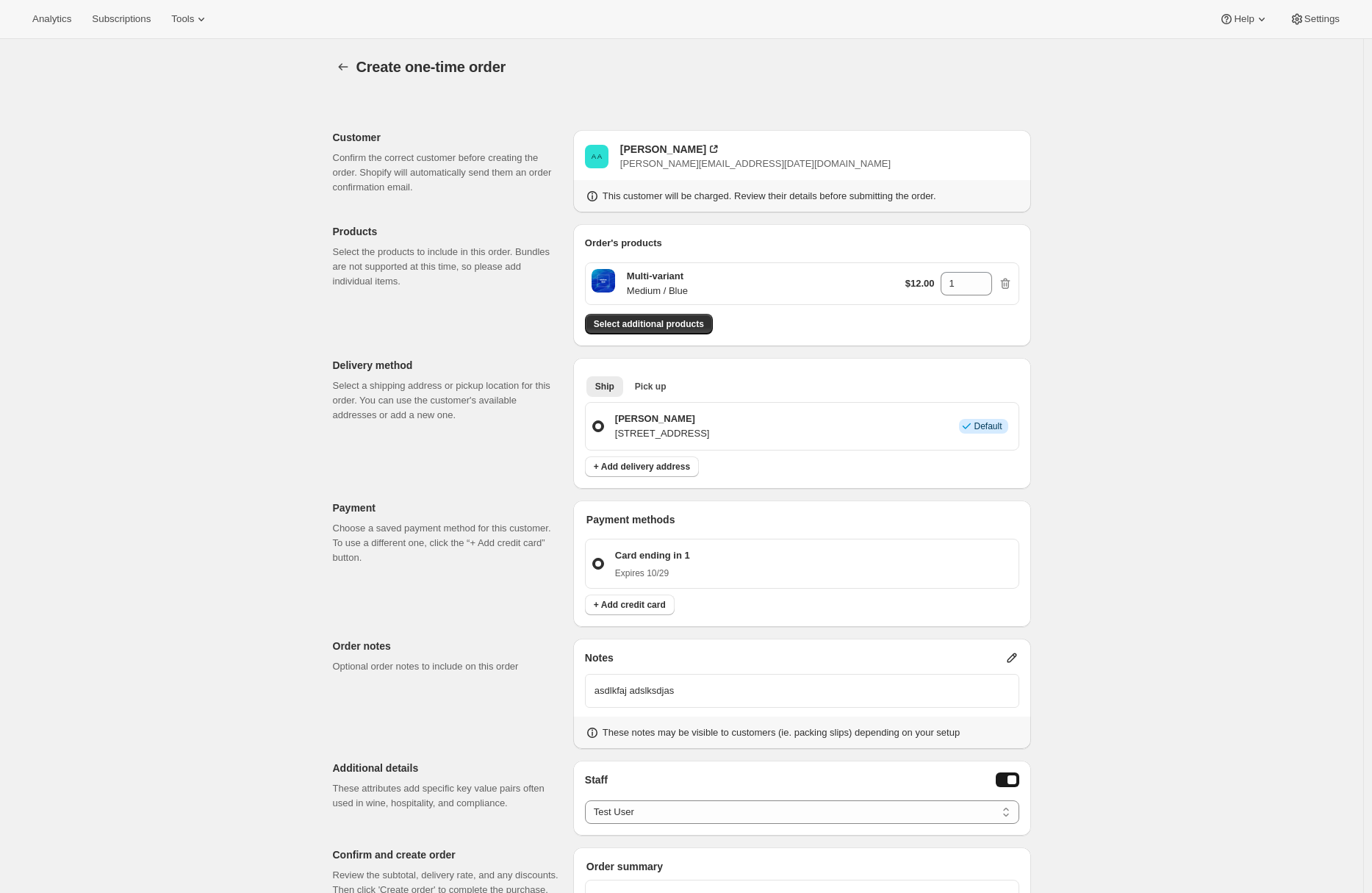 scroll, scrollTop: 243, scrollLeft: 0, axis: vertical 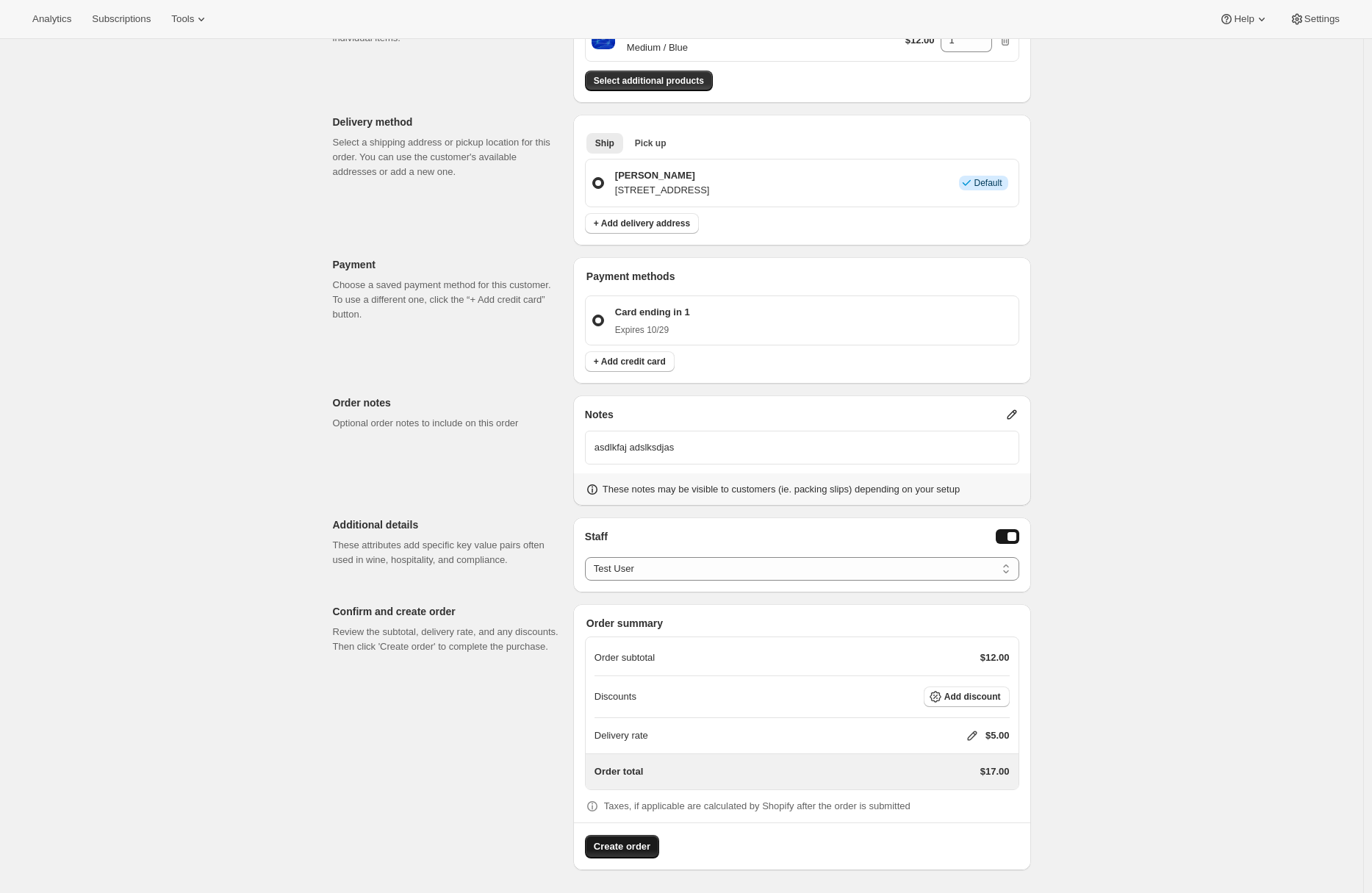 click on "Create order" at bounding box center [622, 847] 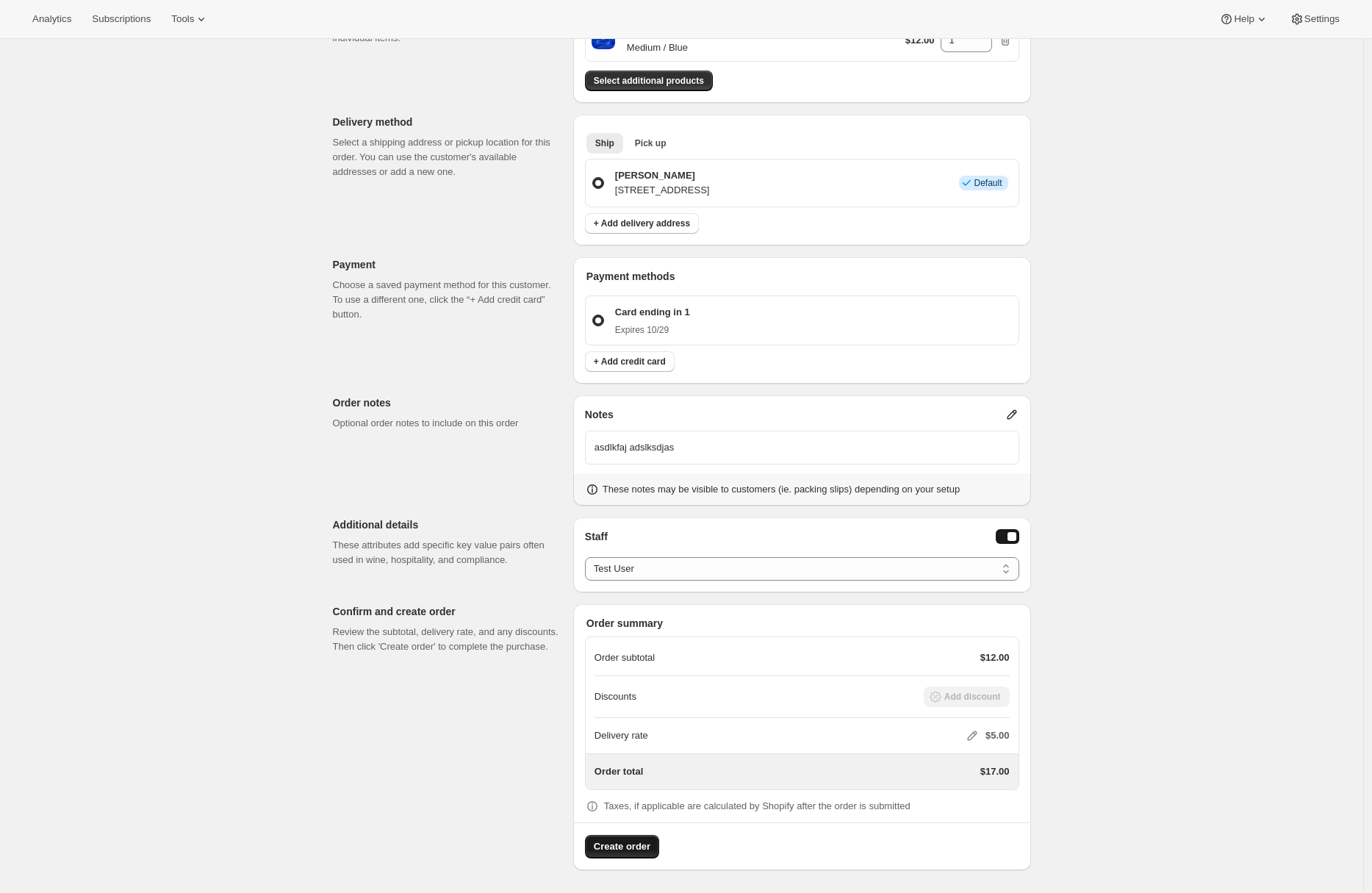 scroll, scrollTop: 0, scrollLeft: 0, axis: both 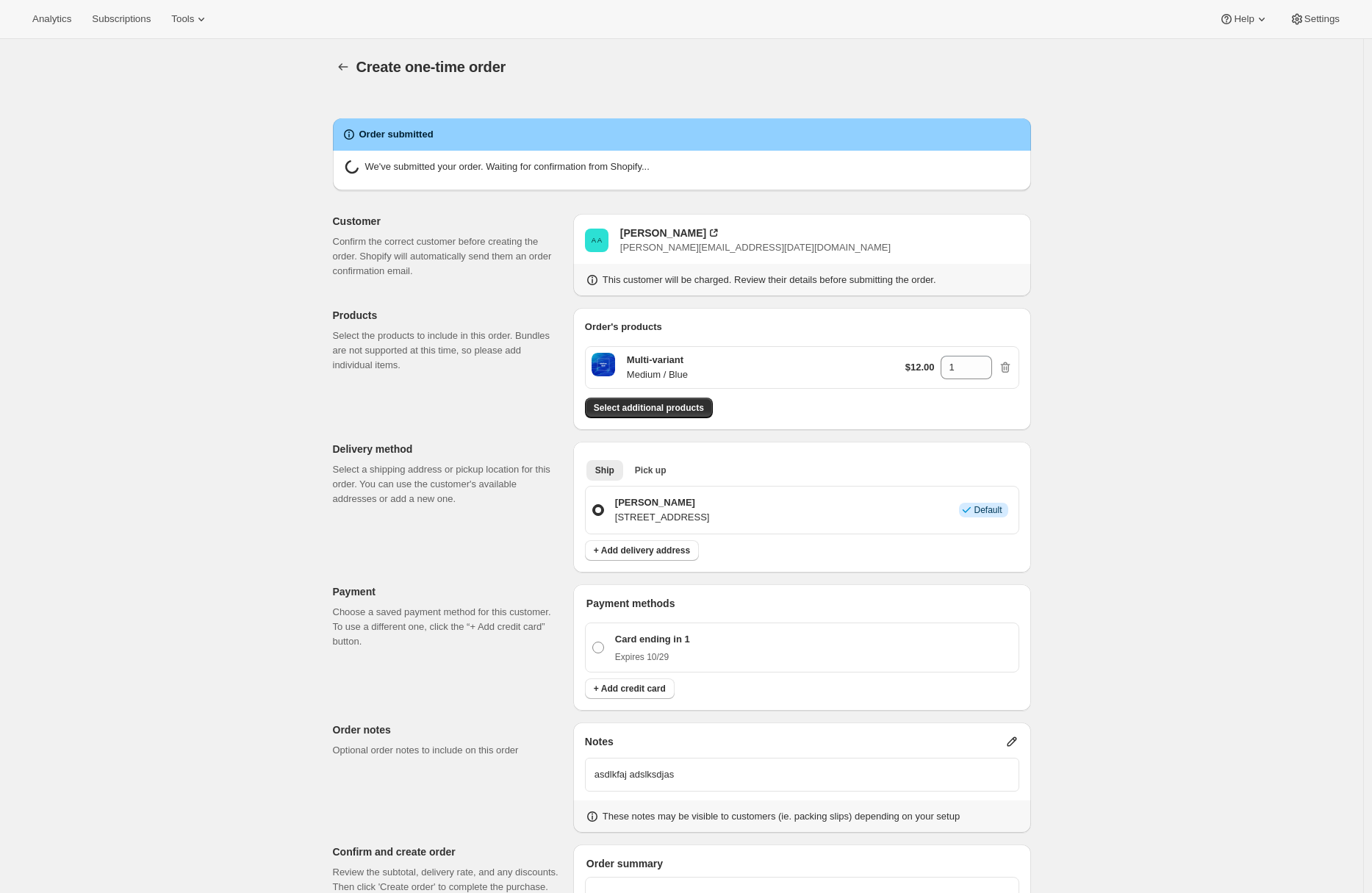 radio on "true" 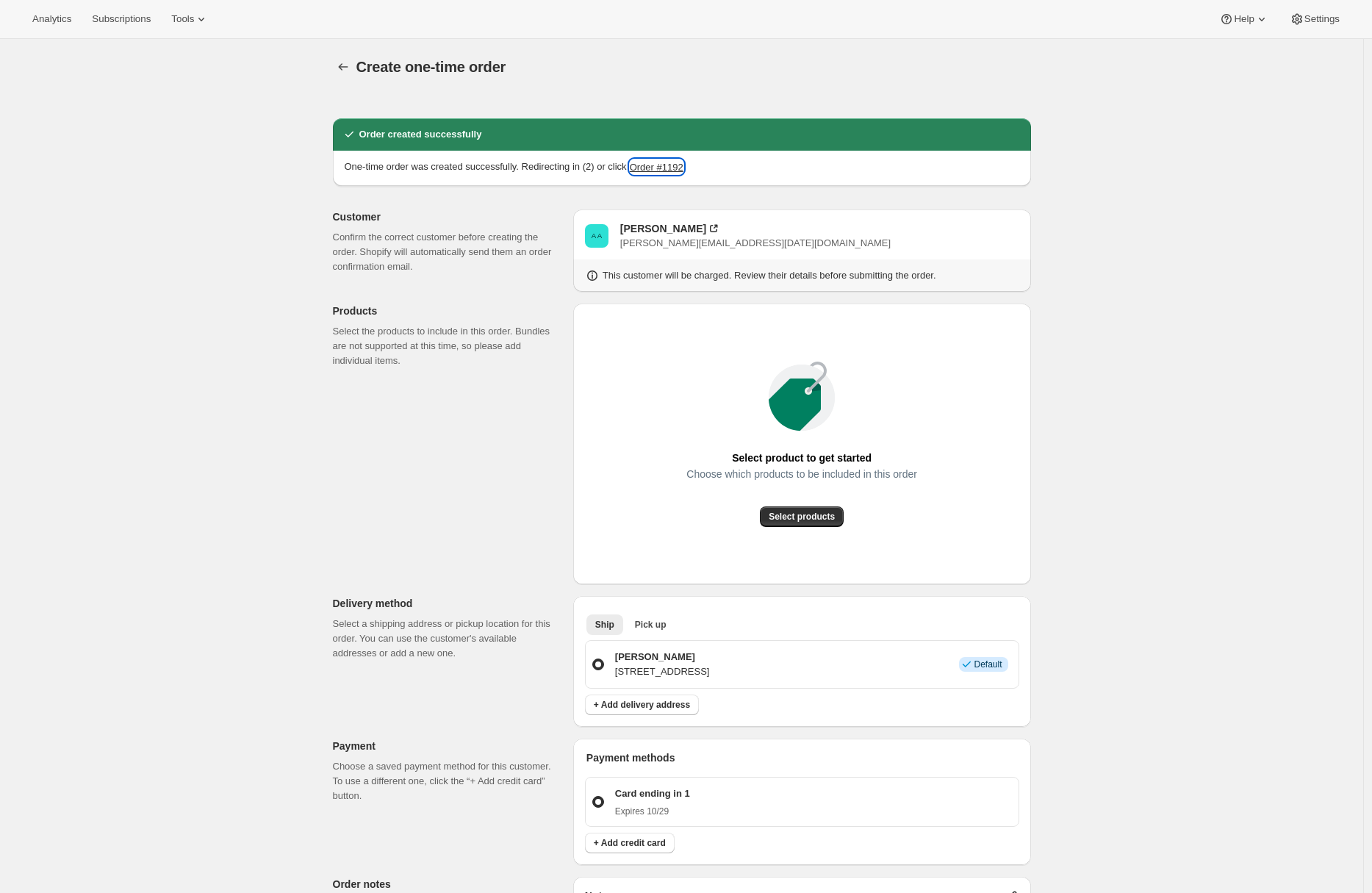 click on "Order #1192" at bounding box center [656, 167] 